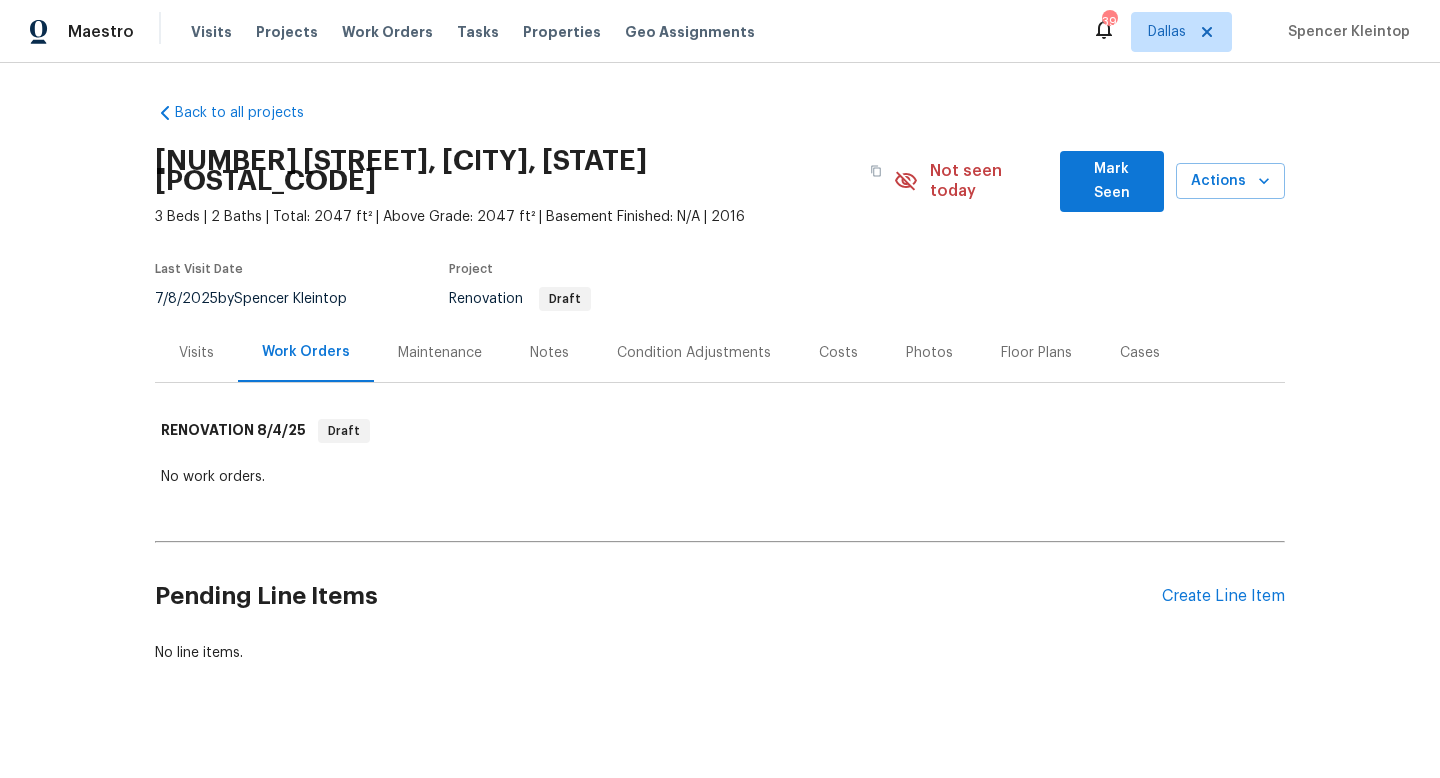 scroll, scrollTop: 0, scrollLeft: 0, axis: both 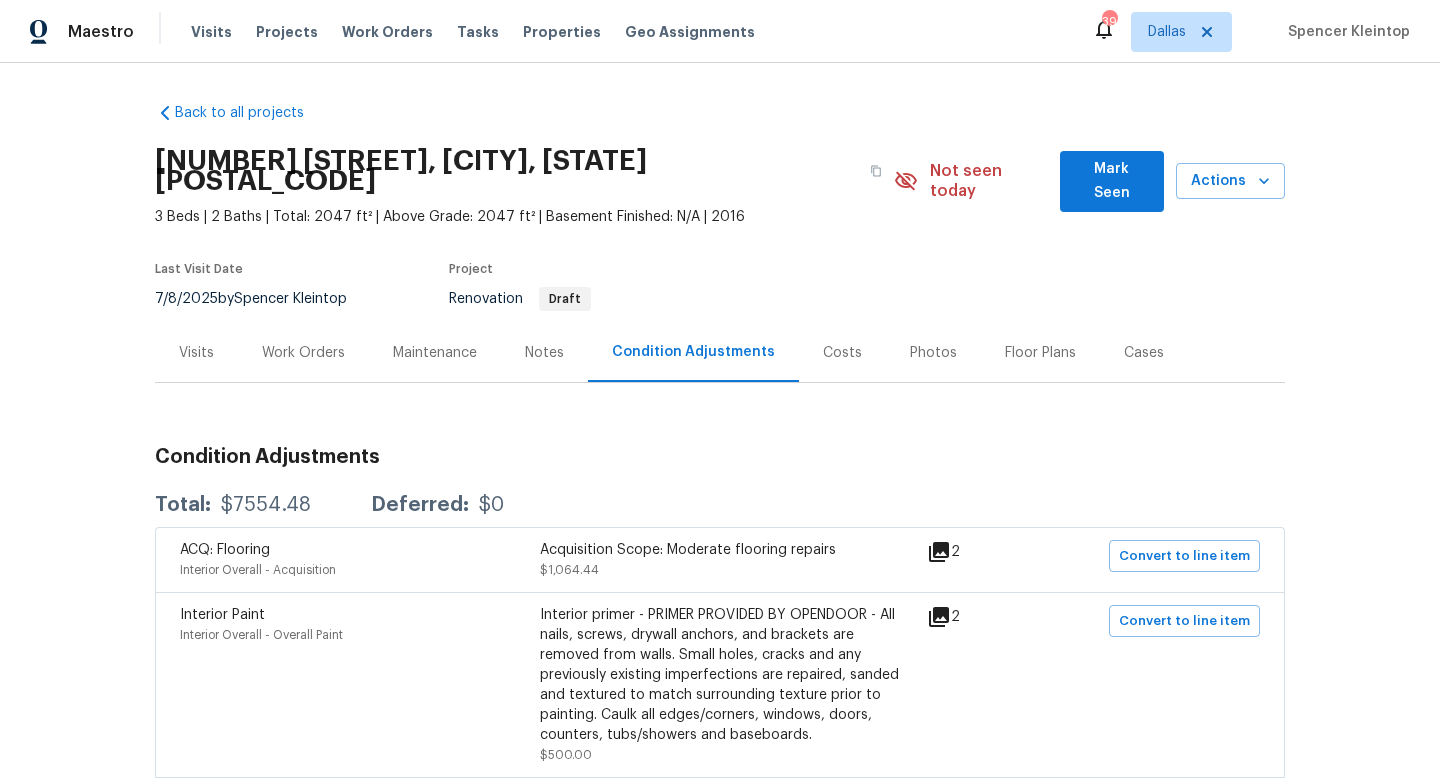 click on "Work Orders" at bounding box center [303, 353] 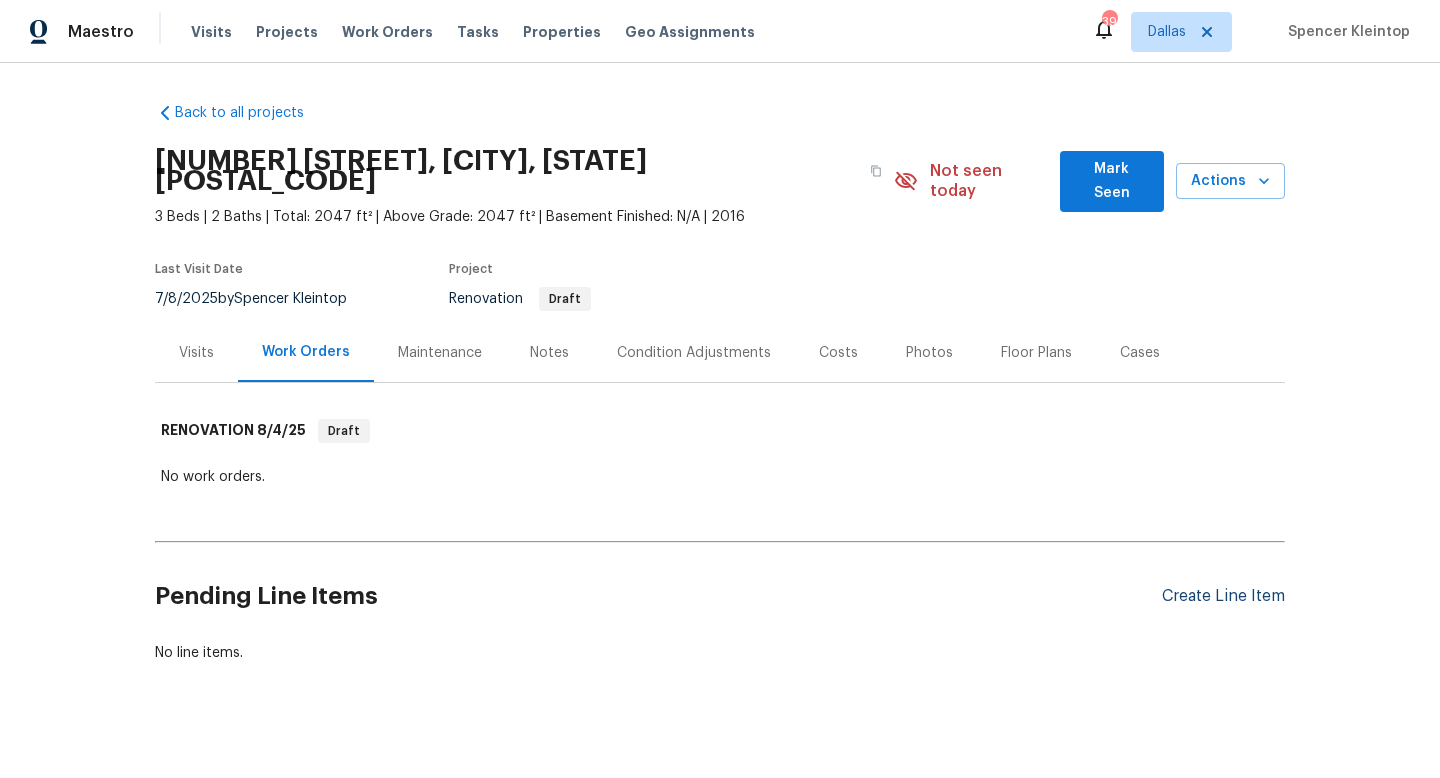 click on "Create Line Item" at bounding box center (1223, 596) 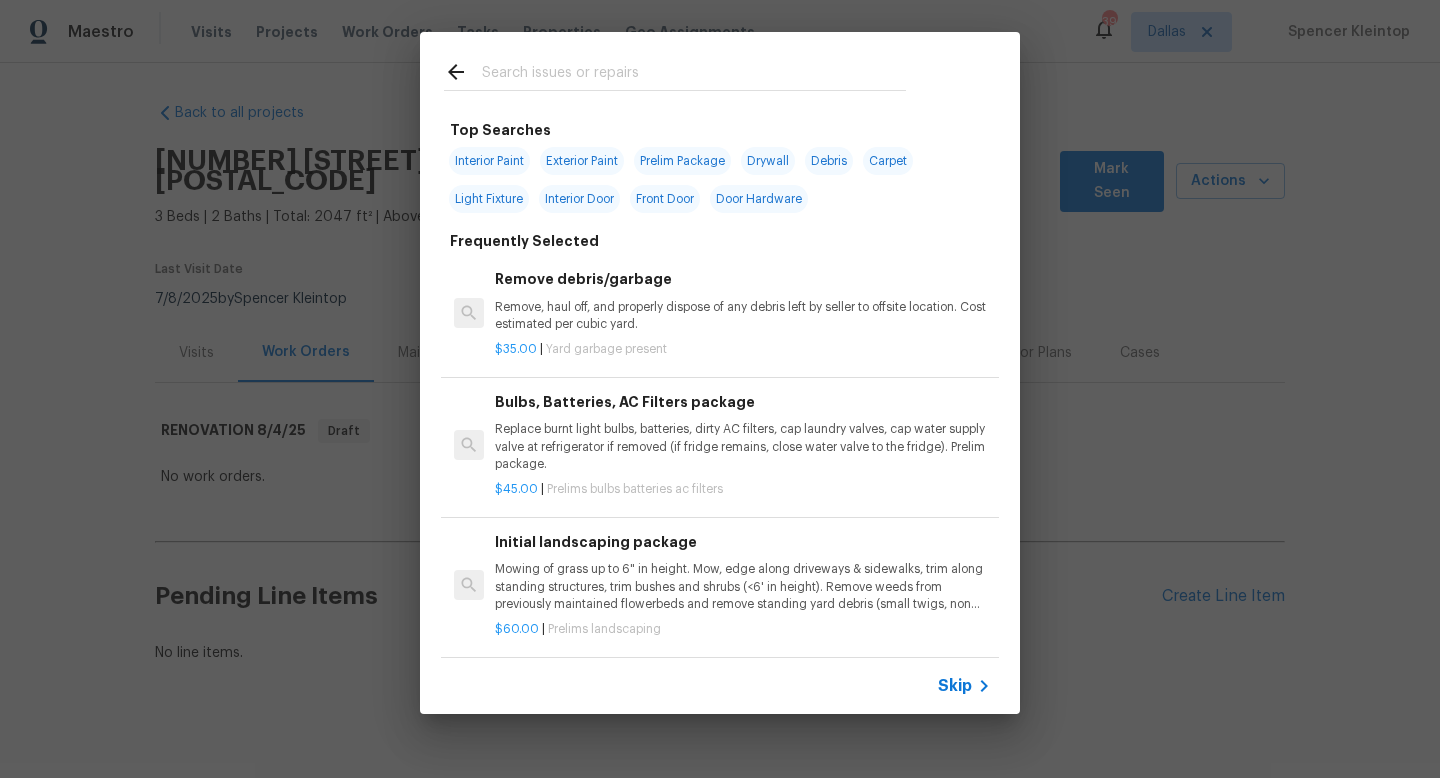 click at bounding box center [694, 75] 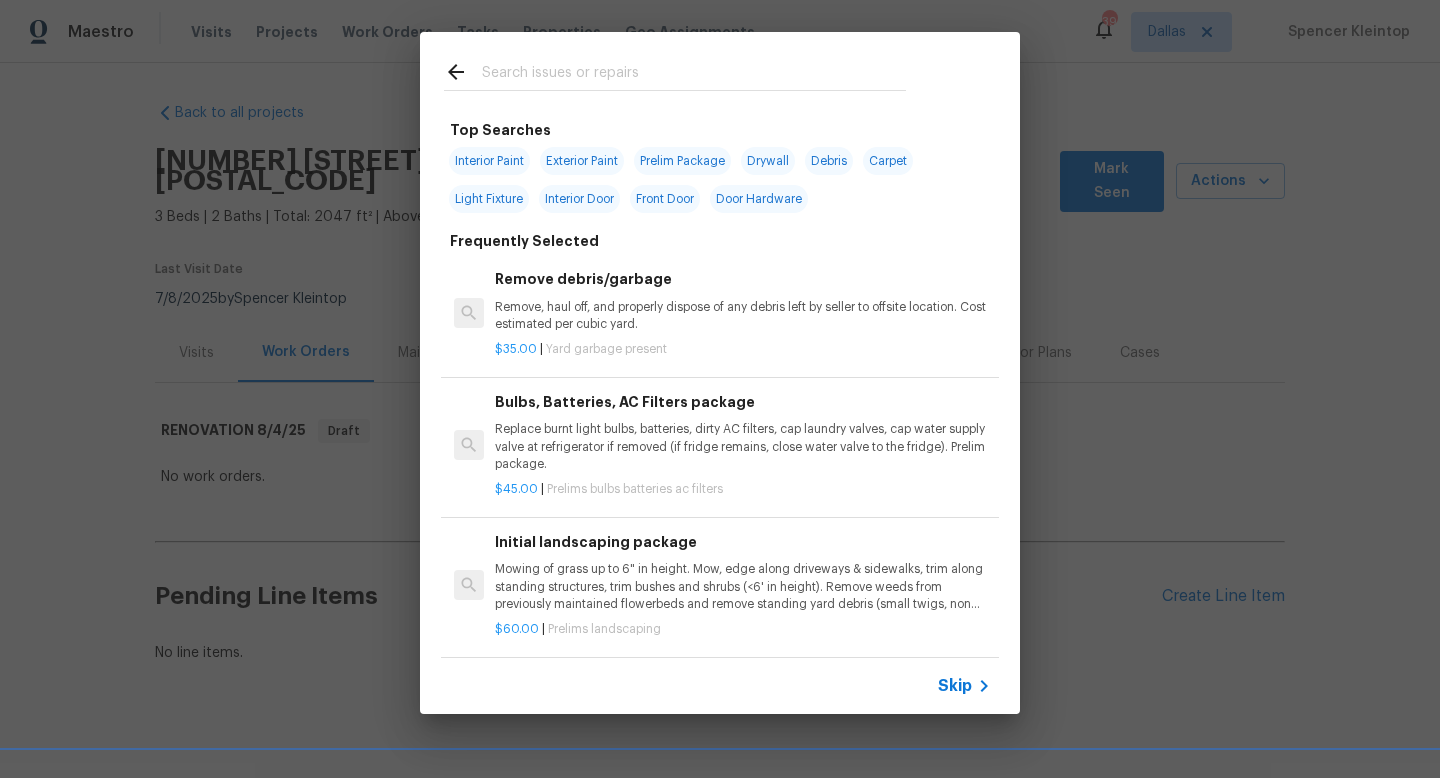 click on "Interior Paint" at bounding box center [489, 161] 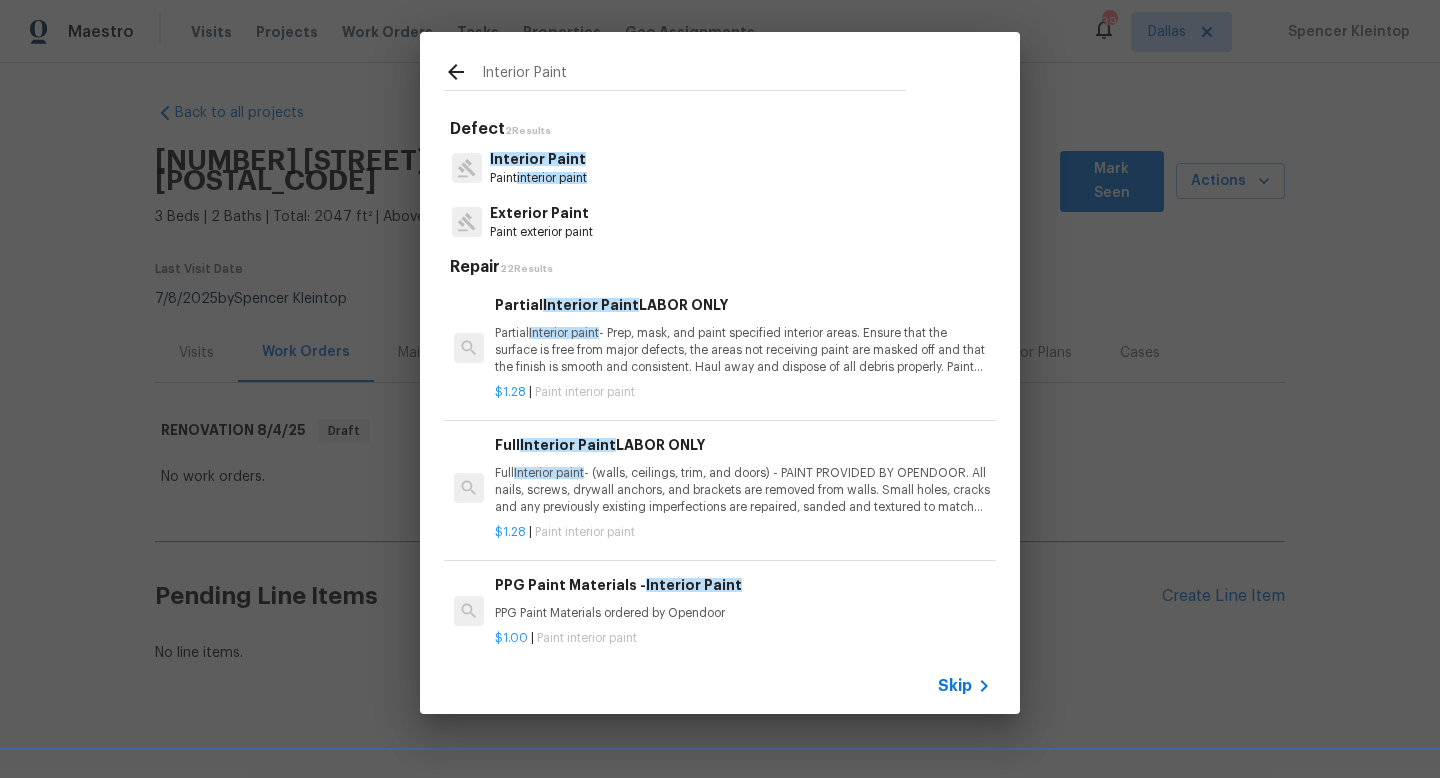 click on "Interior Paint" at bounding box center (538, 159) 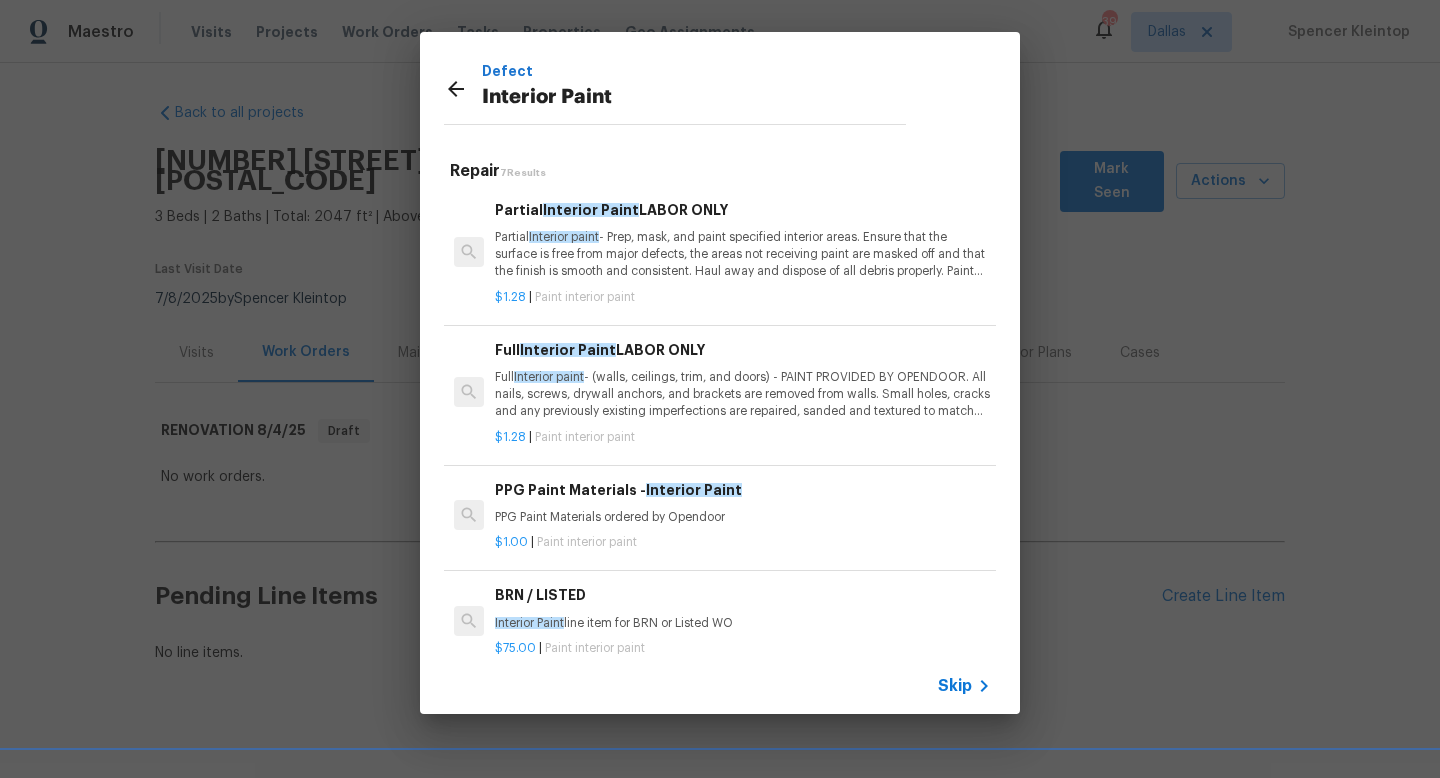 click on "Full  Interior paint  - (walls, ceilings, trim, and doors) - PAINT PROVIDED BY OPENDOOR. All nails, screws, drywall anchors, and brackets are removed from walls. Small holes, cracks and any previously existing imperfections are repaired, sanded and textured to match surrounding texture prior to painting. Caulk all edges/corners, windows, doors, counters, tubs/showers and baseboards; To include painting of all register vents (after proper preparation), all sides of doors, protection of floors, cabinets, hardware and hinges, windows with drop cloths, plastic sheeting and masking. Clean up and removal of prep debris and any paint overspray." at bounding box center [743, 394] 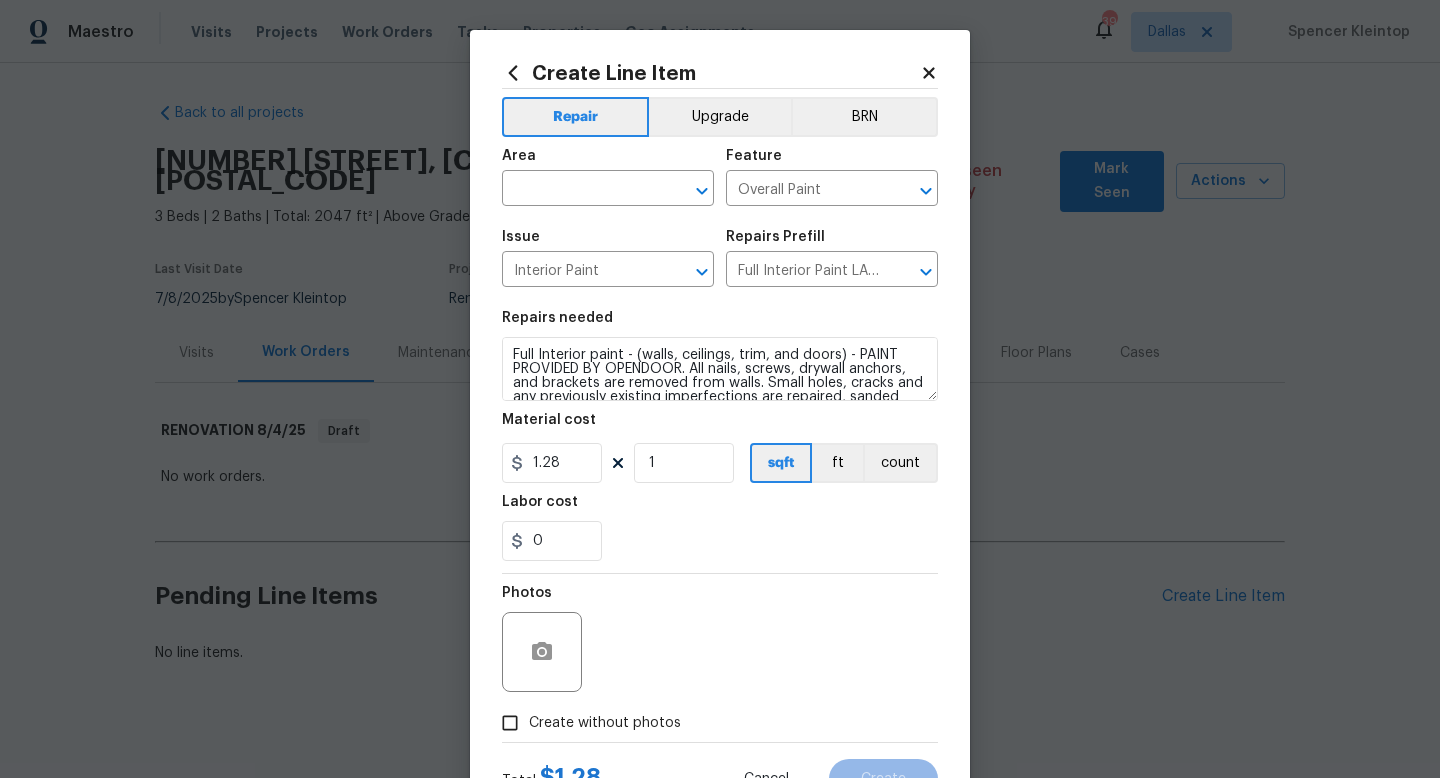 click on "Issue Interior Paint ​" at bounding box center (608, 258) 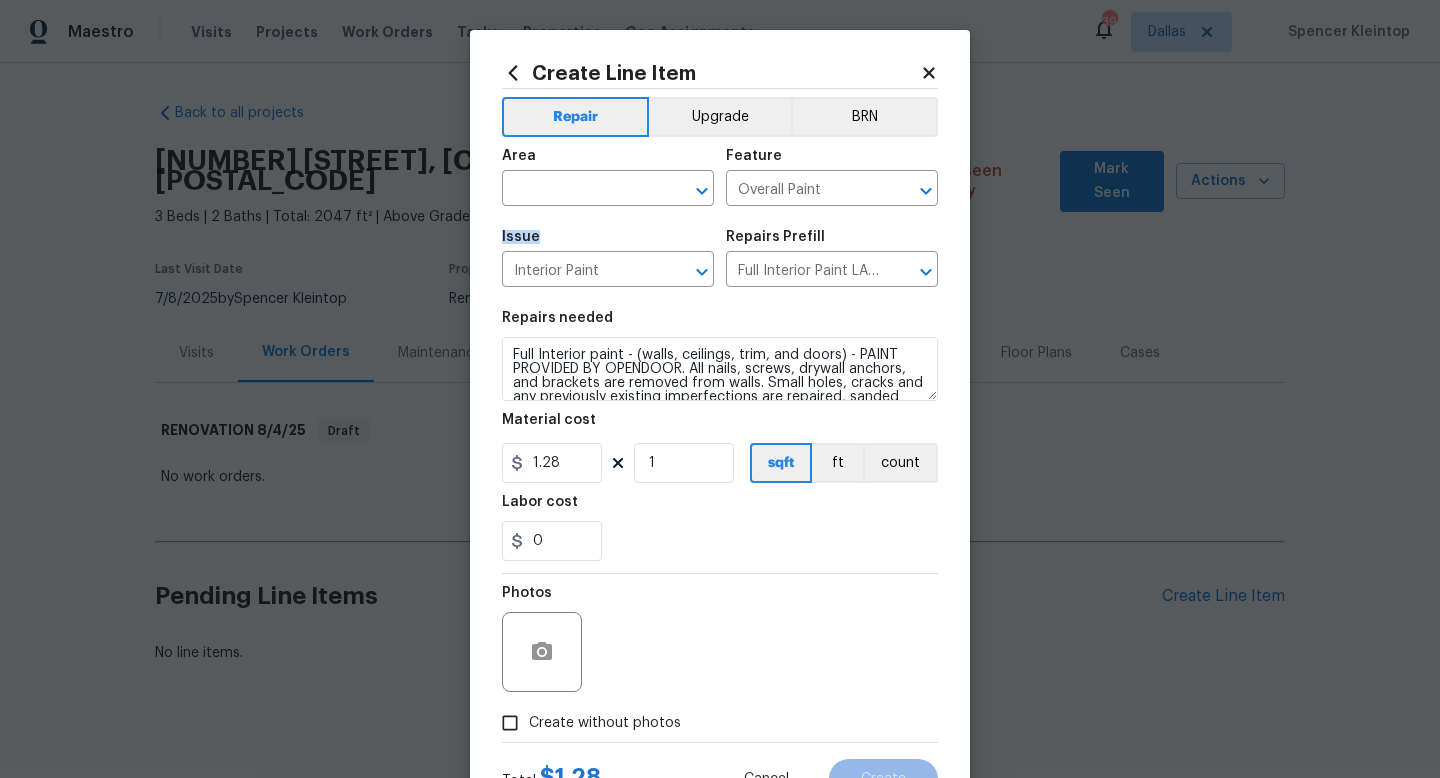 click on "Issue Interior Paint ​" at bounding box center (608, 258) 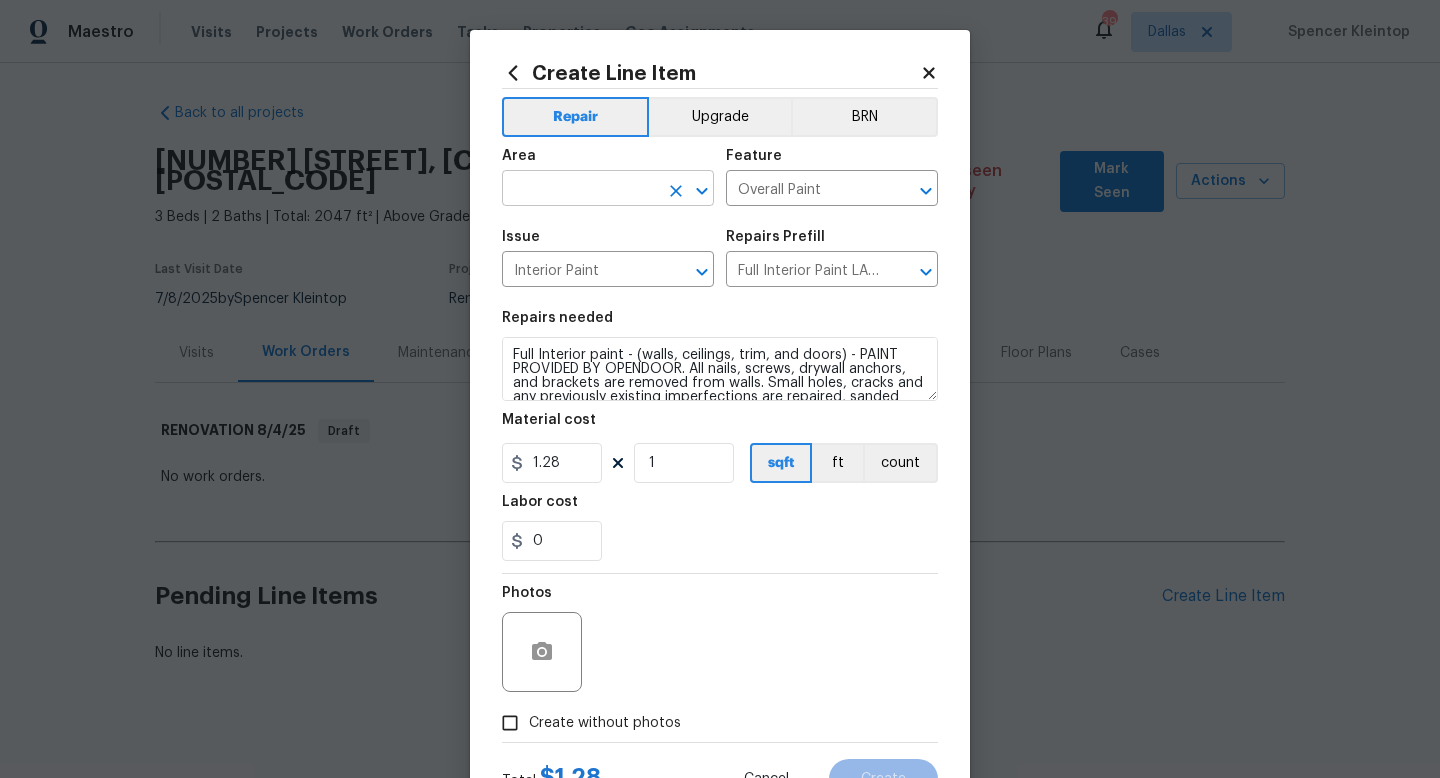 click at bounding box center (580, 190) 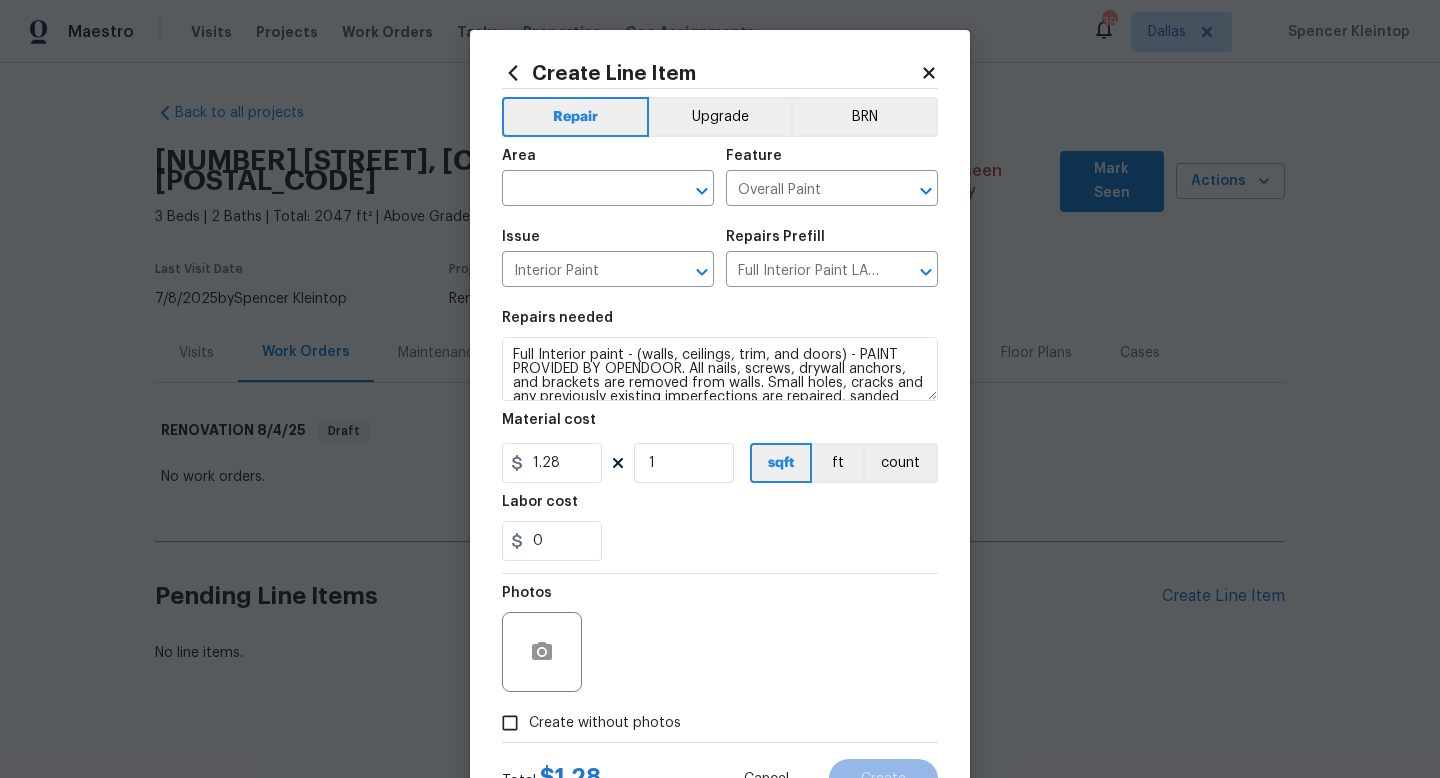 click 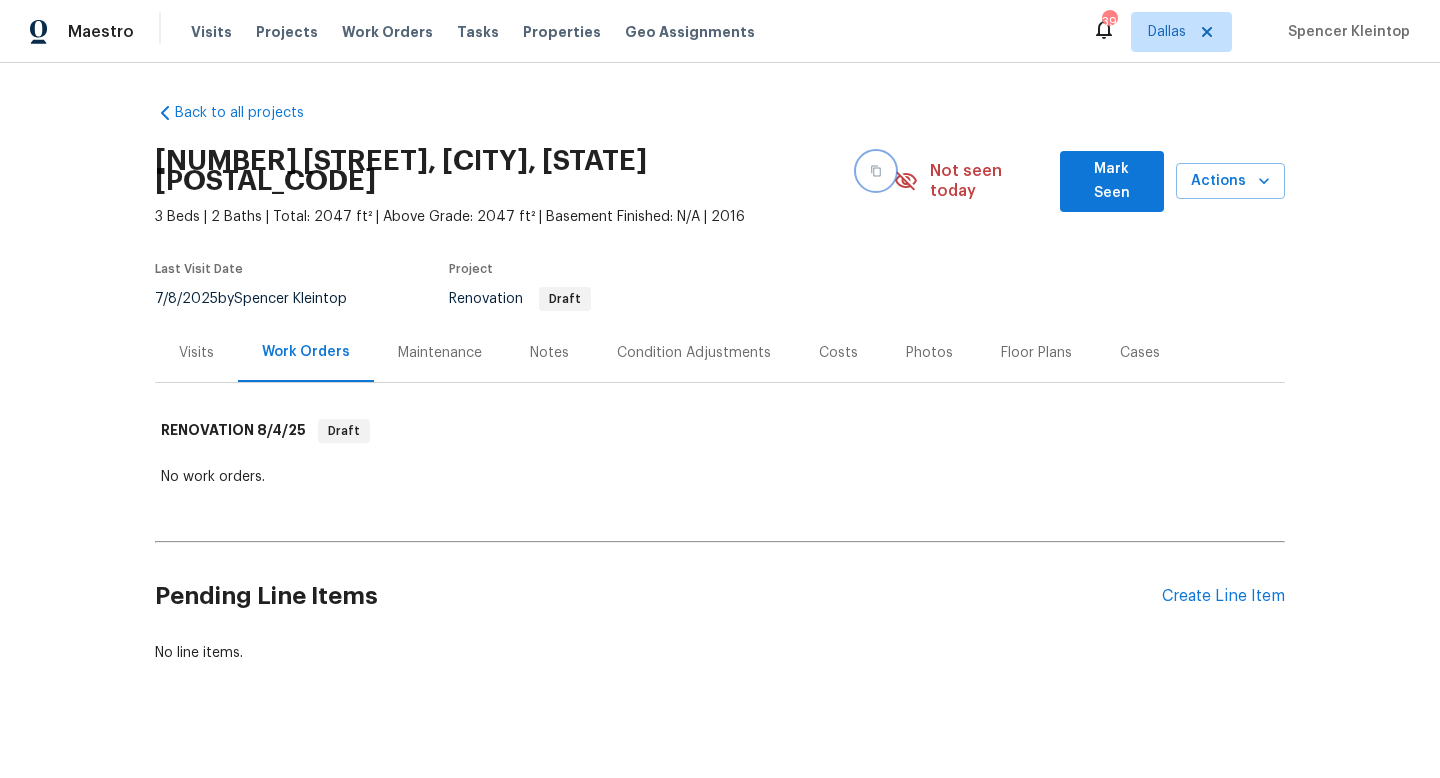click 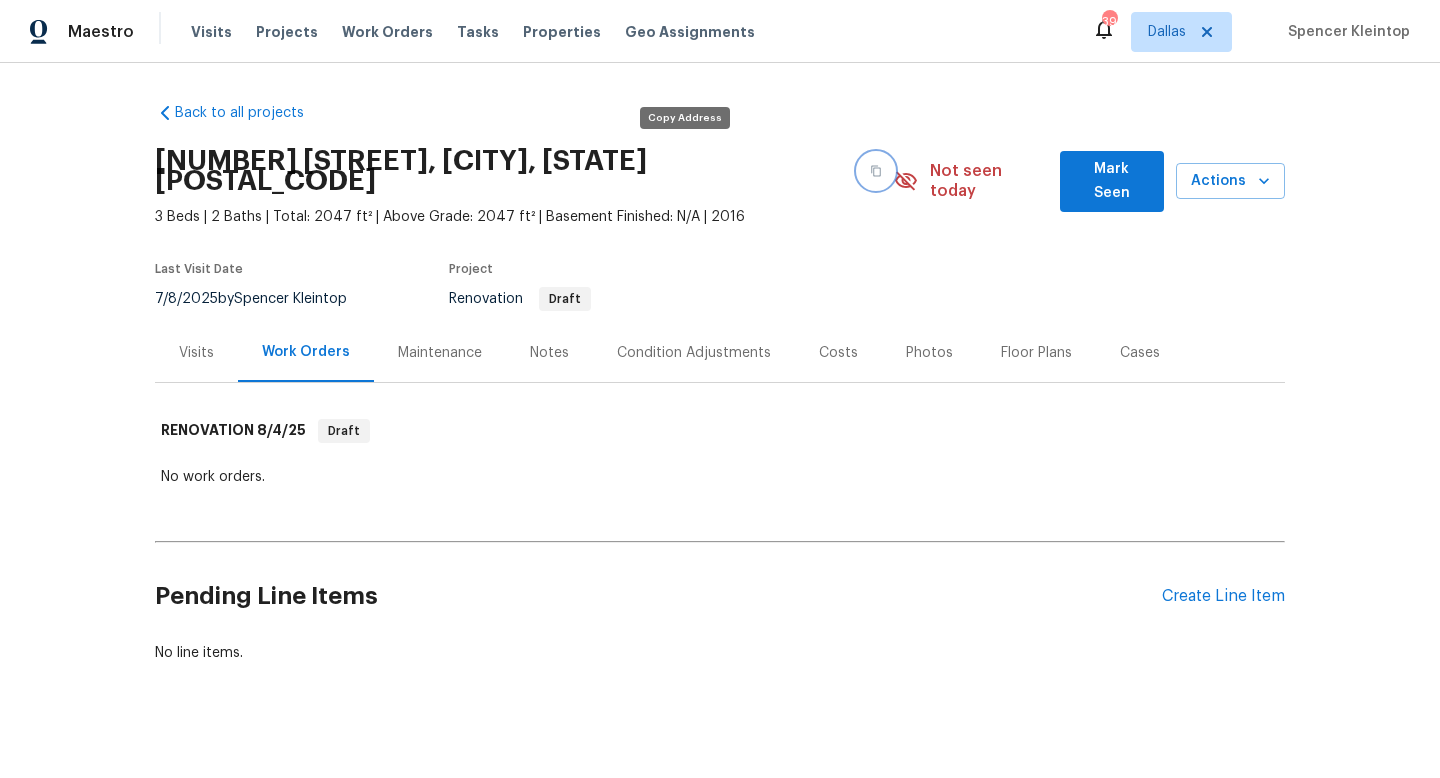 type 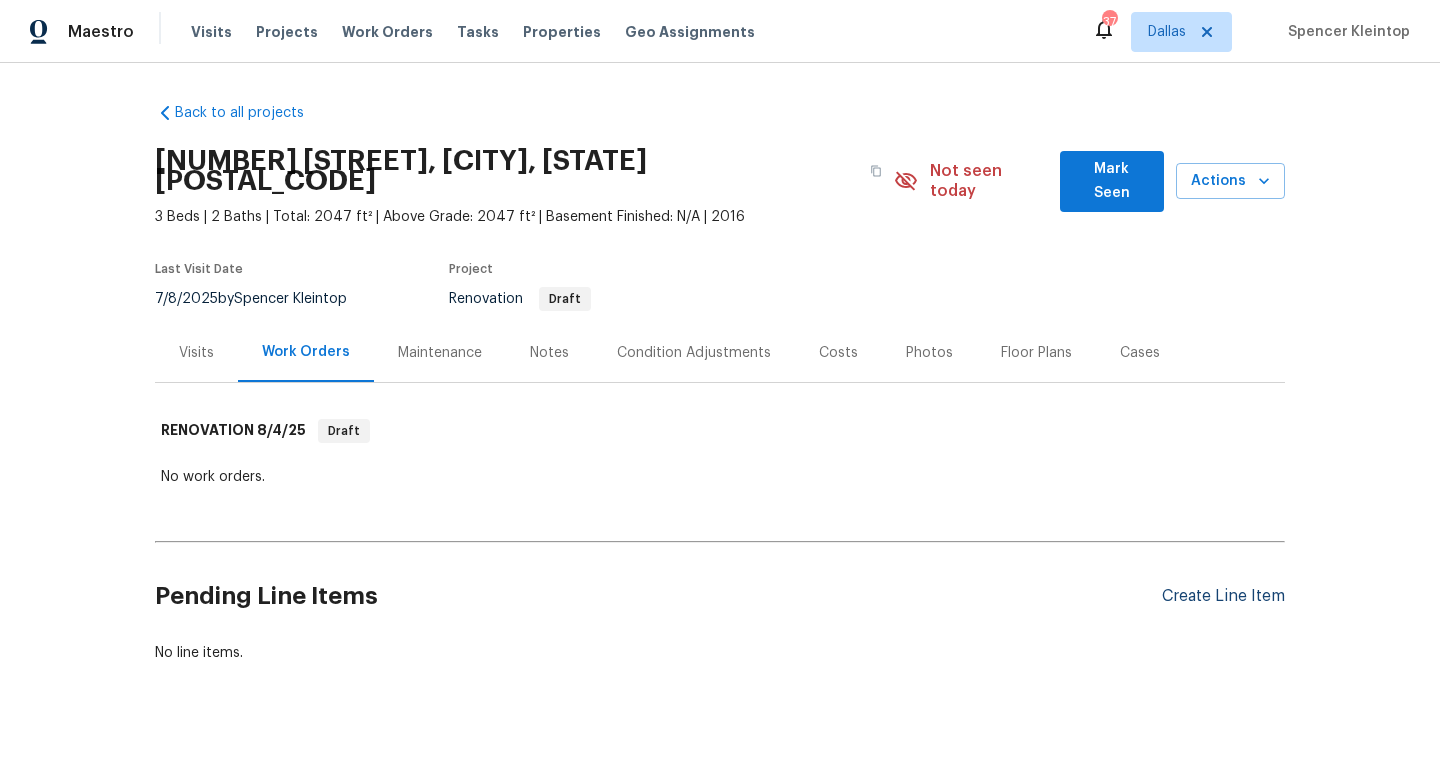 click on "Create Line Item" at bounding box center (1223, 596) 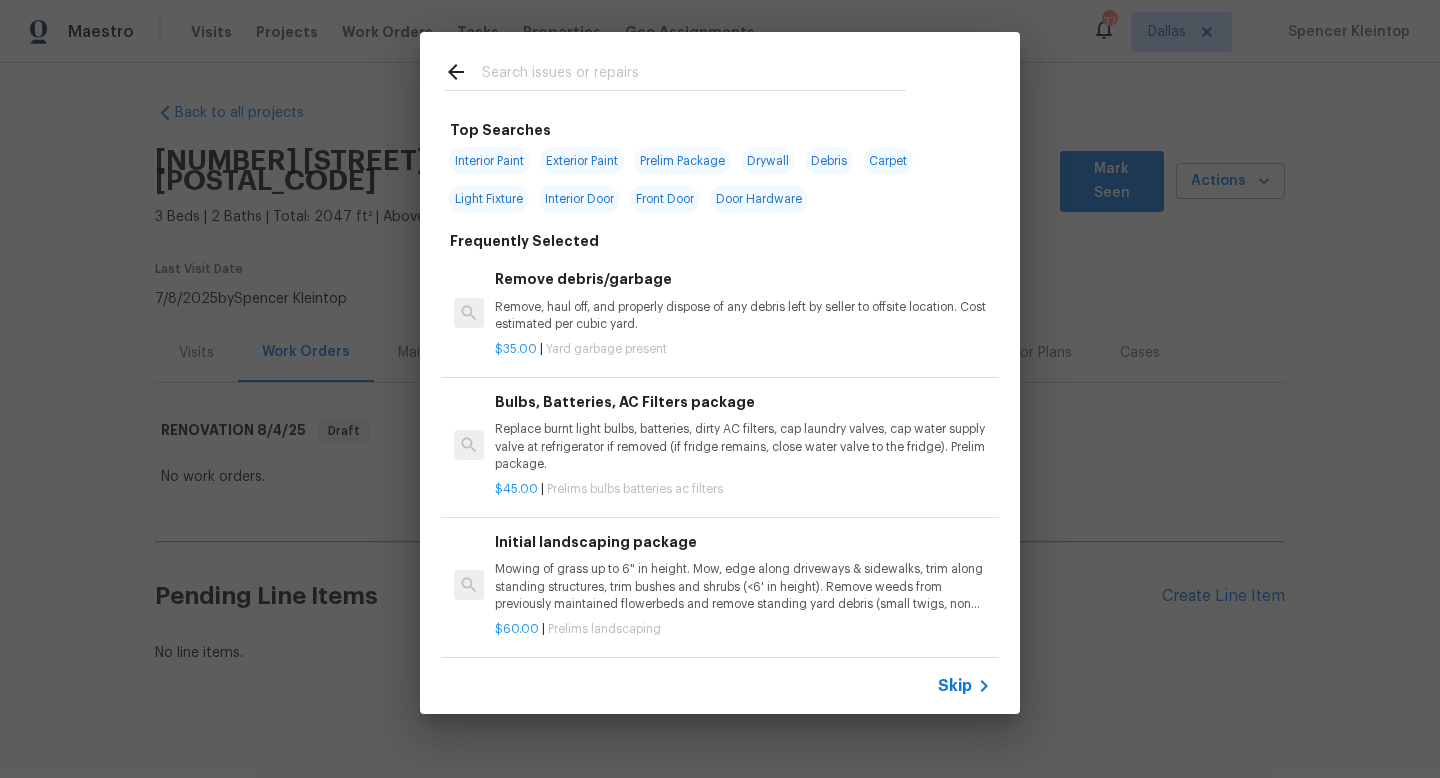 click at bounding box center [694, 75] 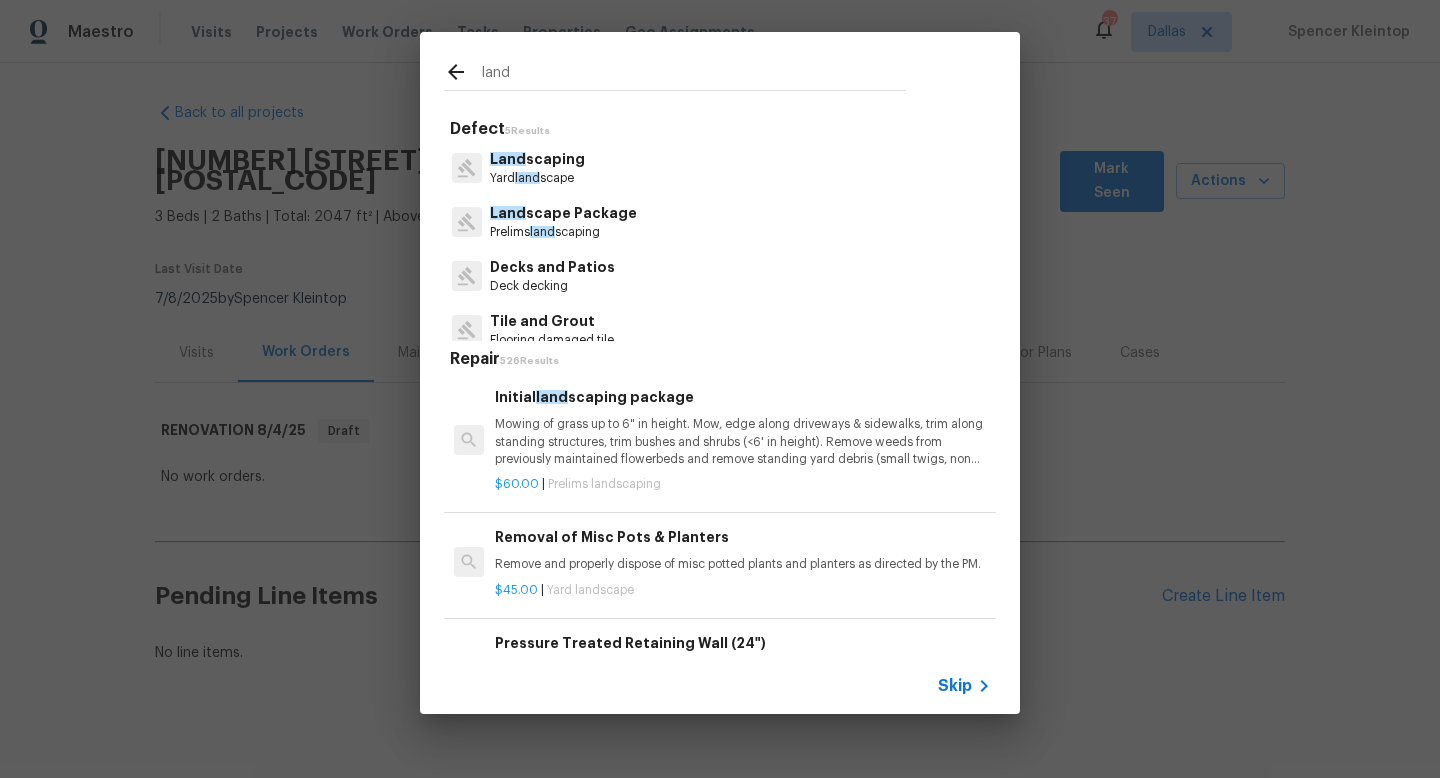 type on "land" 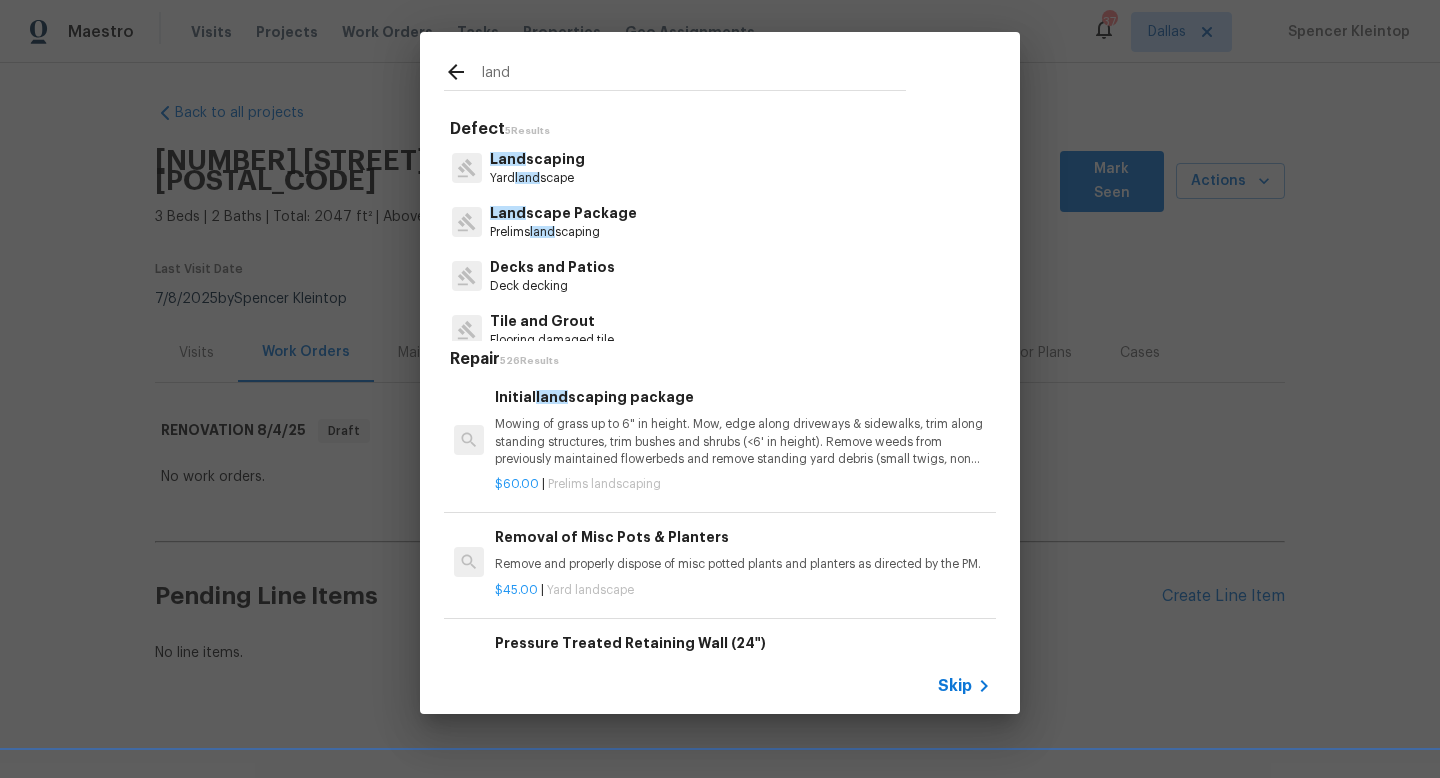 click on "Prelims  land scaping" at bounding box center [563, 232] 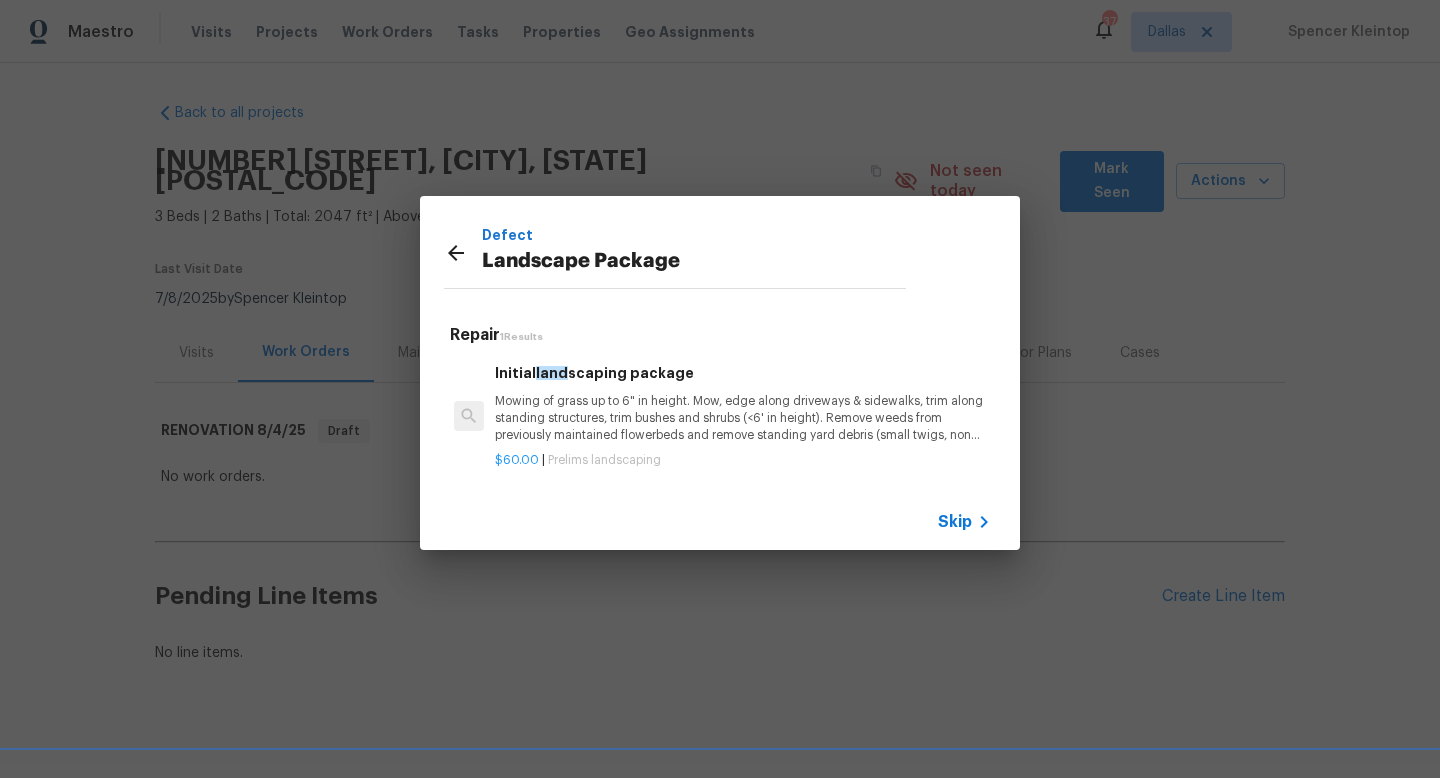 click on "Mowing of grass up to 6" in height. Mow, edge along driveways & sidewalks, trim along standing structures, trim bushes and shrubs (<6' in height). Remove weeds from previously maintained flowerbeds and remove standing yard debris (small twigs, non seasonal falling leaves).  Use leaf blower to remove clippings from hard surfaces."" at bounding box center [743, 418] 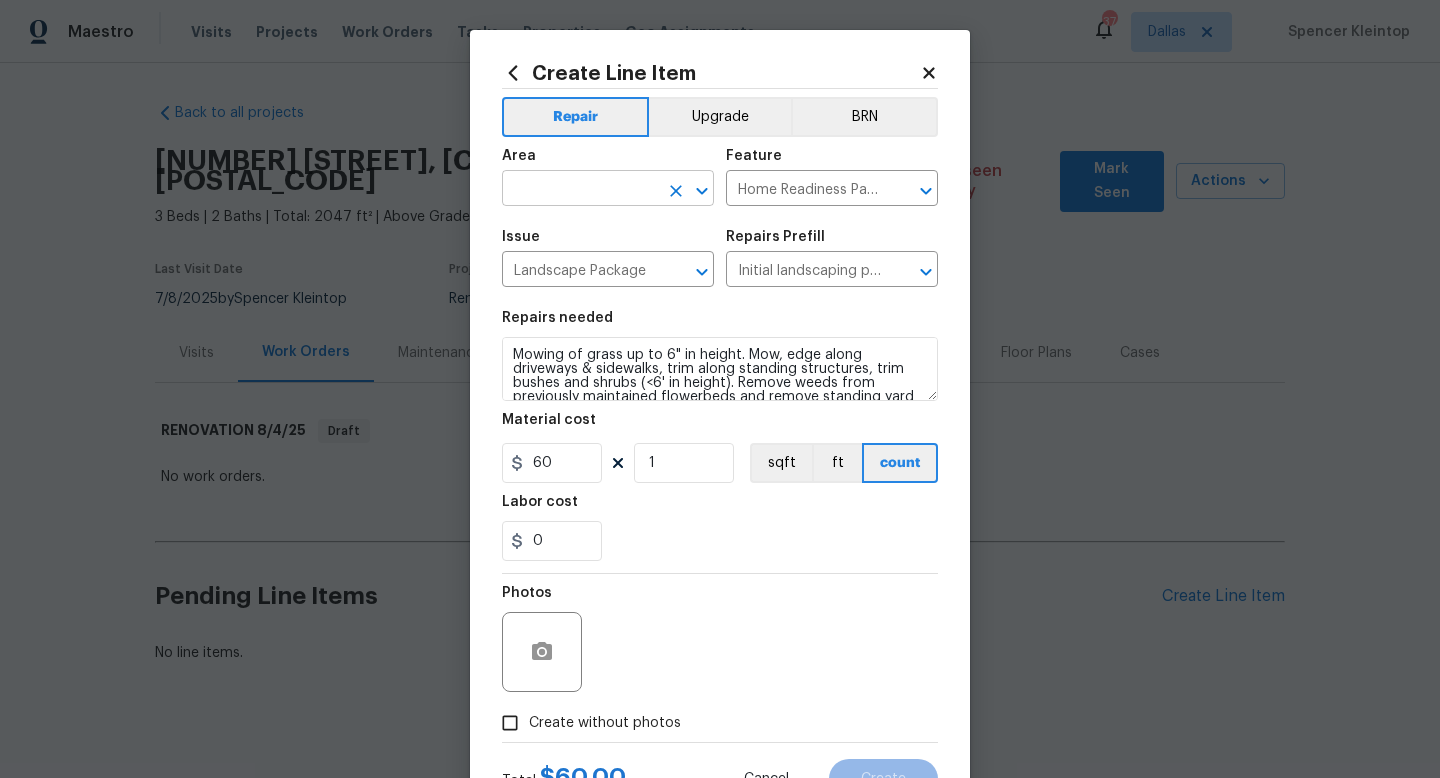 click at bounding box center (580, 190) 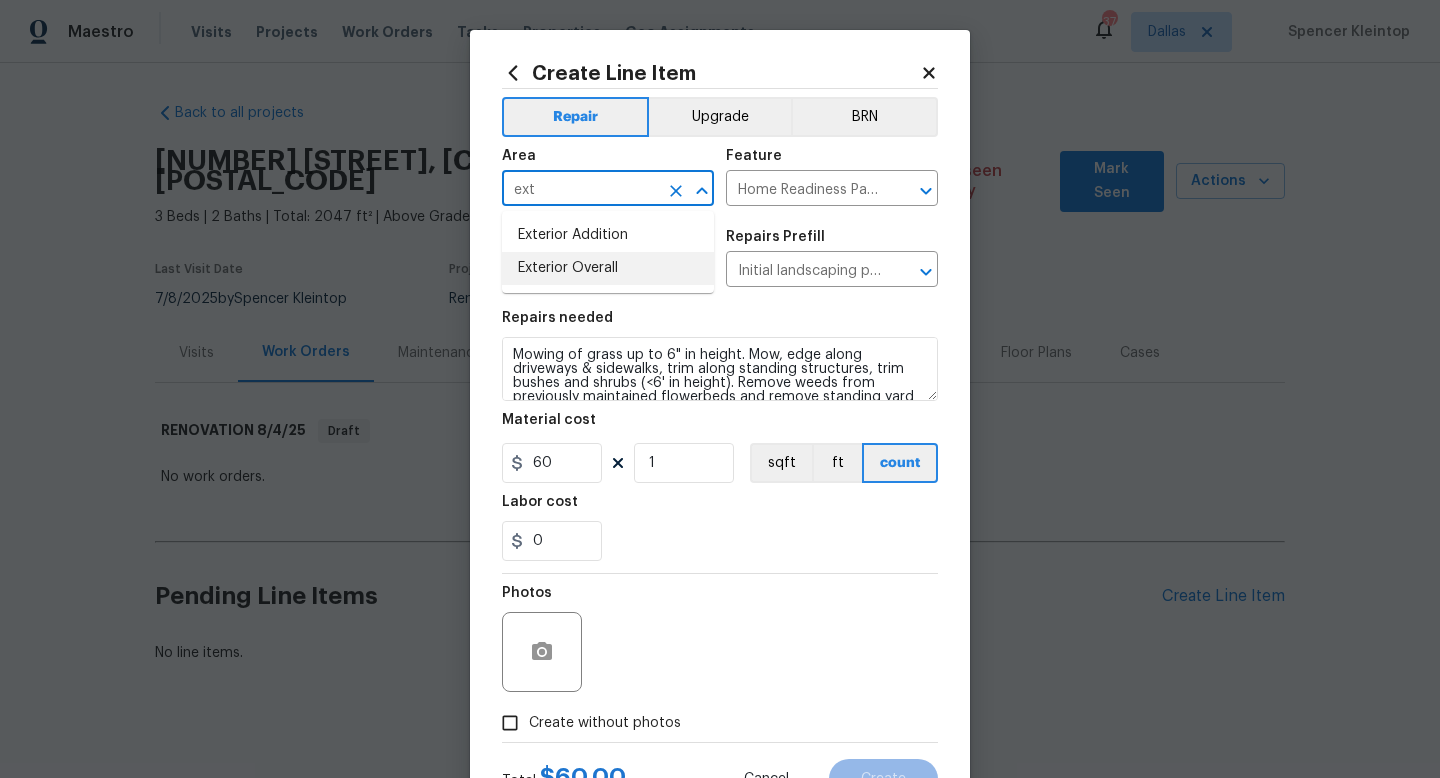 click on "Exterior Overall" at bounding box center [608, 268] 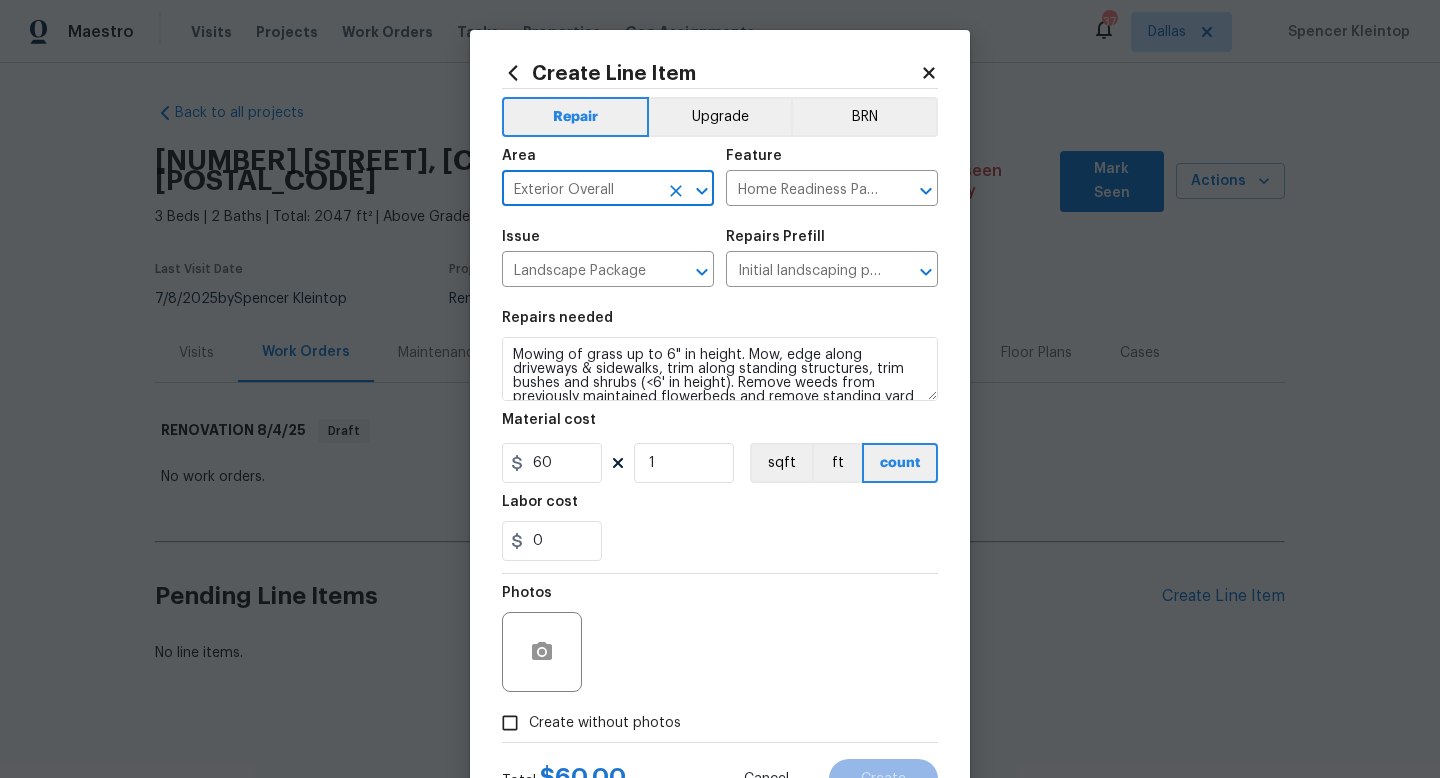 type on "Exterior Overall" 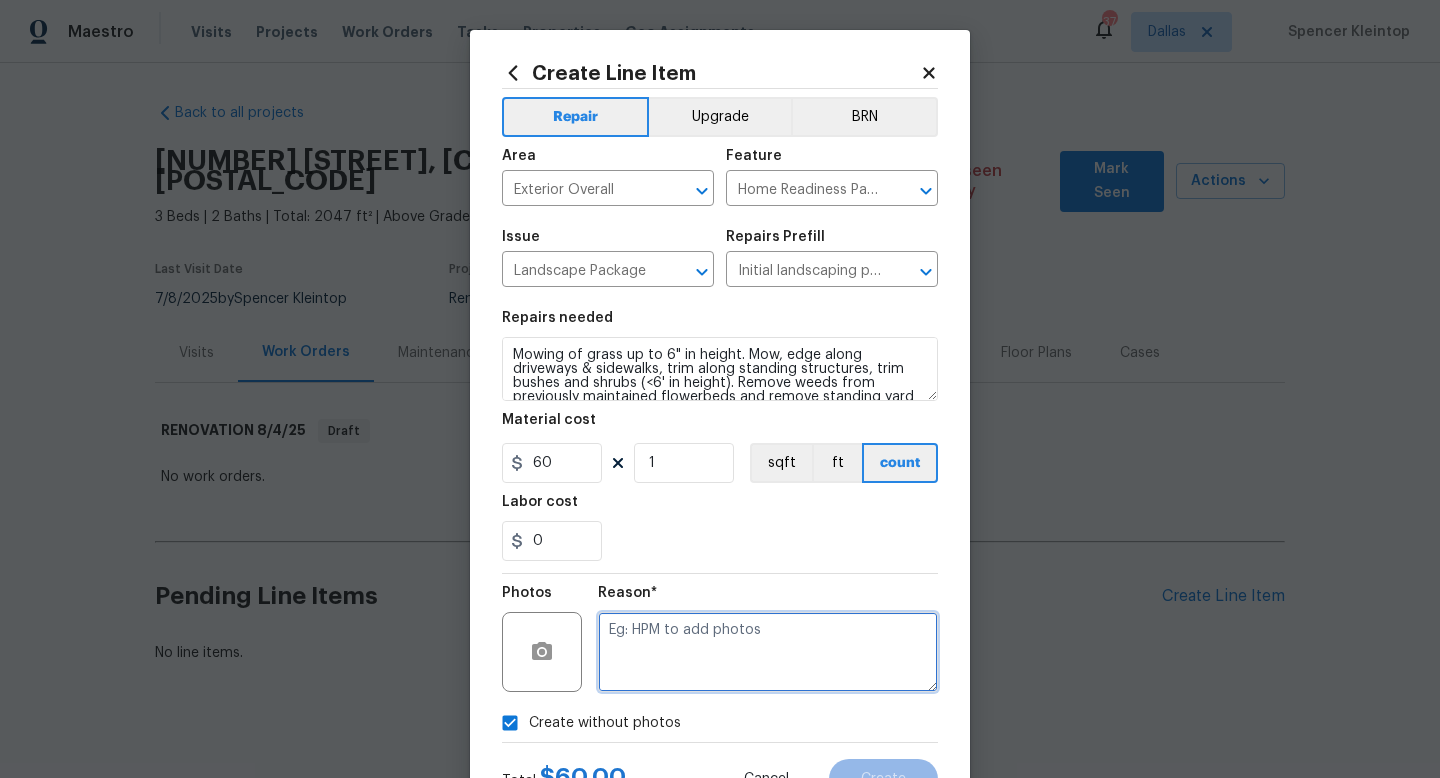 click at bounding box center (768, 652) 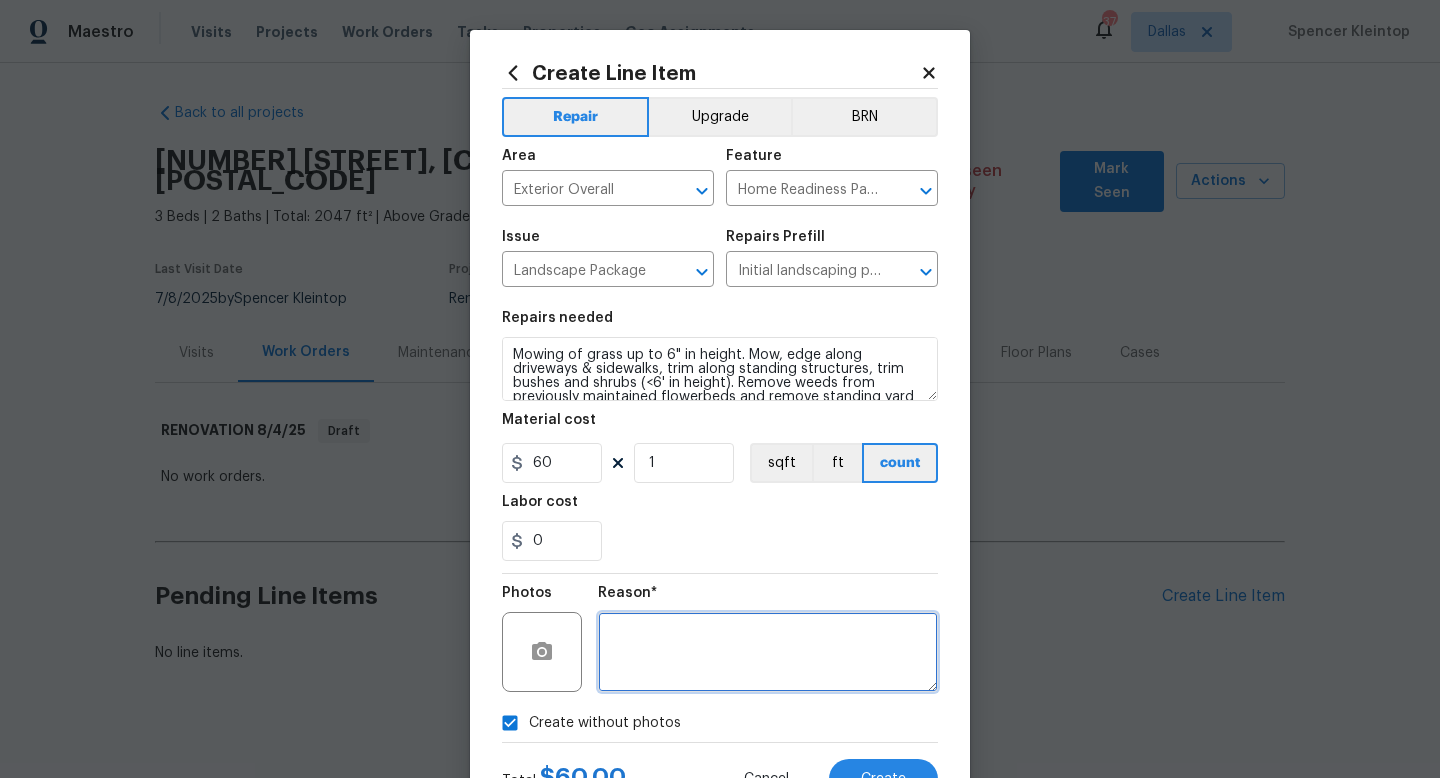 type 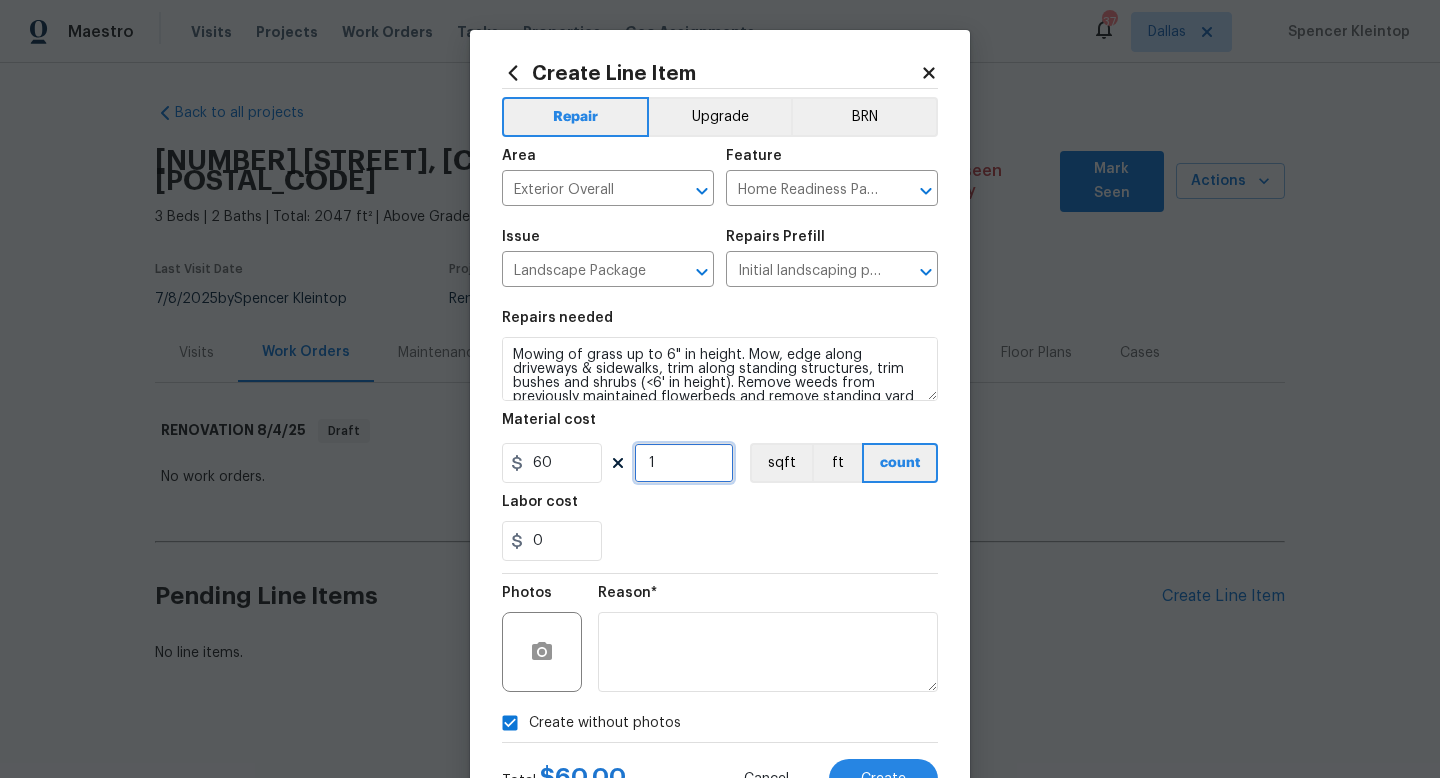 click on "1" at bounding box center (684, 463) 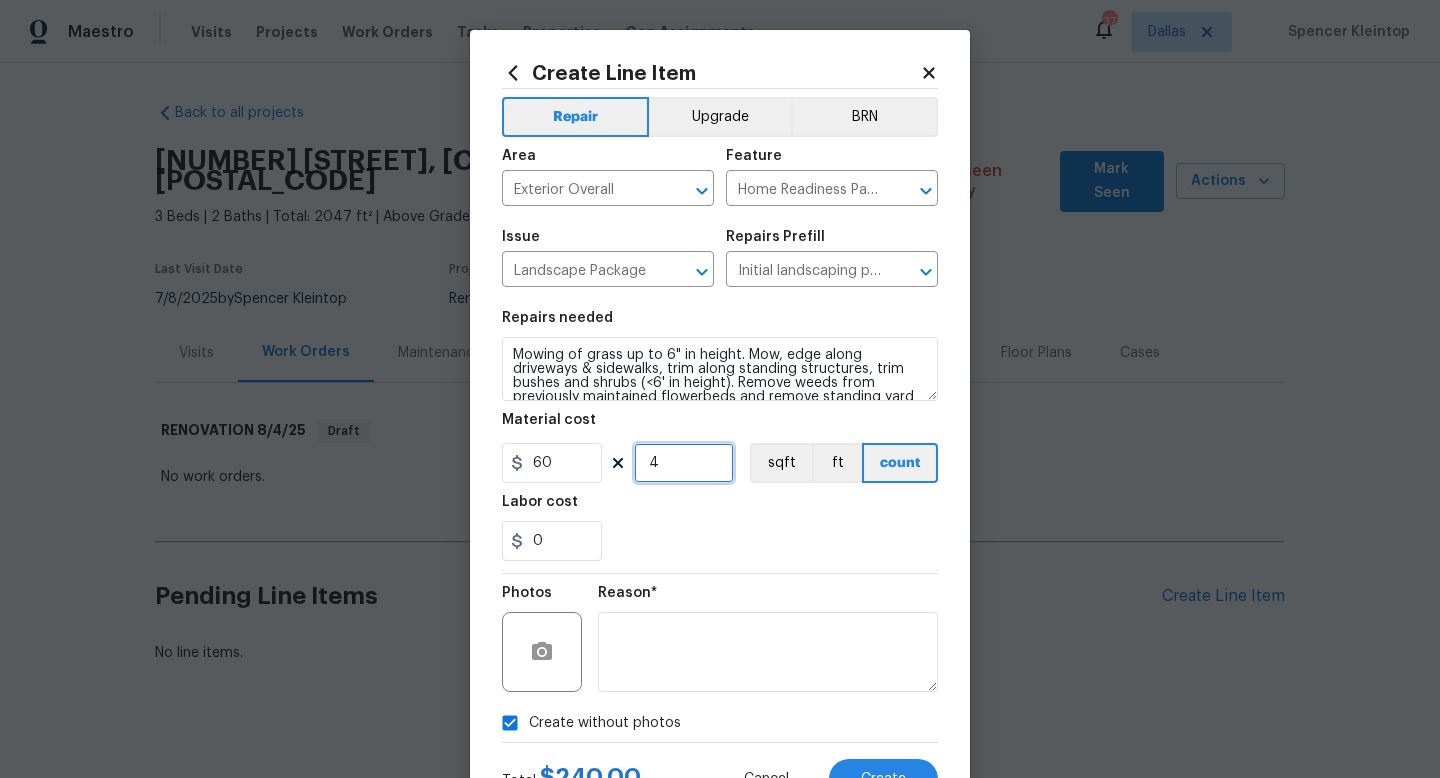 type on "4" 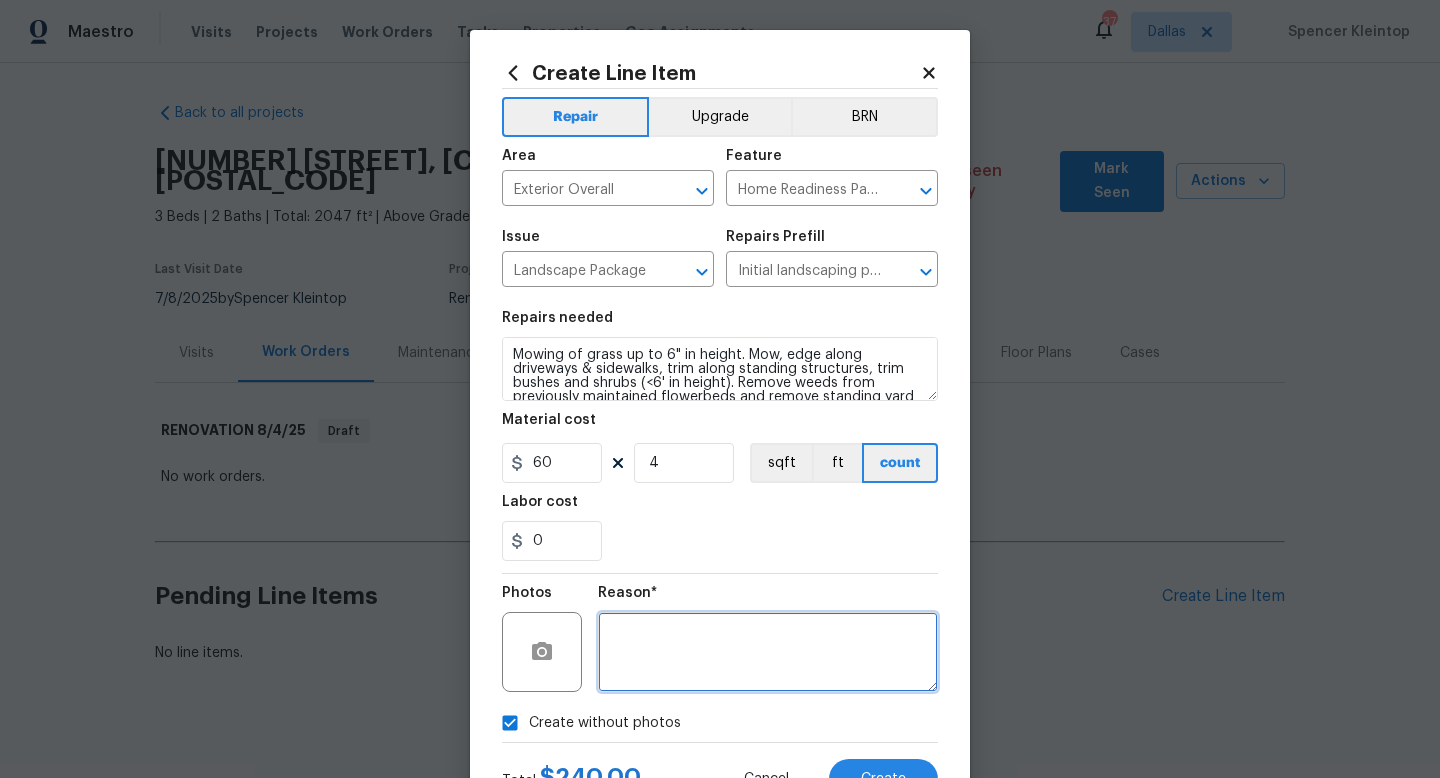 click at bounding box center (768, 652) 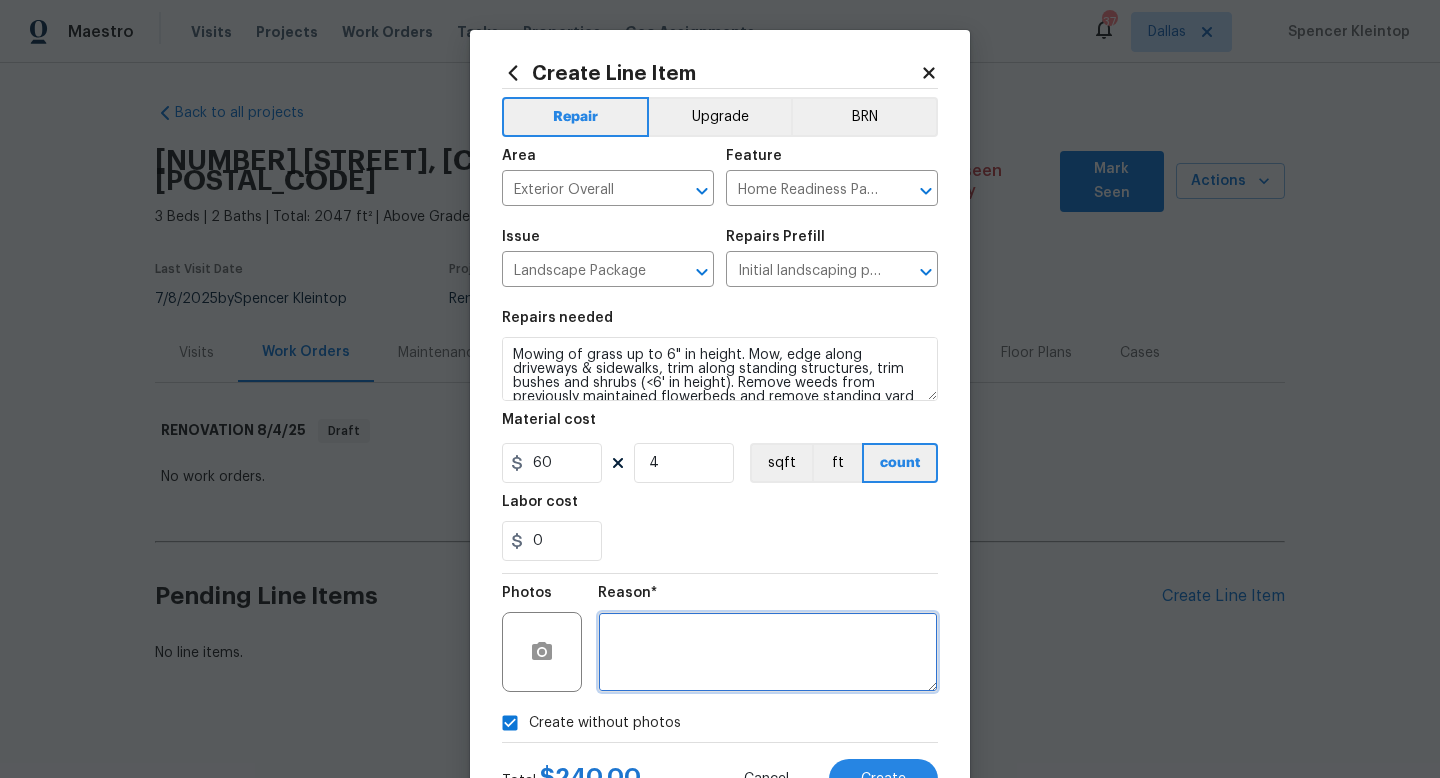 scroll, scrollTop: 84, scrollLeft: 0, axis: vertical 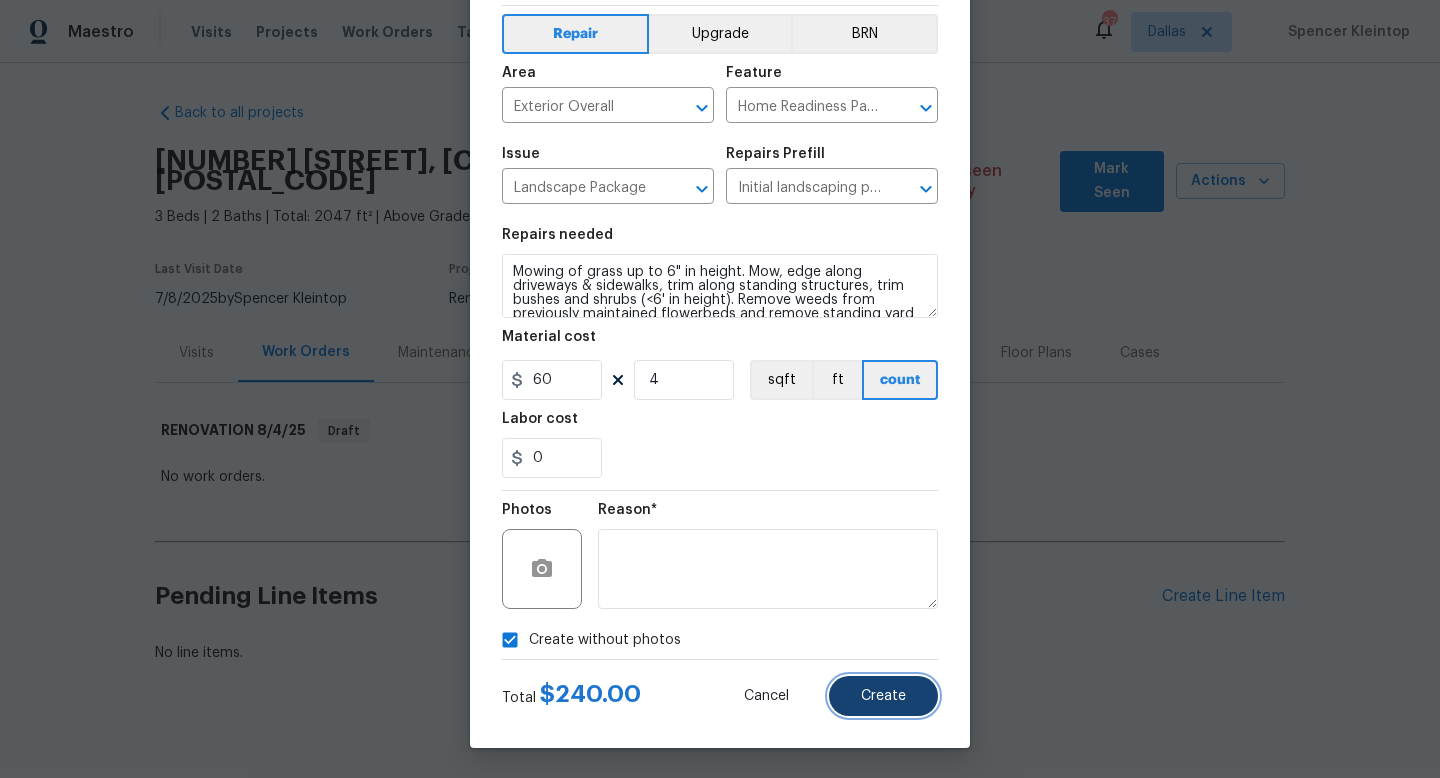 click on "Create" at bounding box center [883, 696] 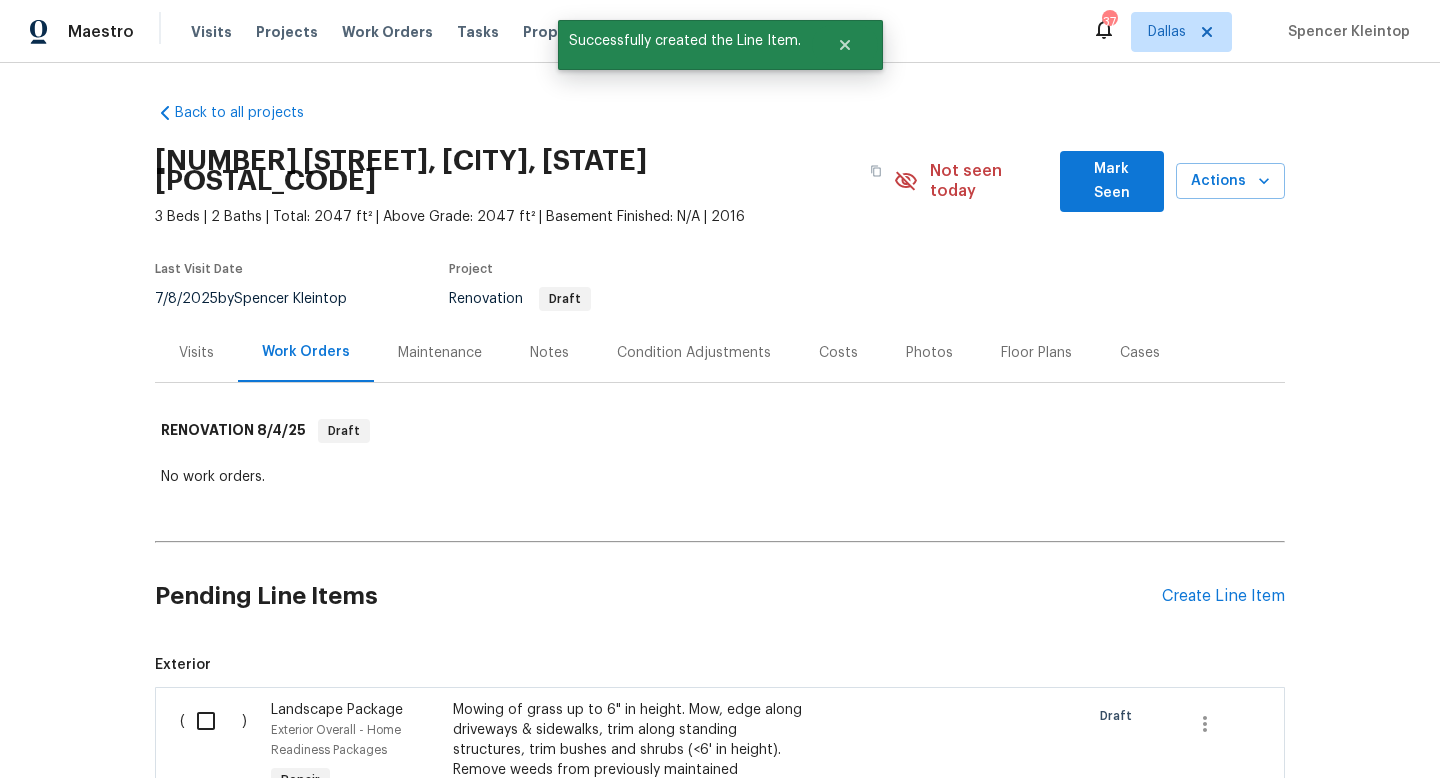 click on "Create Line Item" at bounding box center (1223, 596) 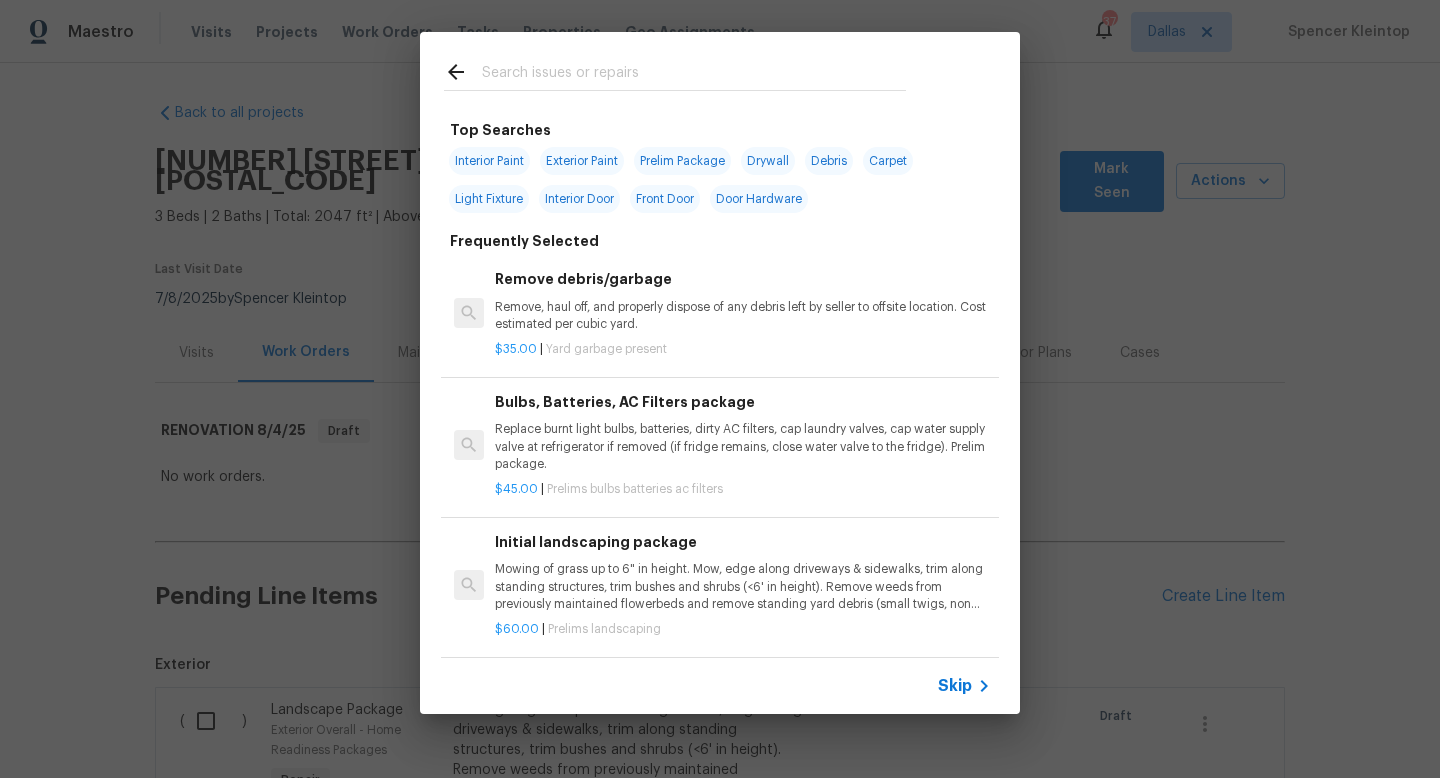 click at bounding box center (694, 75) 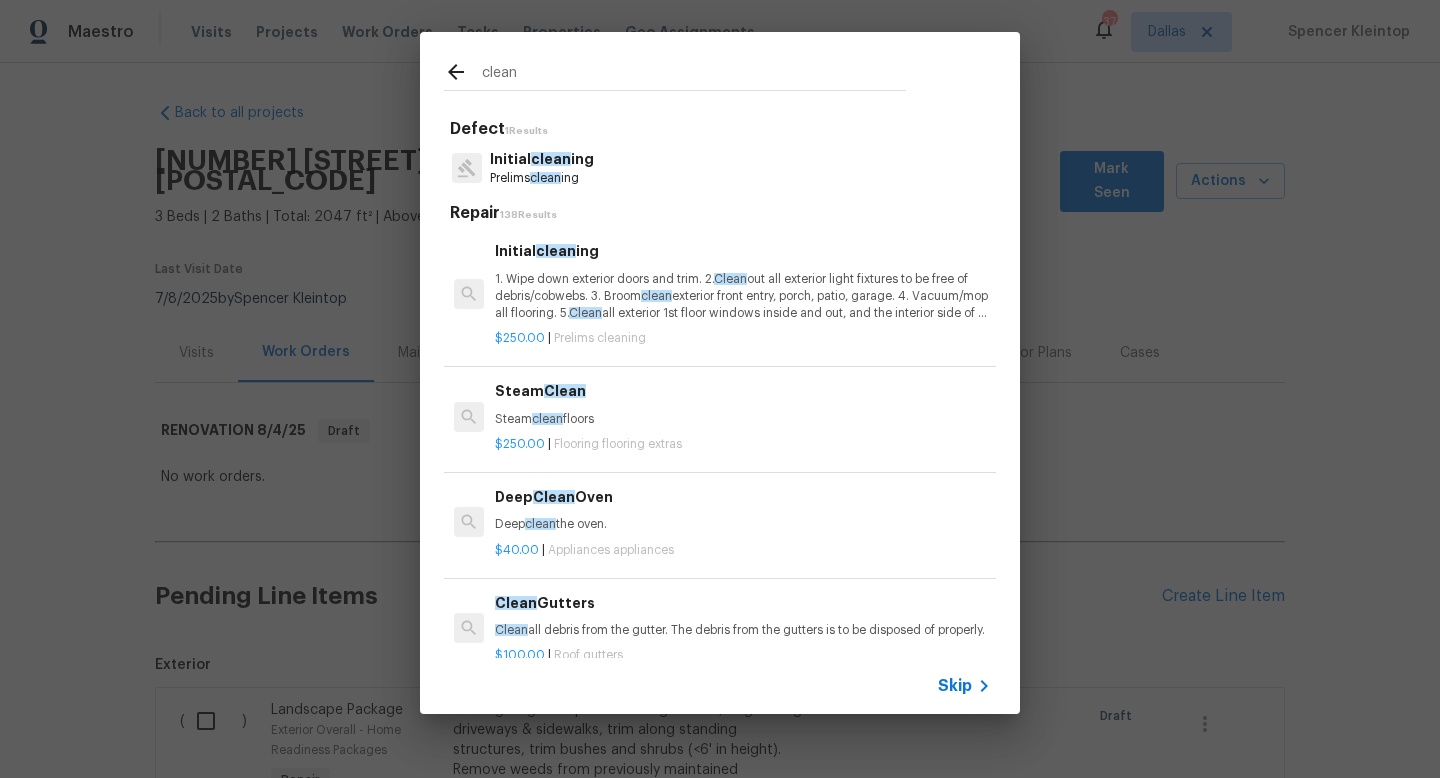 type on "clean" 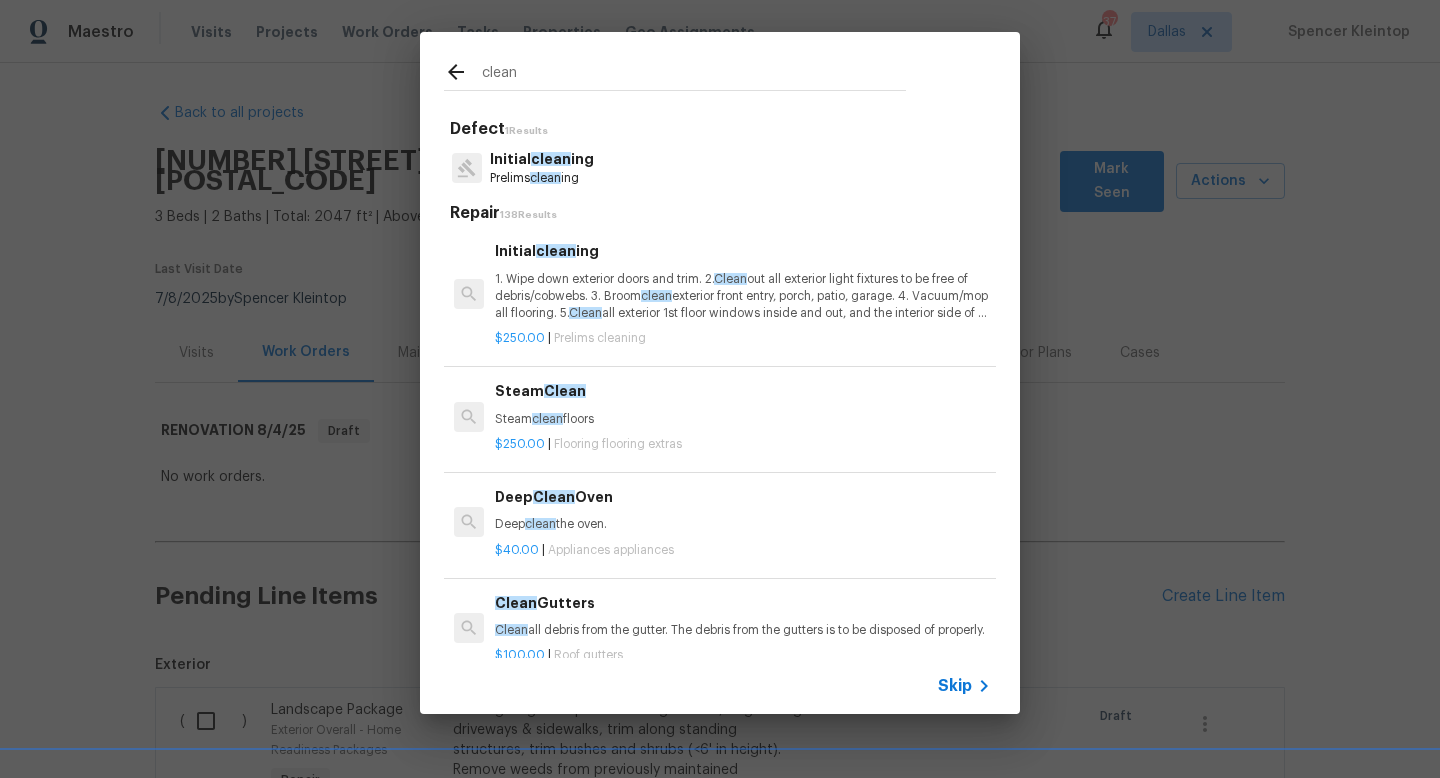 click on "Initial  clean ing" at bounding box center (542, 159) 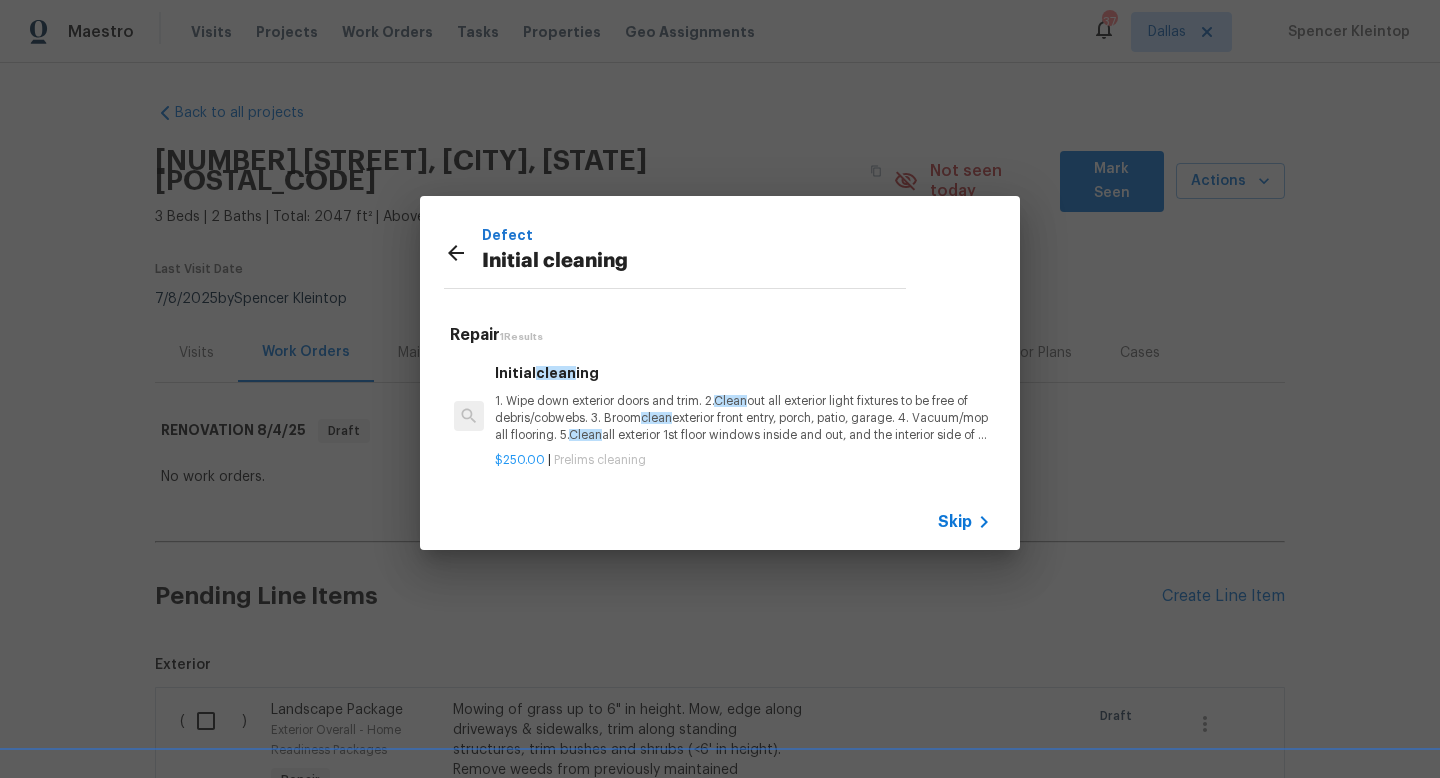 click on "1. Wipe down exterior doors and trim. 2.  Clean  out all exterior light fixtures to be free of debris/cobwebs. 3. Broom  clean  exterior front entry, porch, patio, garage. 4. Vacuum/mop all flooring. 5.  Clean  all exterior 1st floor windows inside and out, and the interior side of all above grade windows.  Clean  all tracks/frames. 6.  Clean  all air vent grills. 7.  Clean  all interior window, base, sill and trim. 8.  Clean  all switch/outlet plates and remove any paint. 9.  Clean  all light fixtures and ceiling fans. 10.  Clean  all doors, frames and trim. 11.  Clean  kitchen and laundry appliances - inside-outside and underneath. 12.  Clean  cabinetry inside and outside and top including drawers. 13.  Clean  counters, sinks, plumbing fixtures, toilets seat to remain down. 14.  Clean  showers, tubs, surrounds, wall tile free of grime and soap scum. 15.  Clean  window coverings if left in place. 16.  Clean  baseboards. 17.  Clean" at bounding box center [743, 418] 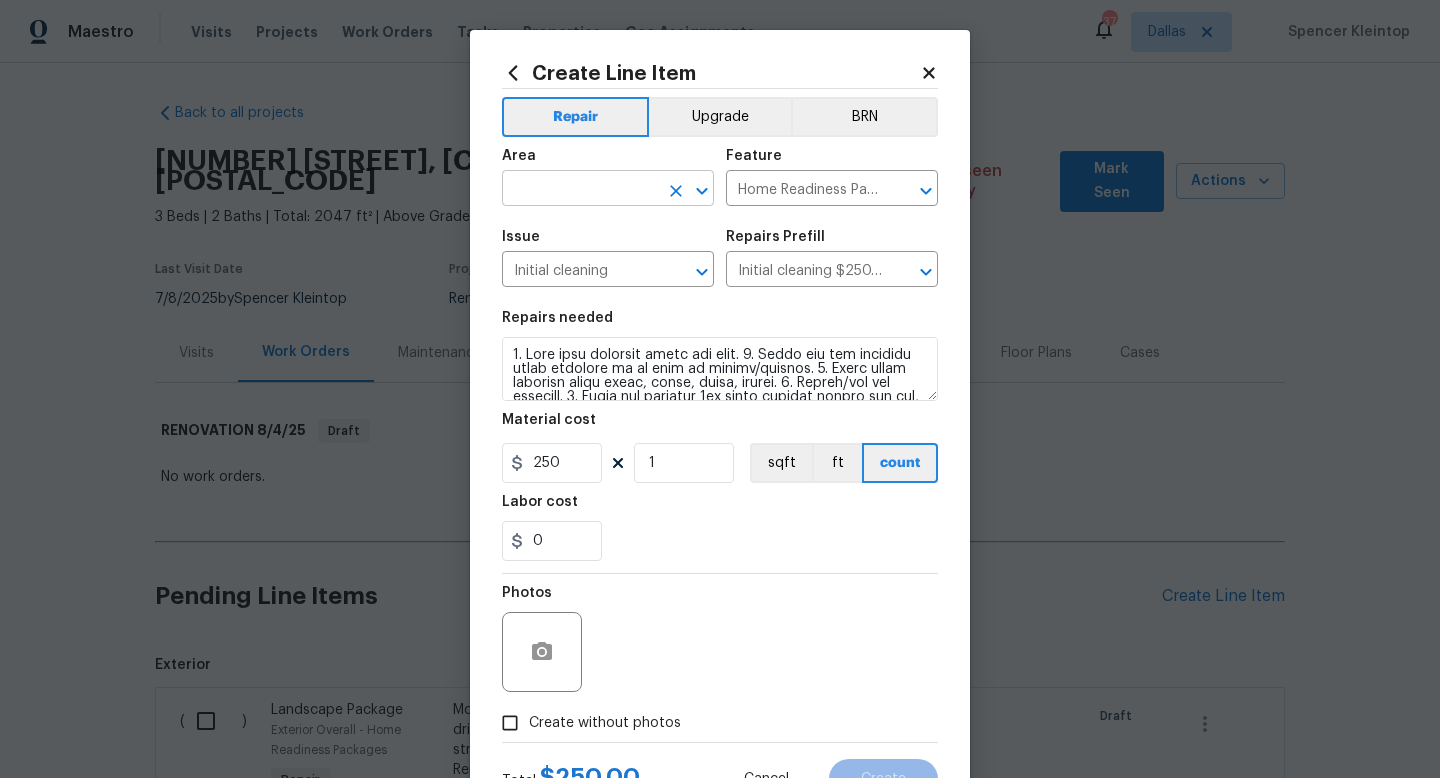 click at bounding box center (580, 190) 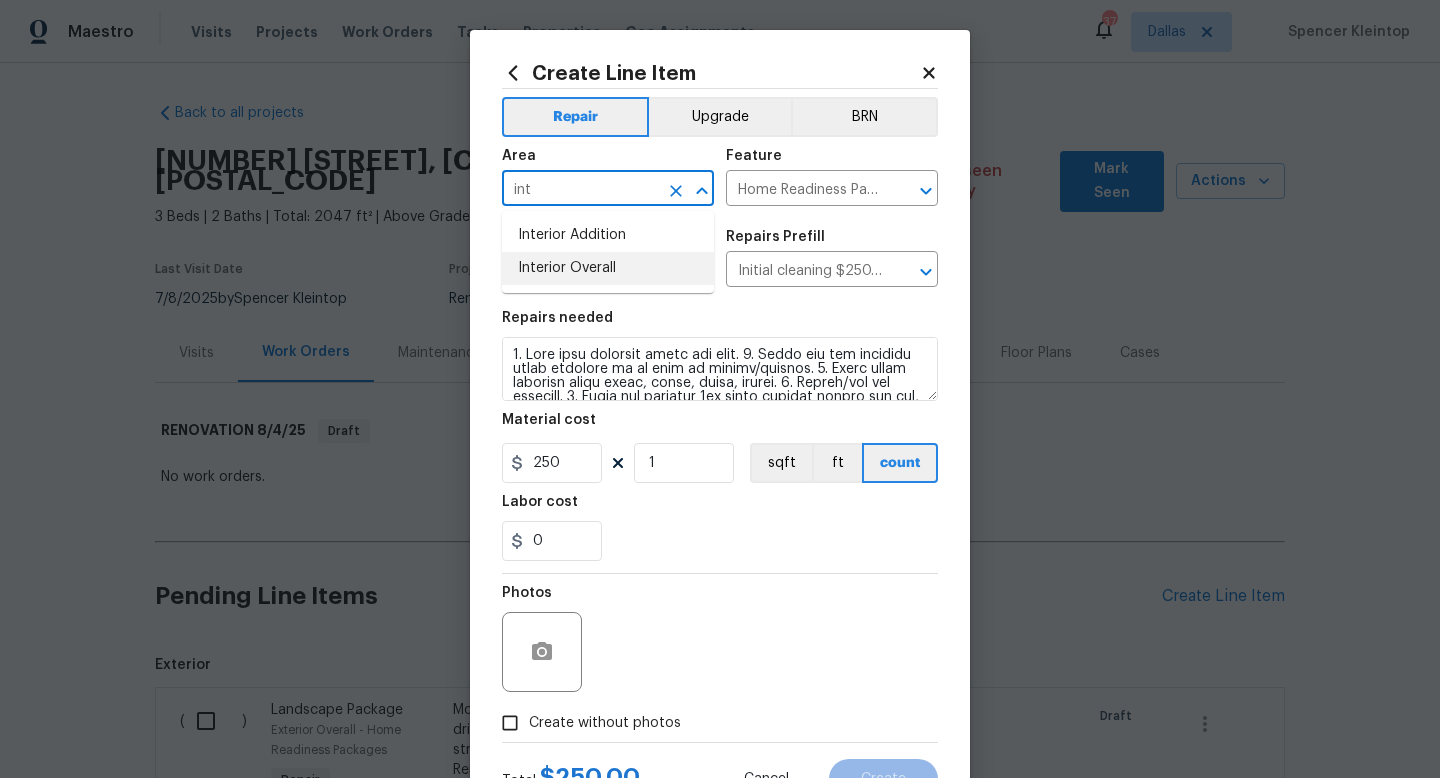 click on "Interior Overall" at bounding box center (608, 268) 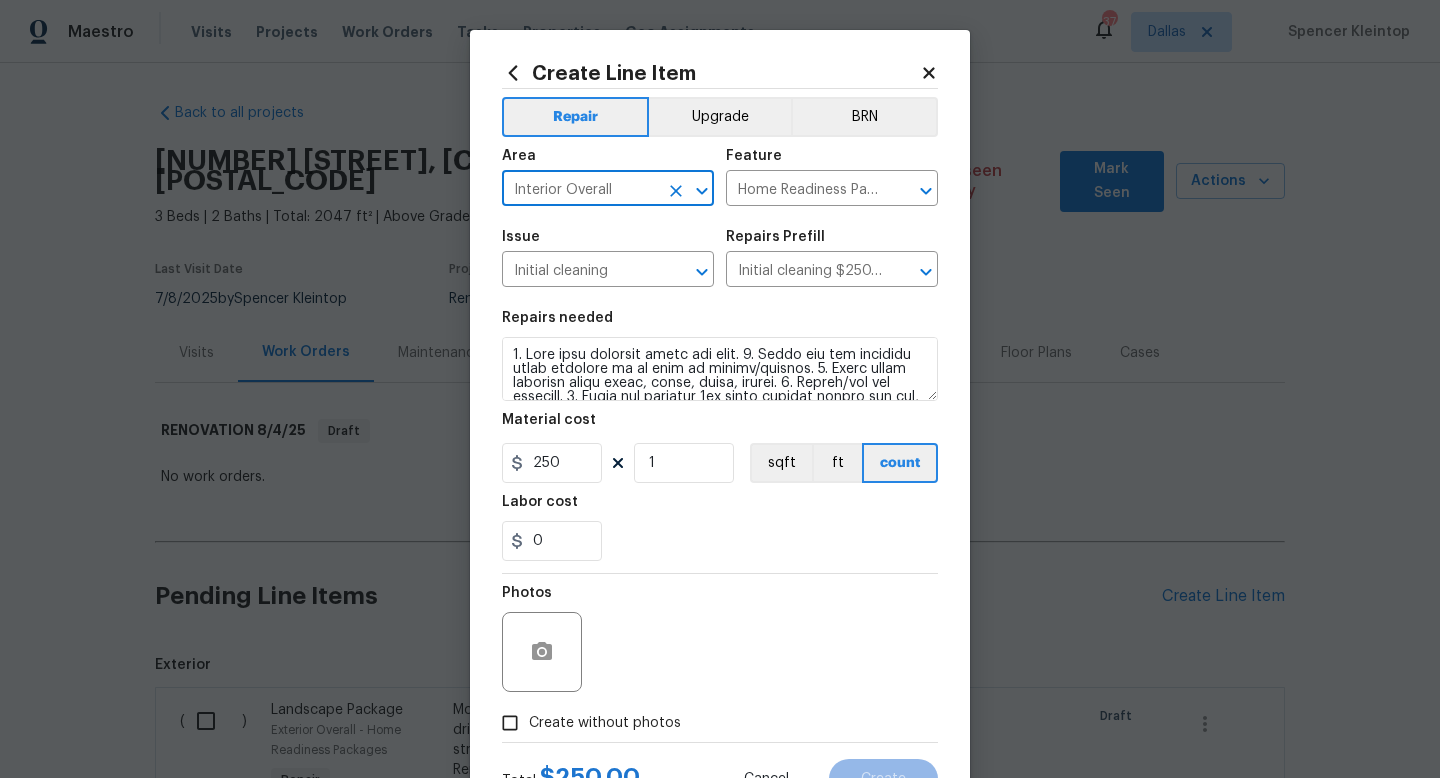 scroll, scrollTop: 84, scrollLeft: 0, axis: vertical 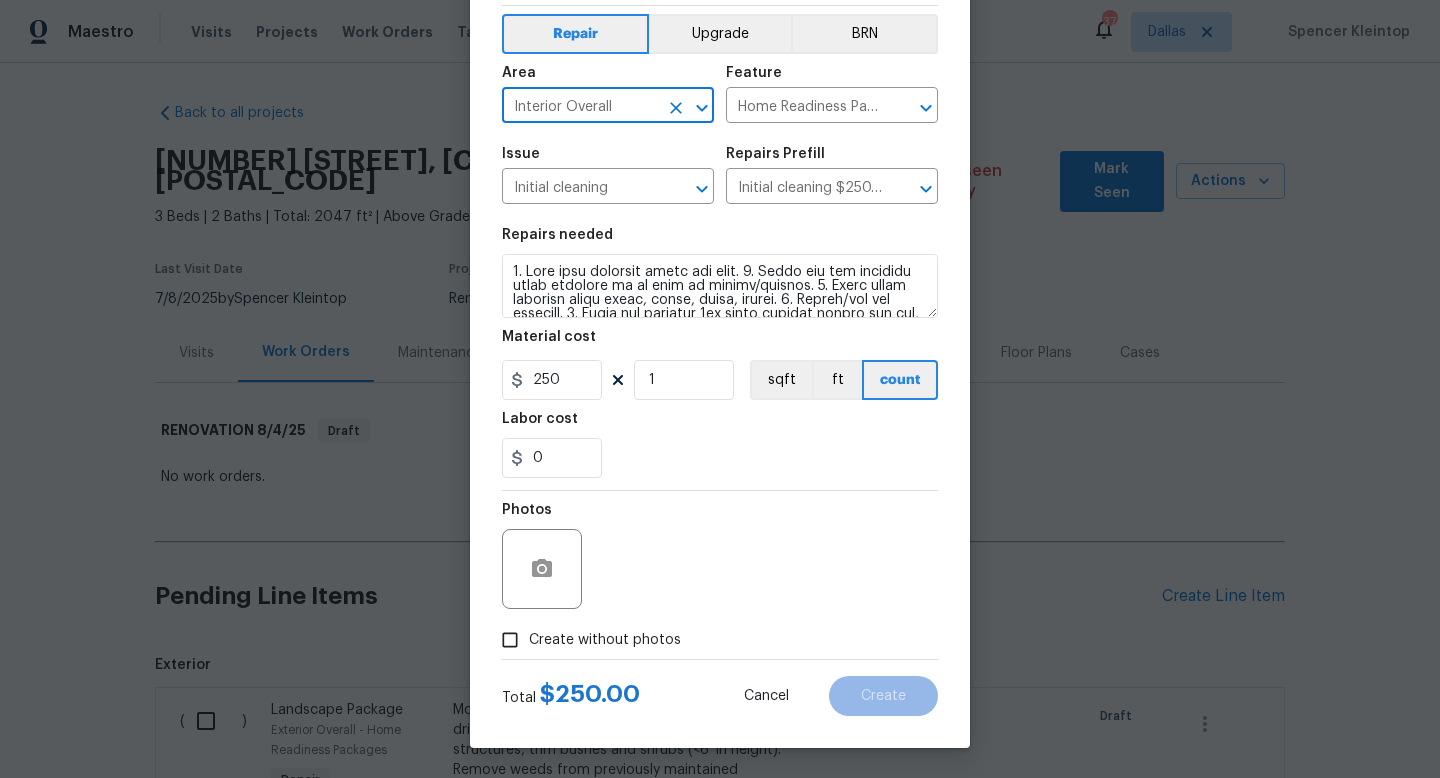 type on "Interior Overall" 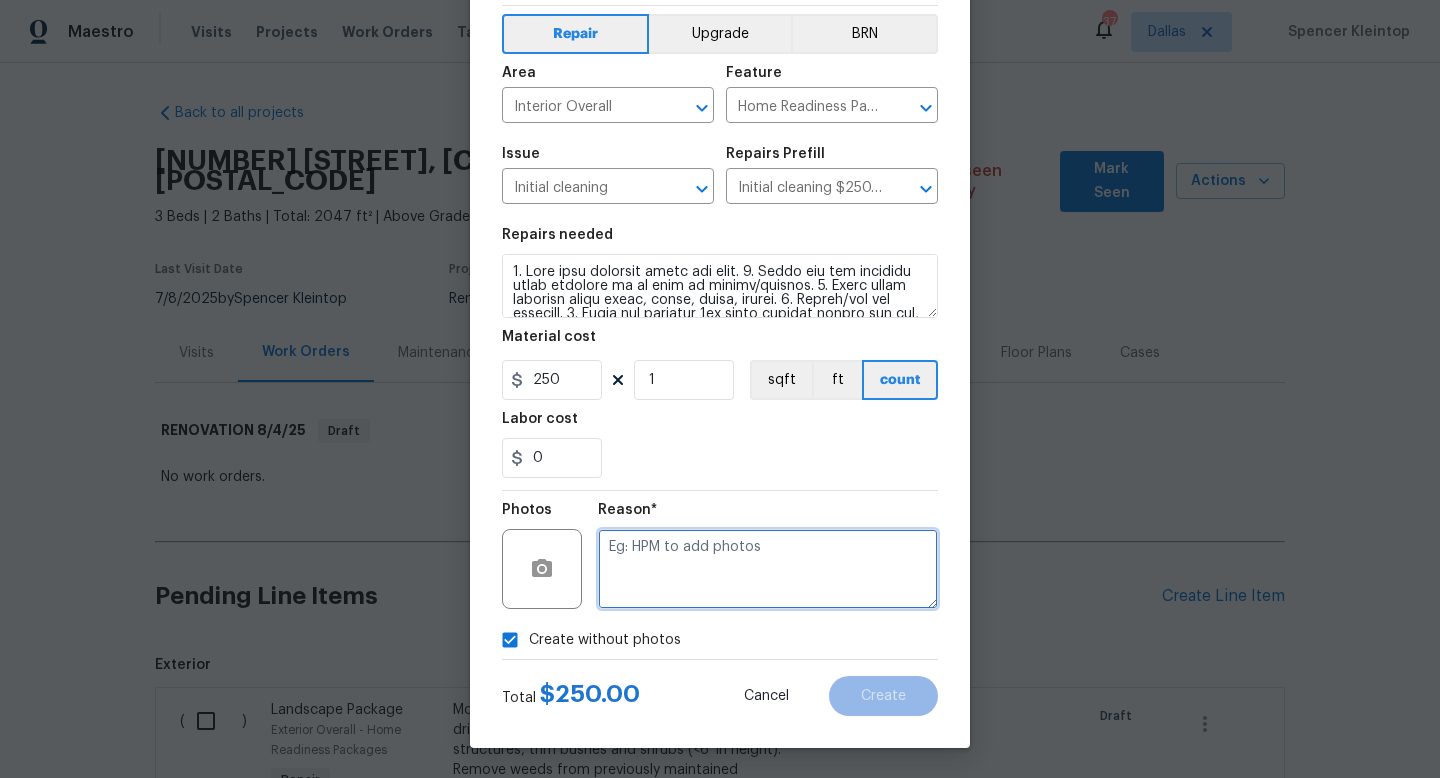 click at bounding box center (768, 569) 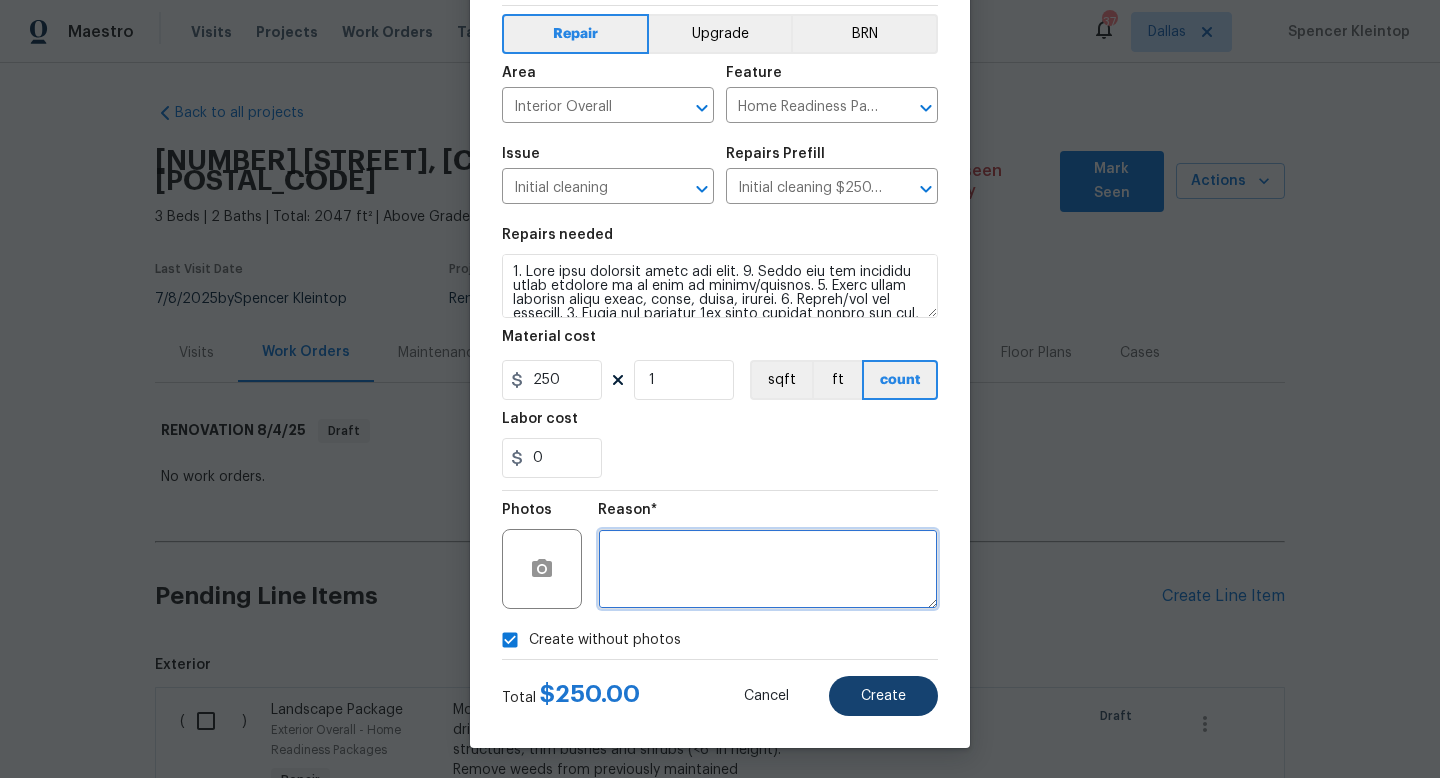 type 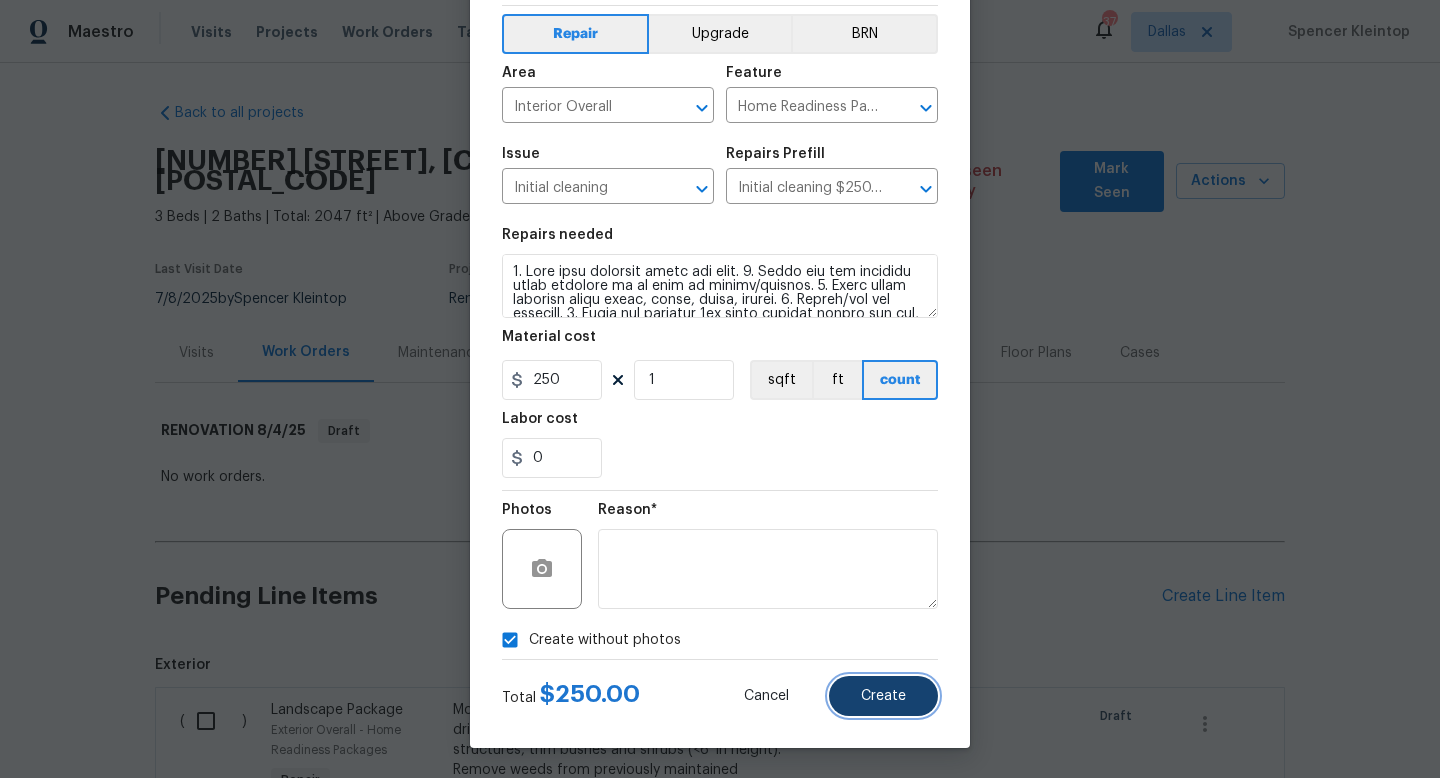 click on "Create" at bounding box center (883, 696) 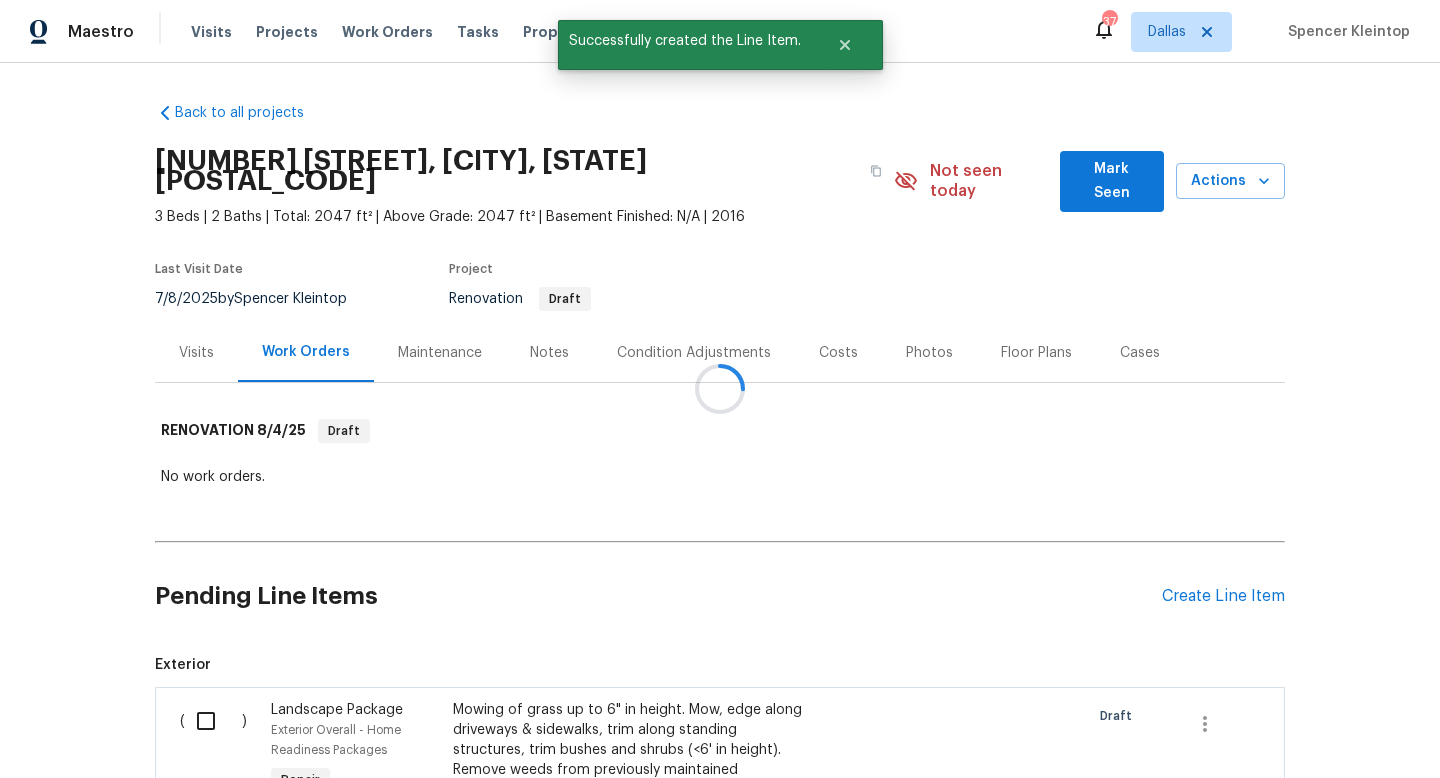 click at bounding box center (720, 389) 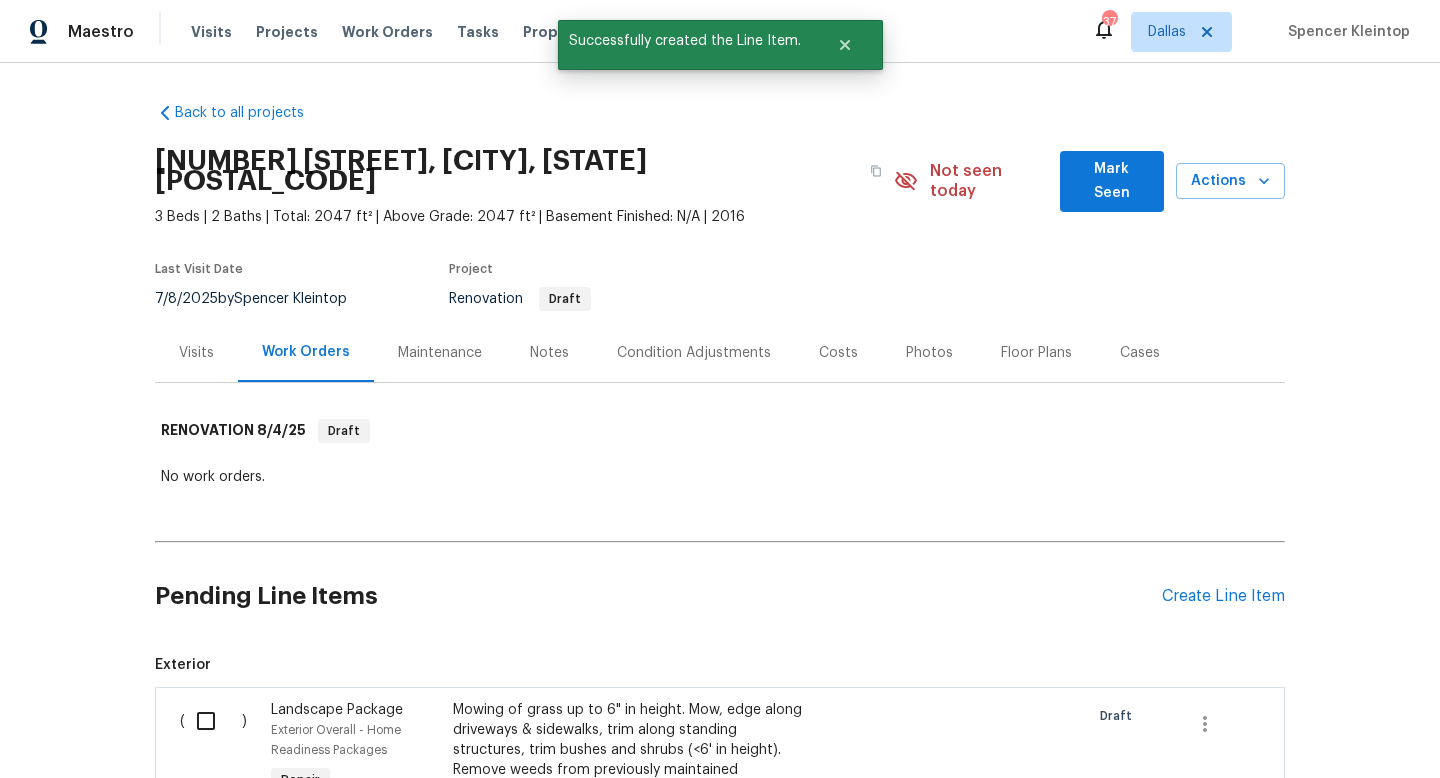 click on "Create Line Item" at bounding box center [1223, 596] 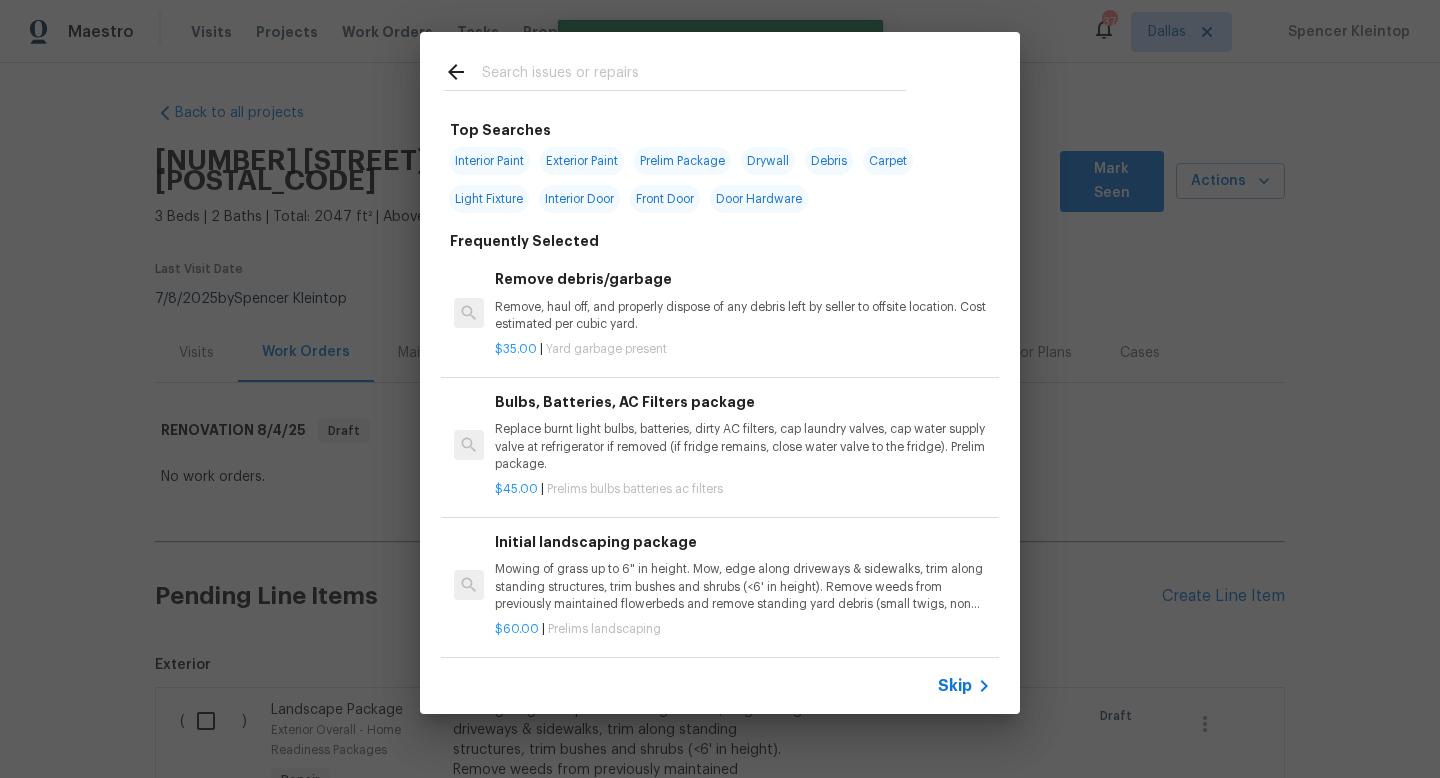 click at bounding box center [694, 75] 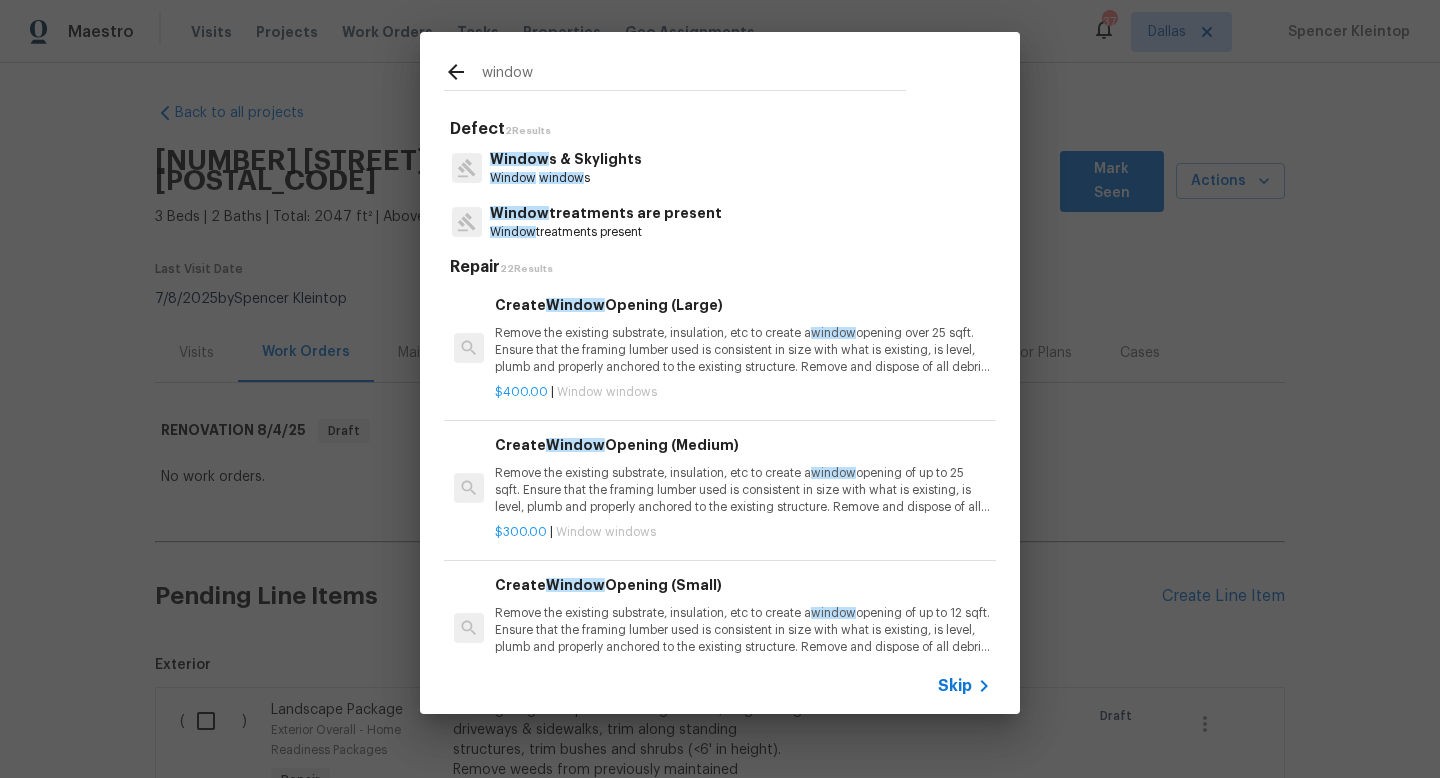 type on "window" 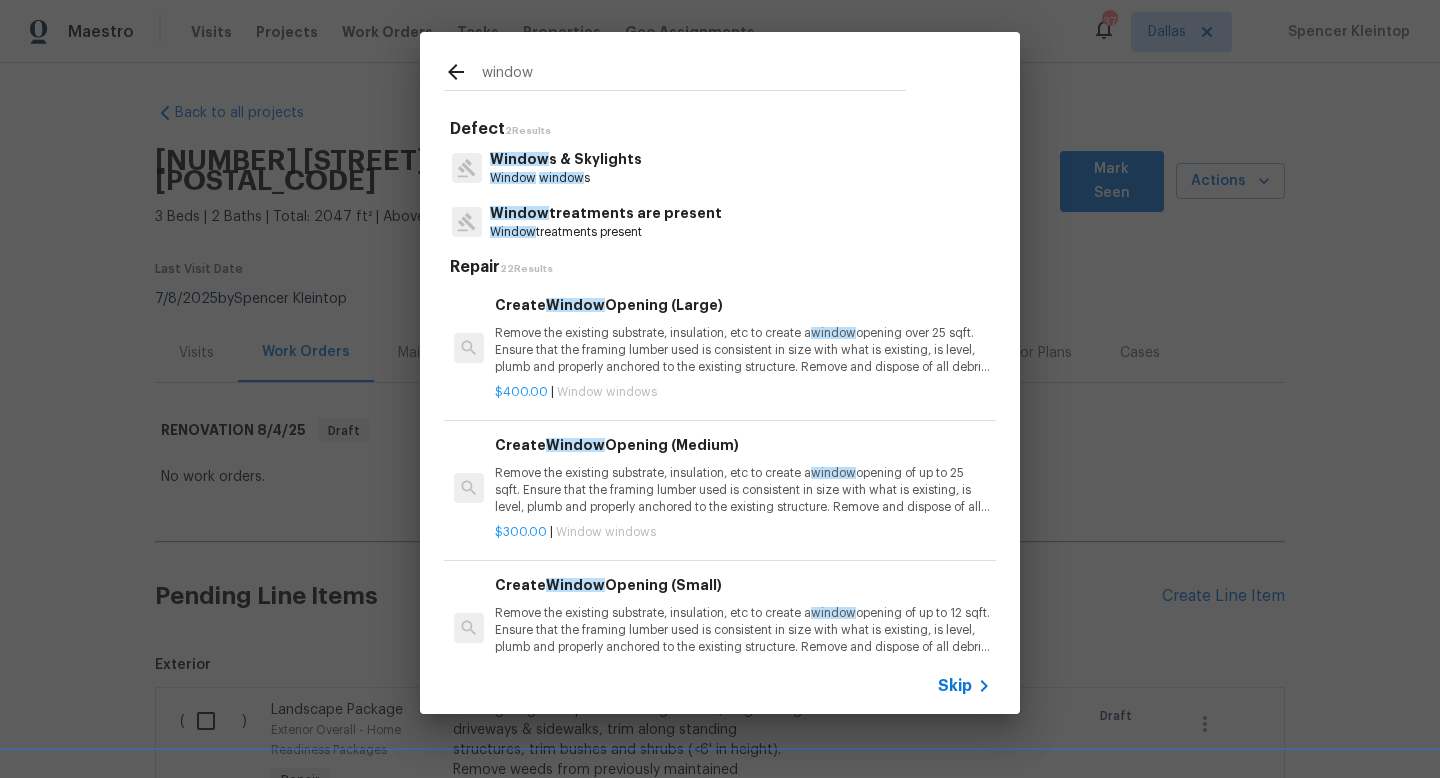 click on "Window s & Skylights" at bounding box center [566, 159] 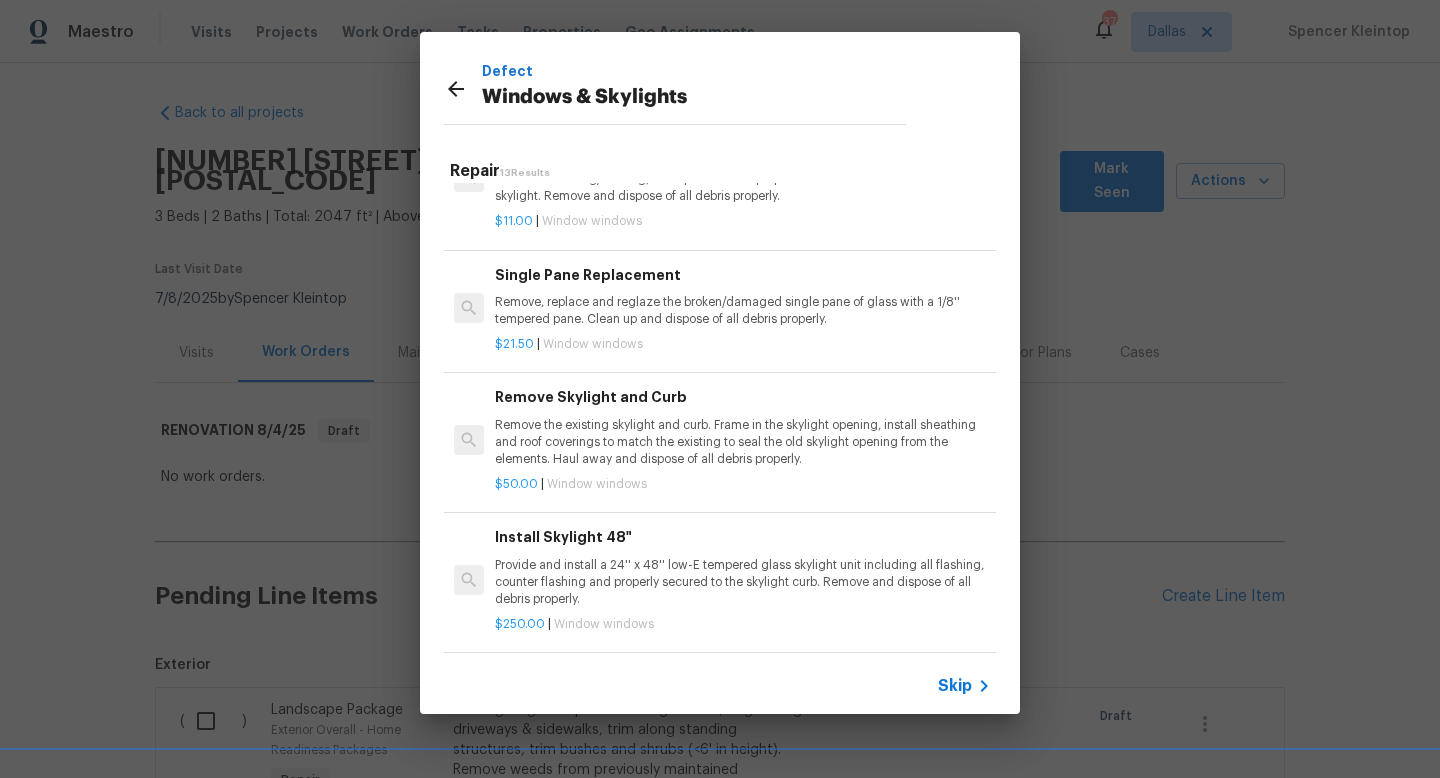 scroll, scrollTop: 1237, scrollLeft: 0, axis: vertical 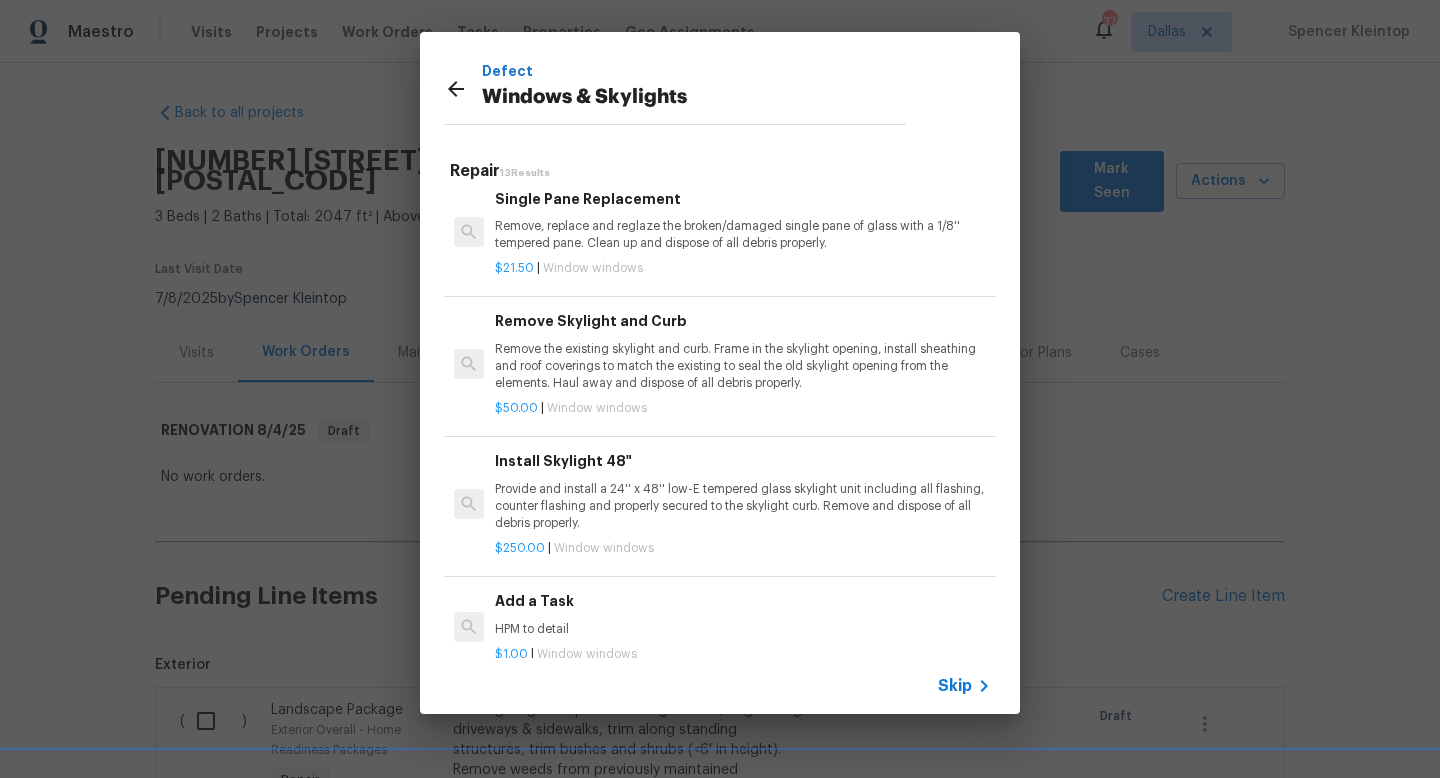 click on "Add a Task" at bounding box center [743, 601] 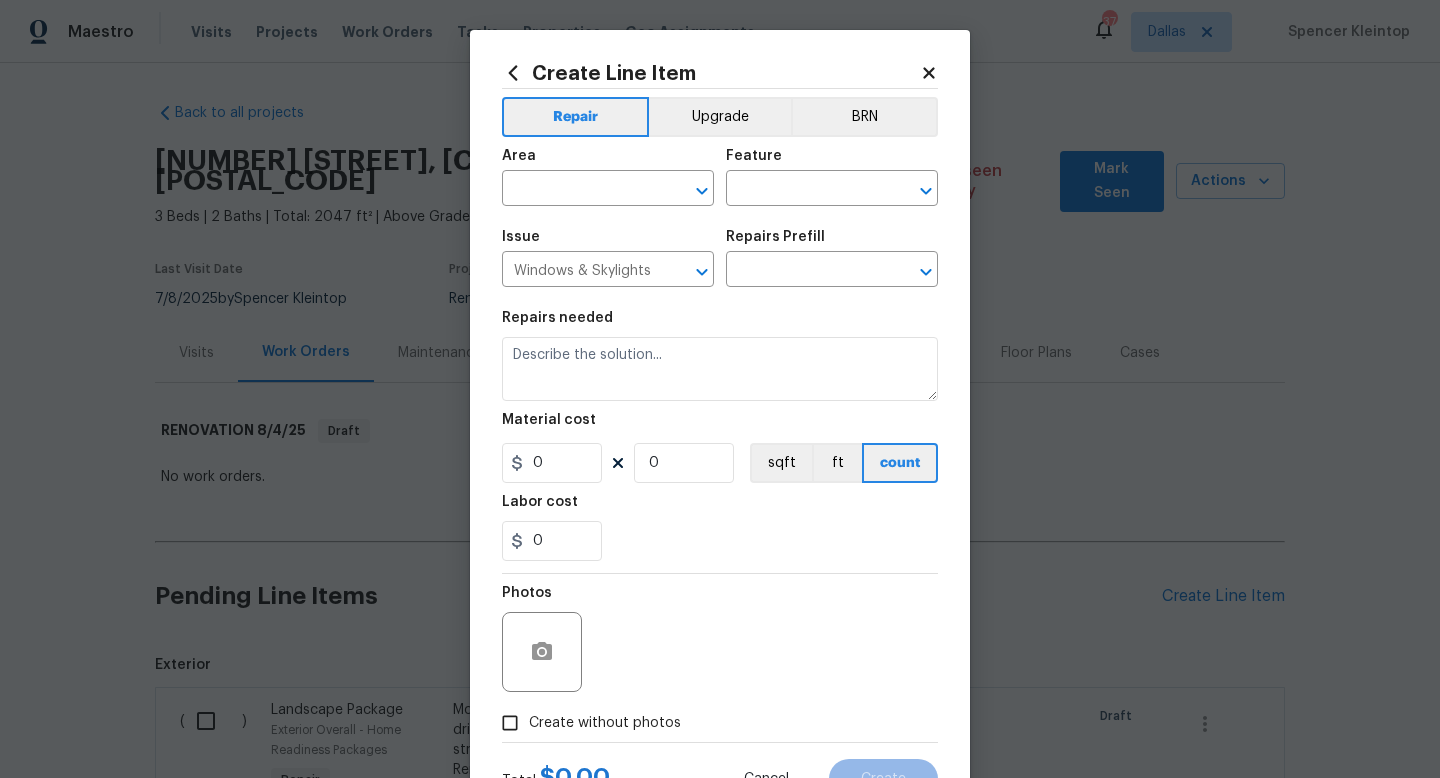 type on "Add a Task $1.00" 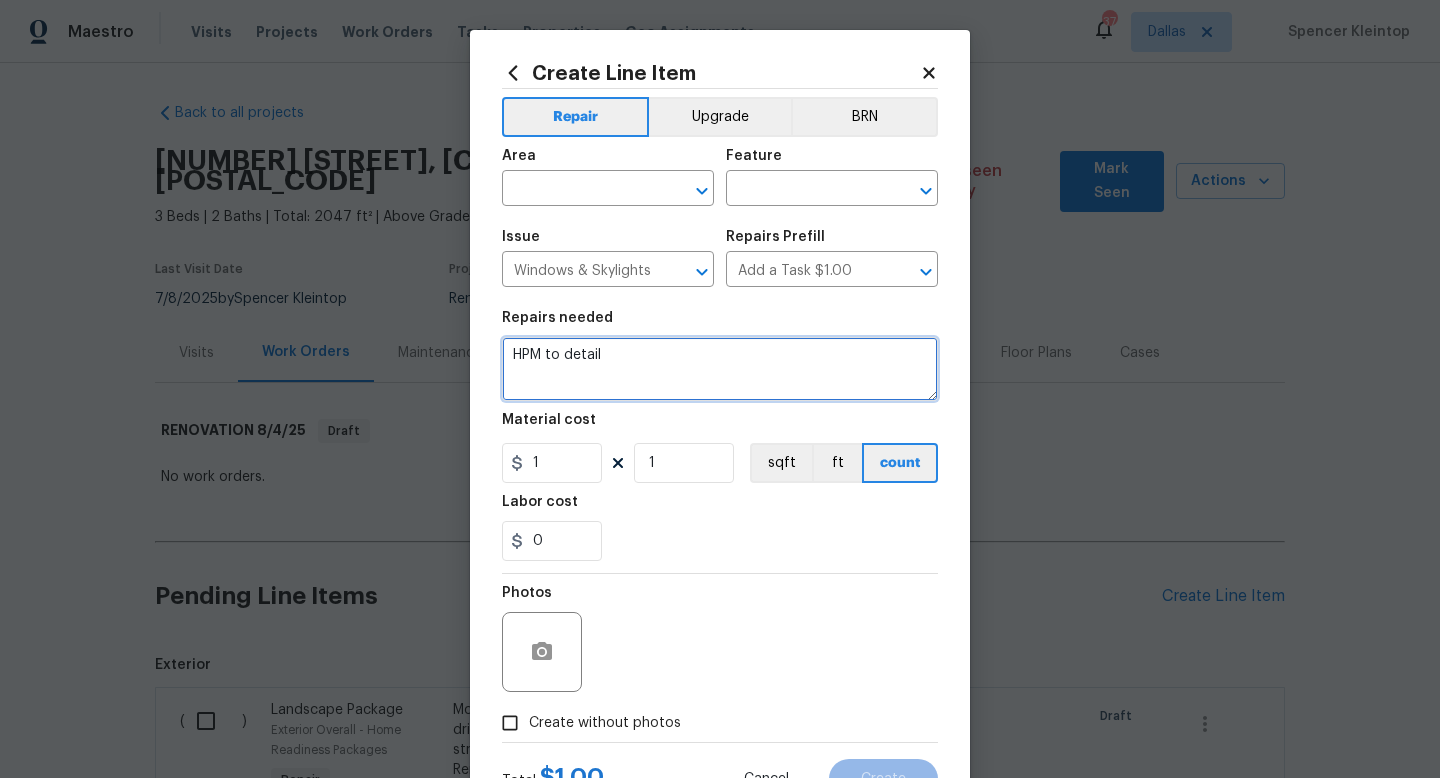 drag, startPoint x: 632, startPoint y: 360, endPoint x: 296, endPoint y: 347, distance: 336.2514 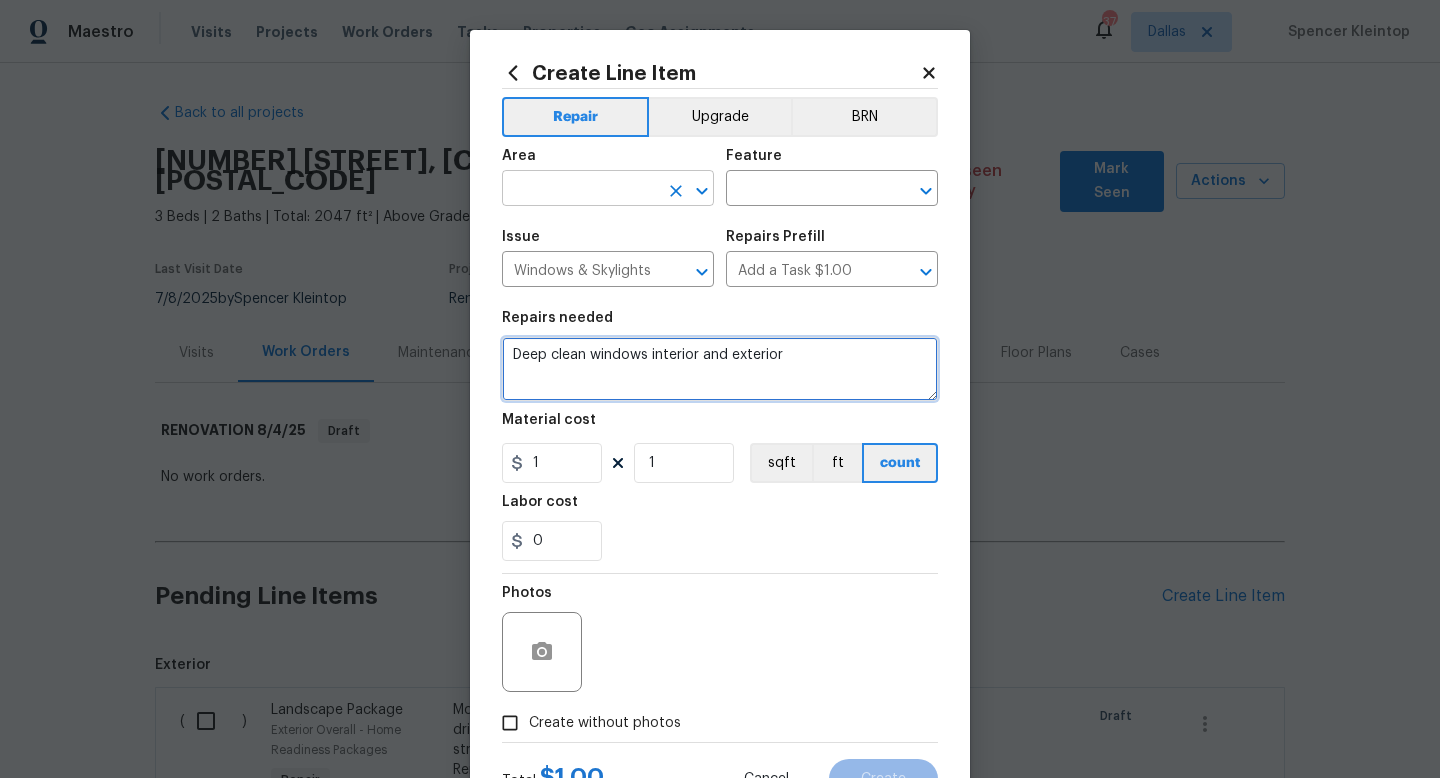 type on "Deep clean windows interior and exterior" 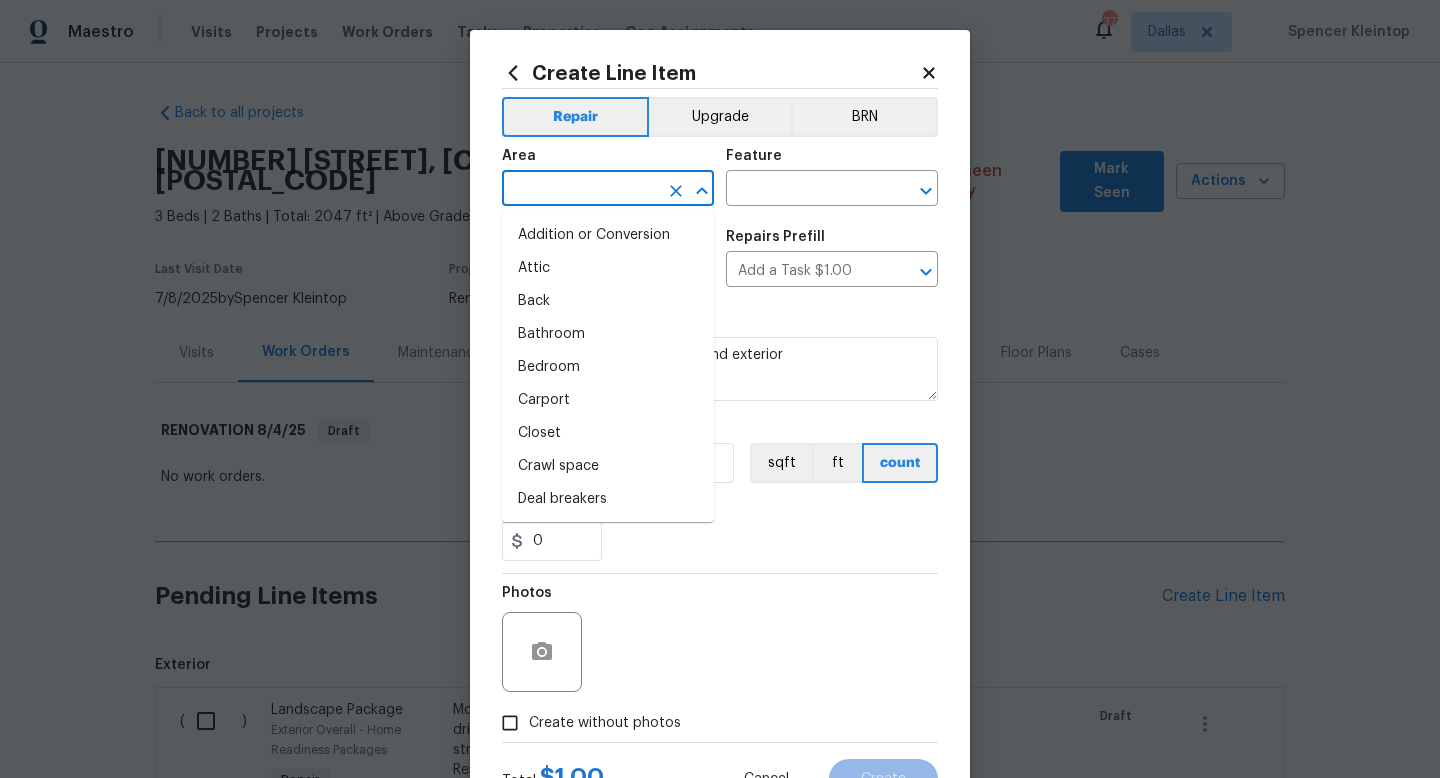 click at bounding box center [580, 190] 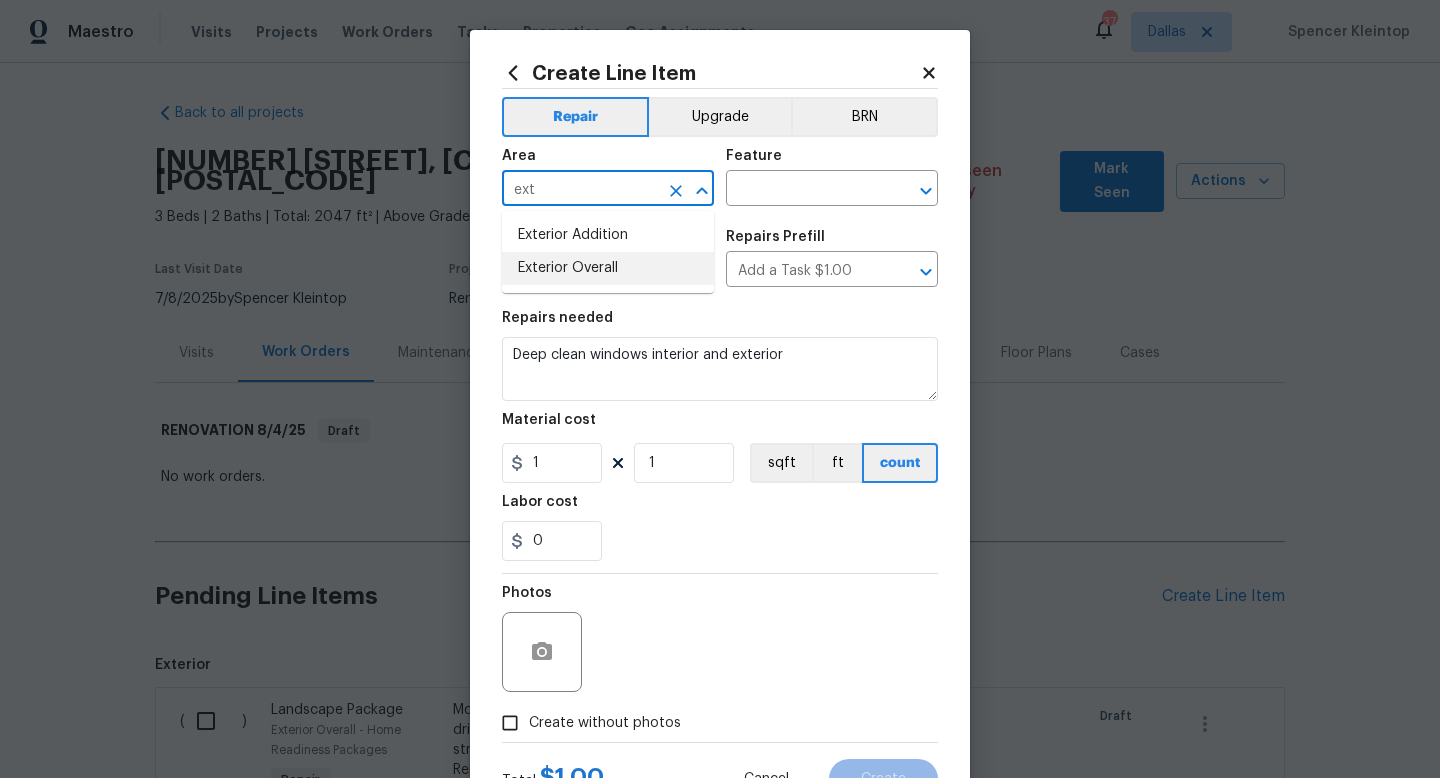 click on "Exterior Overall" at bounding box center (608, 268) 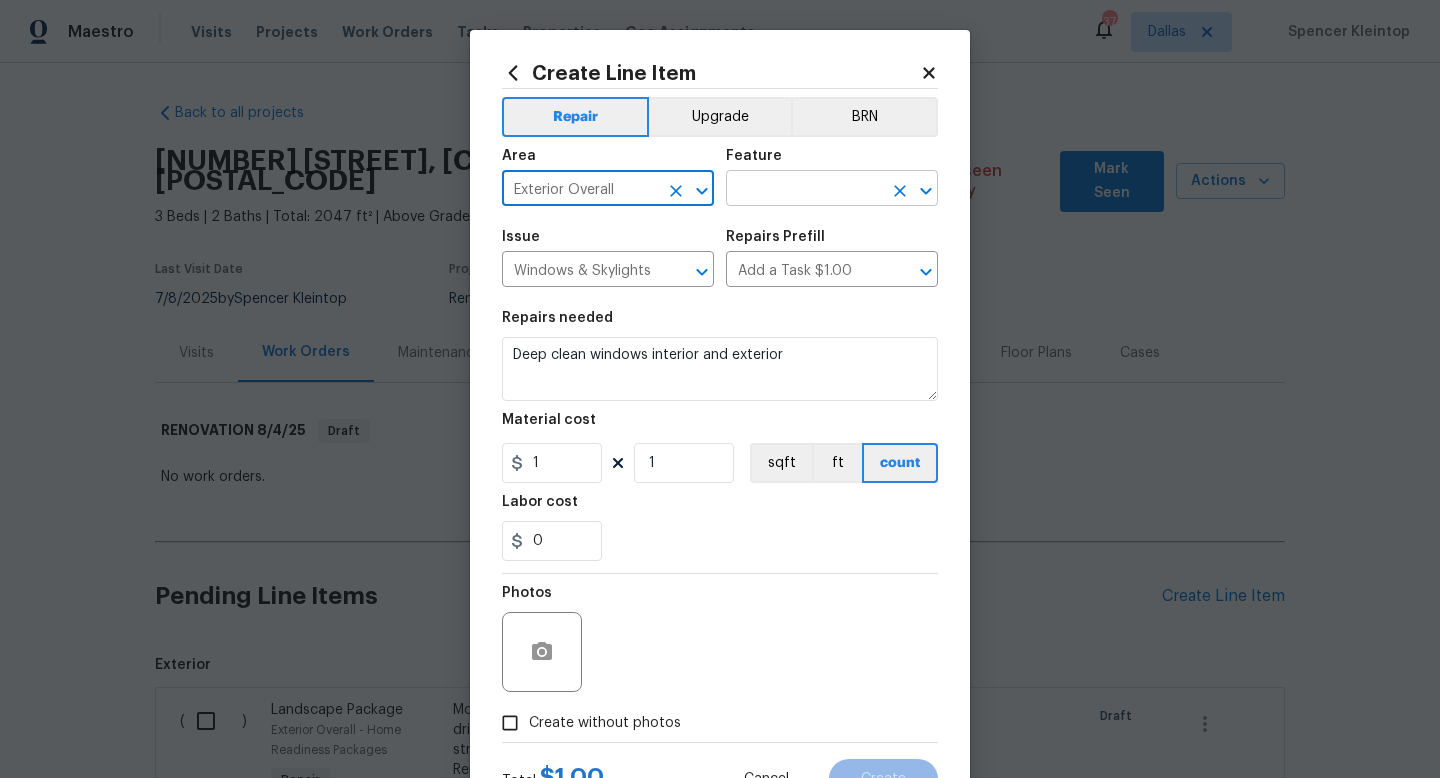 type on "Exterior Overall" 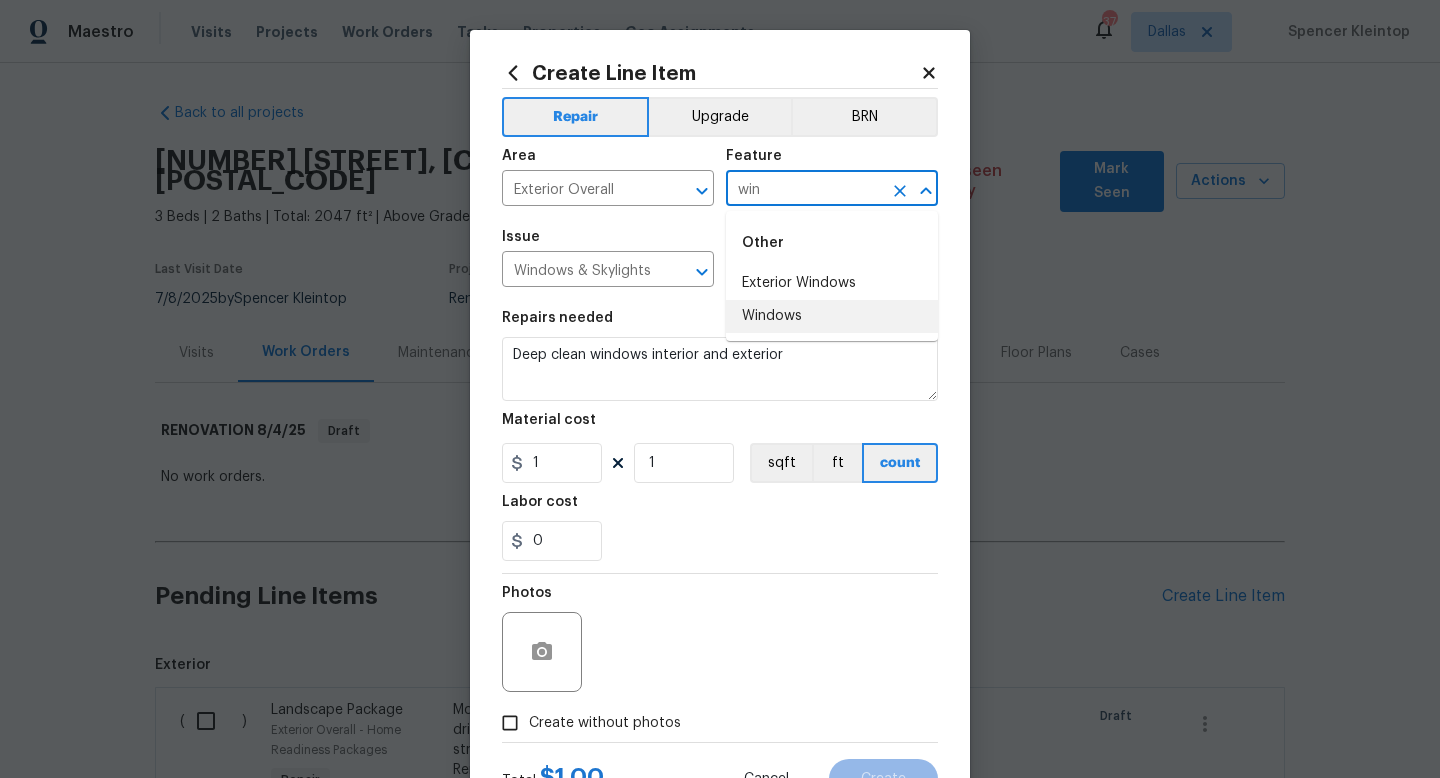 click on "Windows" at bounding box center [832, 316] 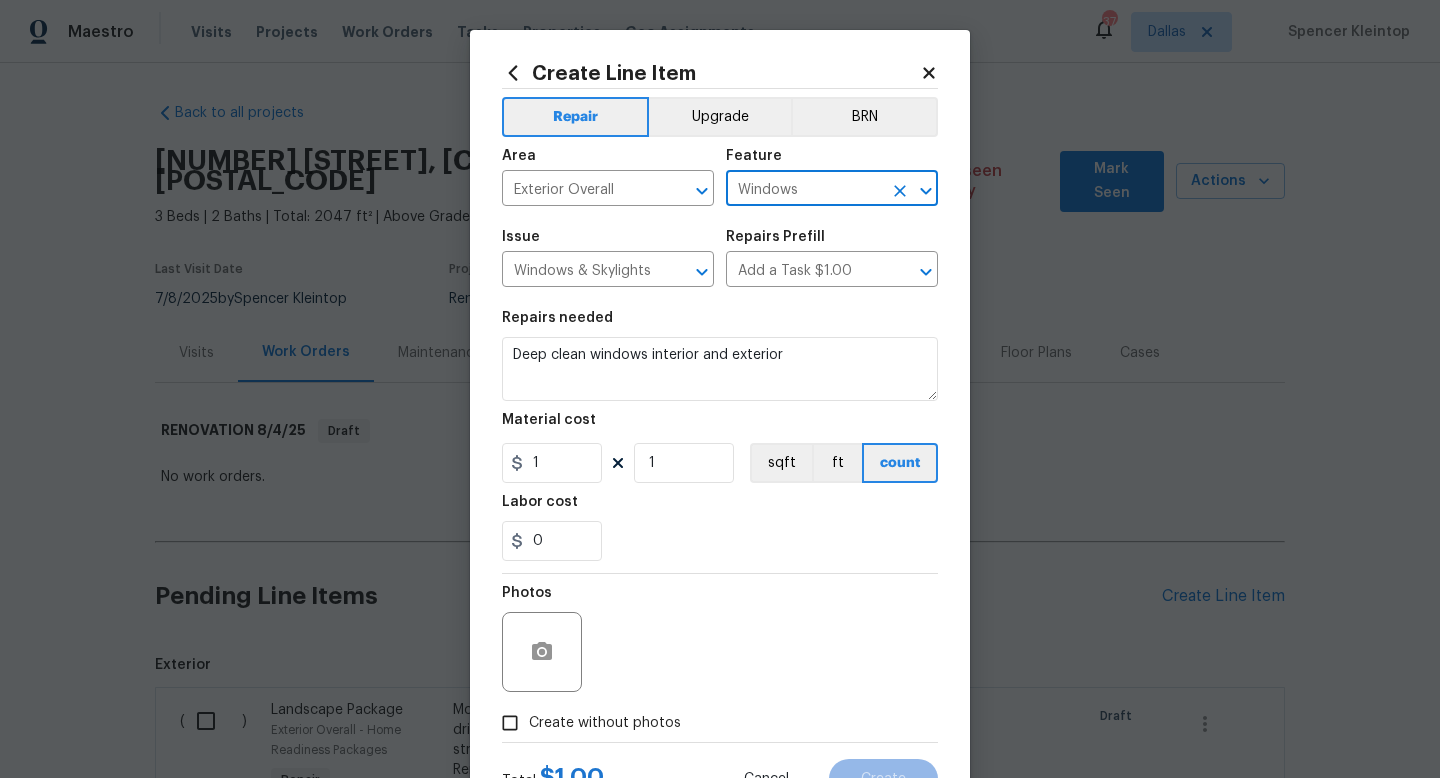 type on "Windows" 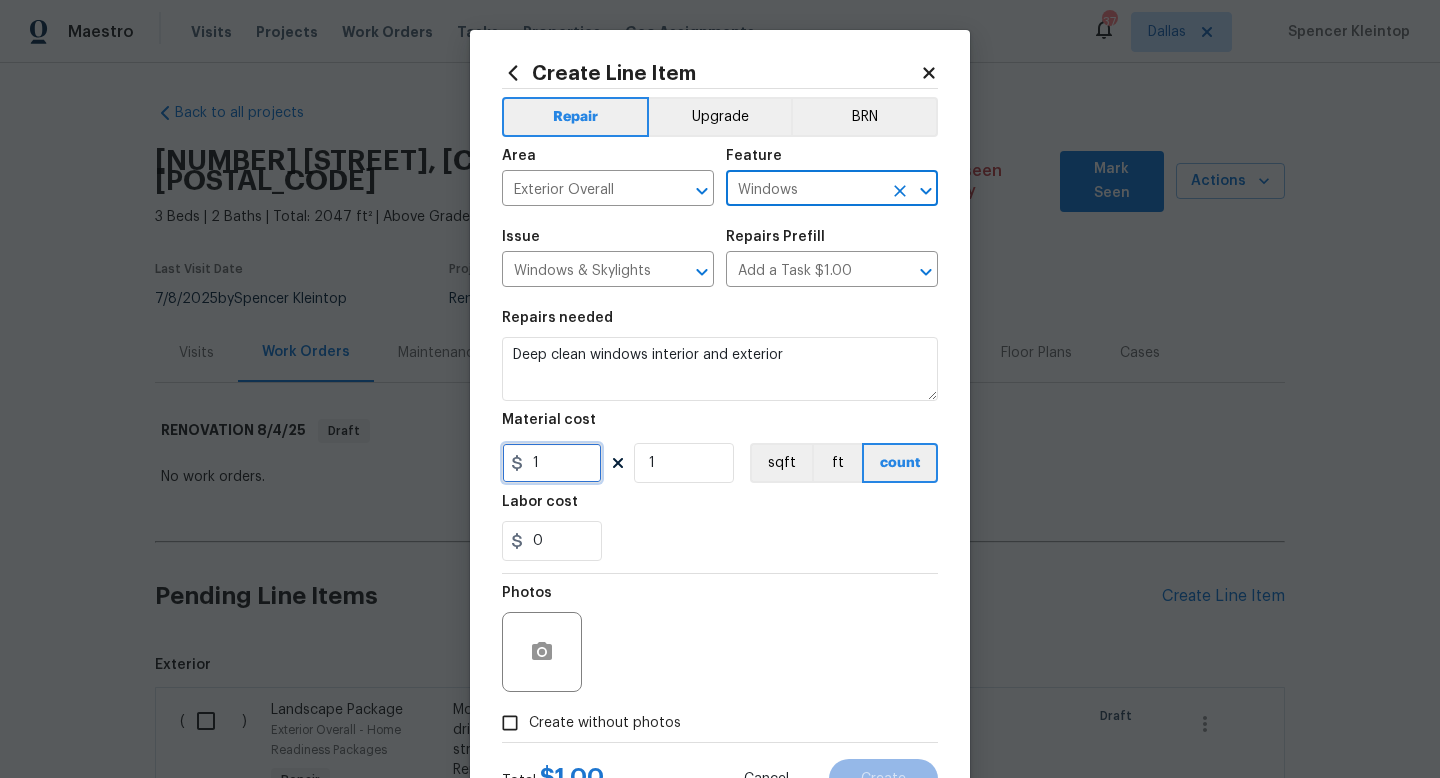 click on "1" at bounding box center (552, 463) 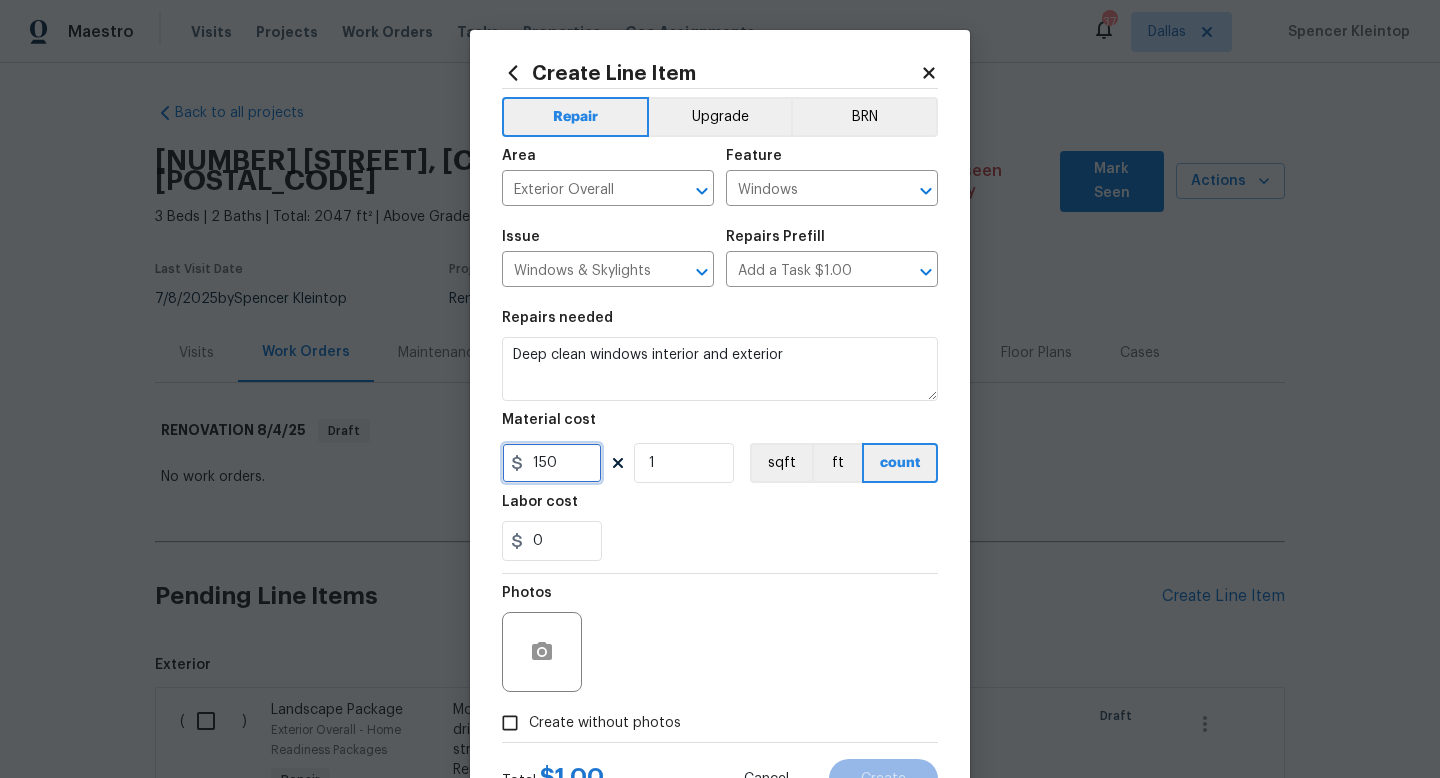 type on "150" 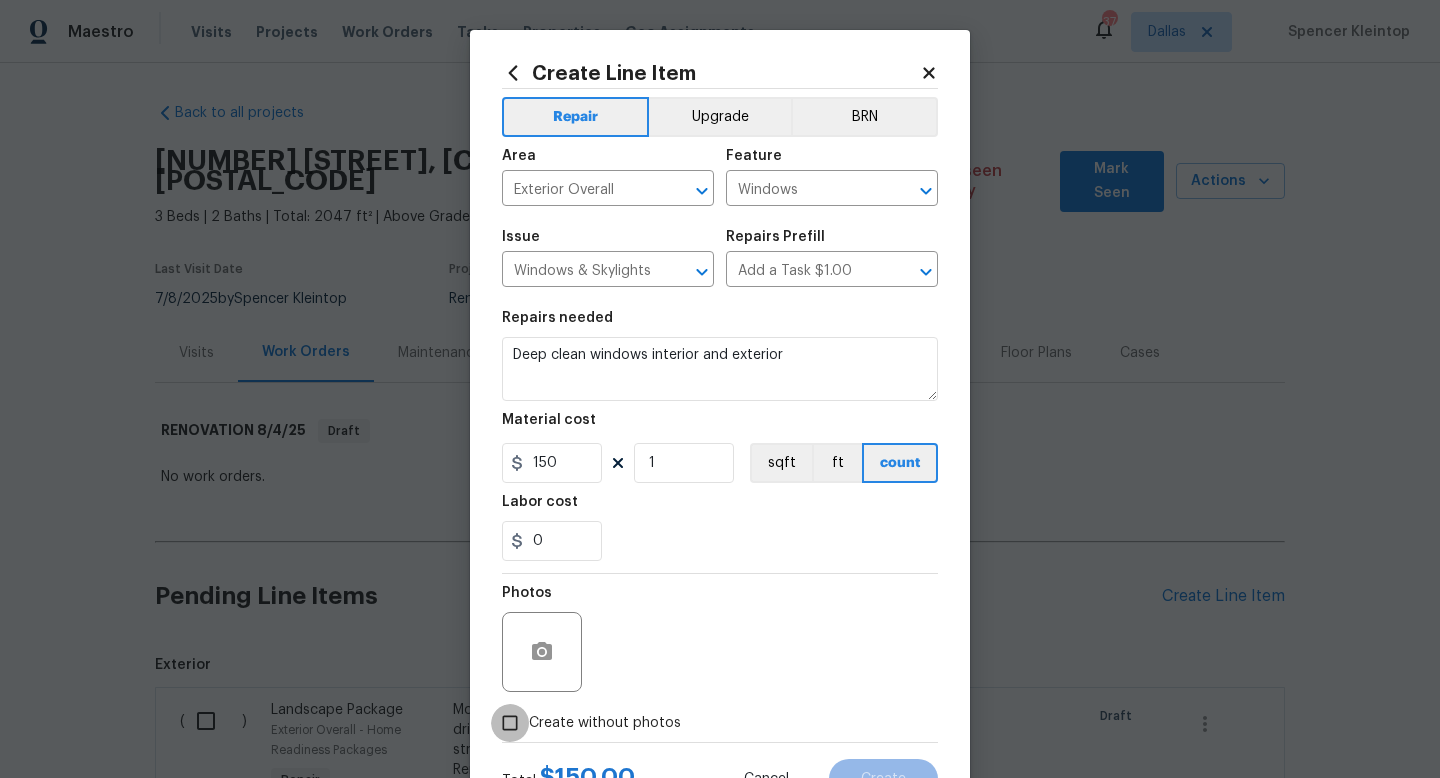 click on "Create without photos" at bounding box center (510, 723) 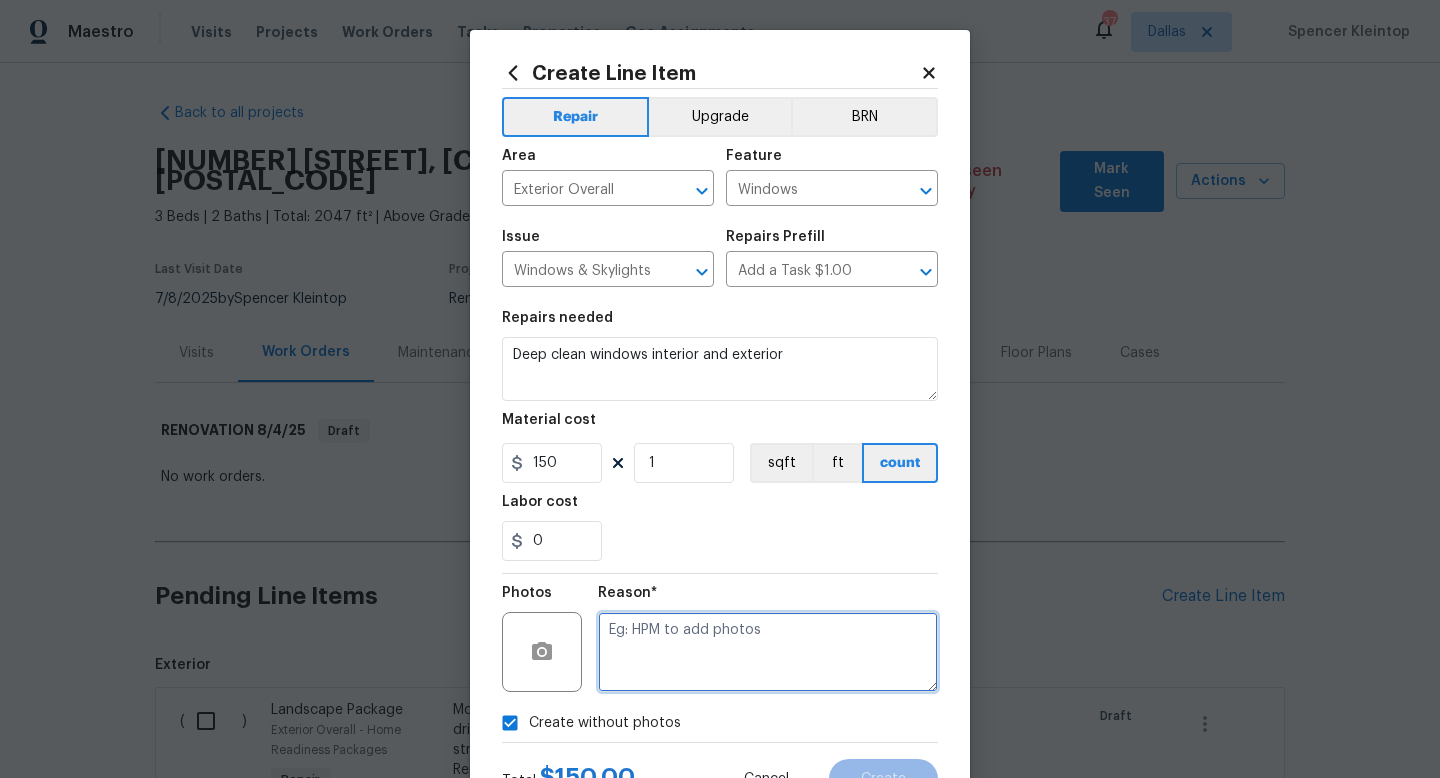 click at bounding box center [768, 652] 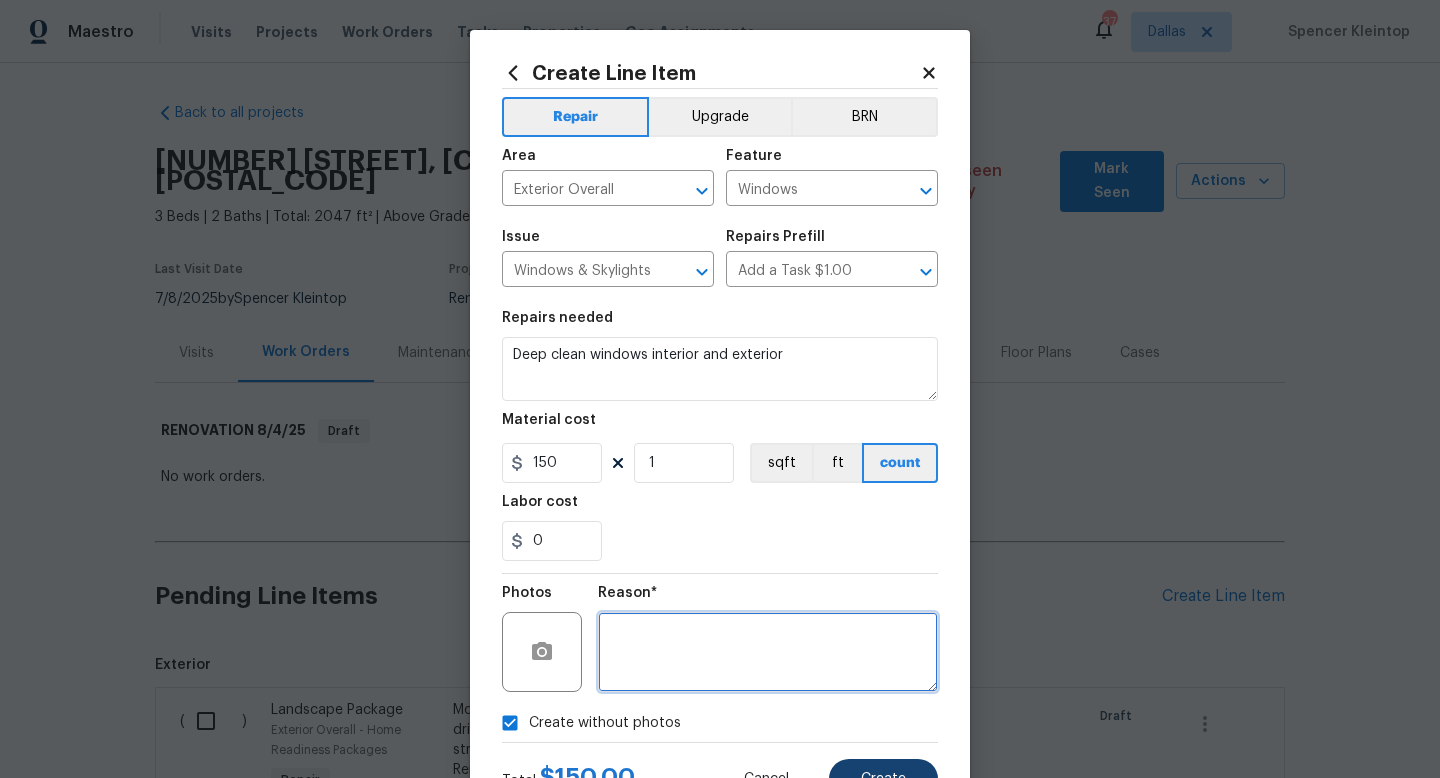 type 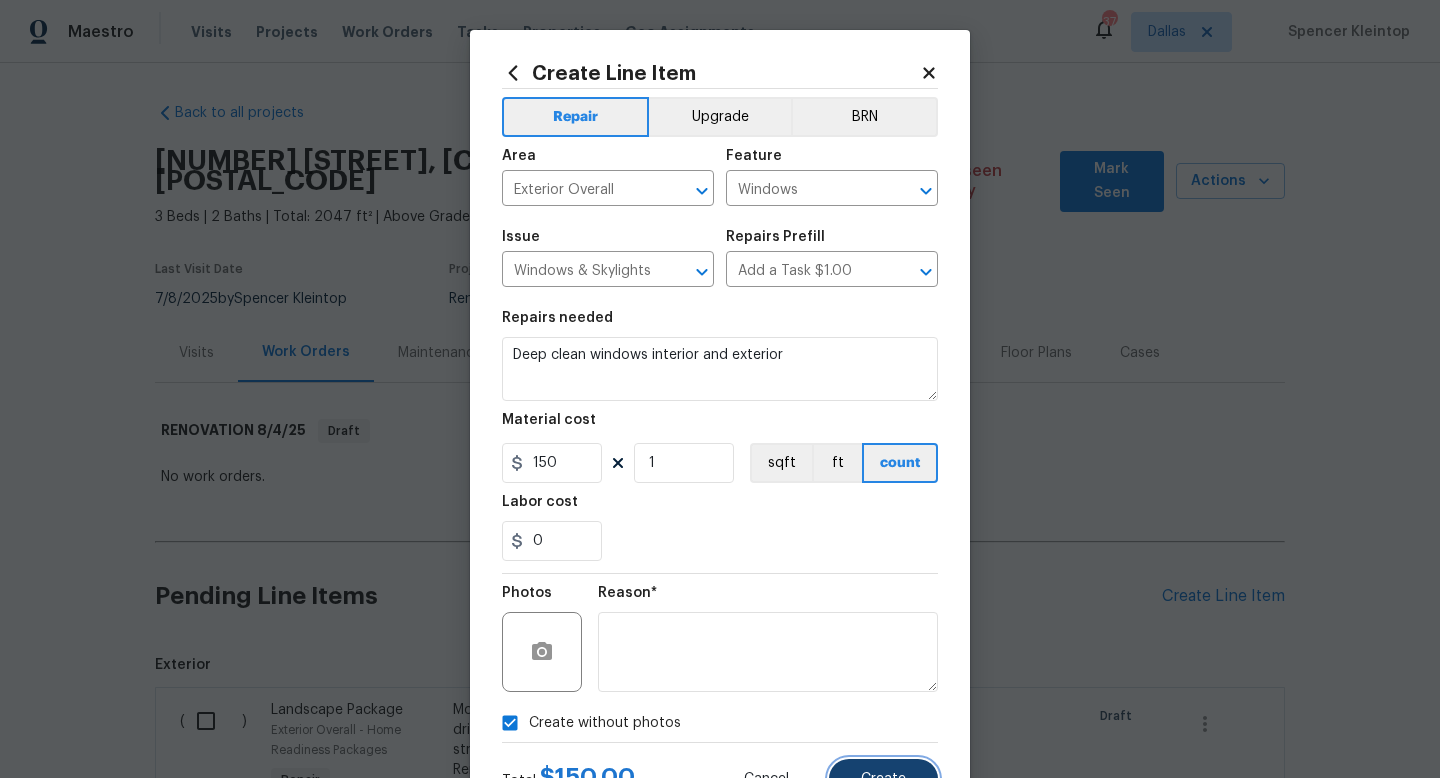 click on "Create" at bounding box center [883, 779] 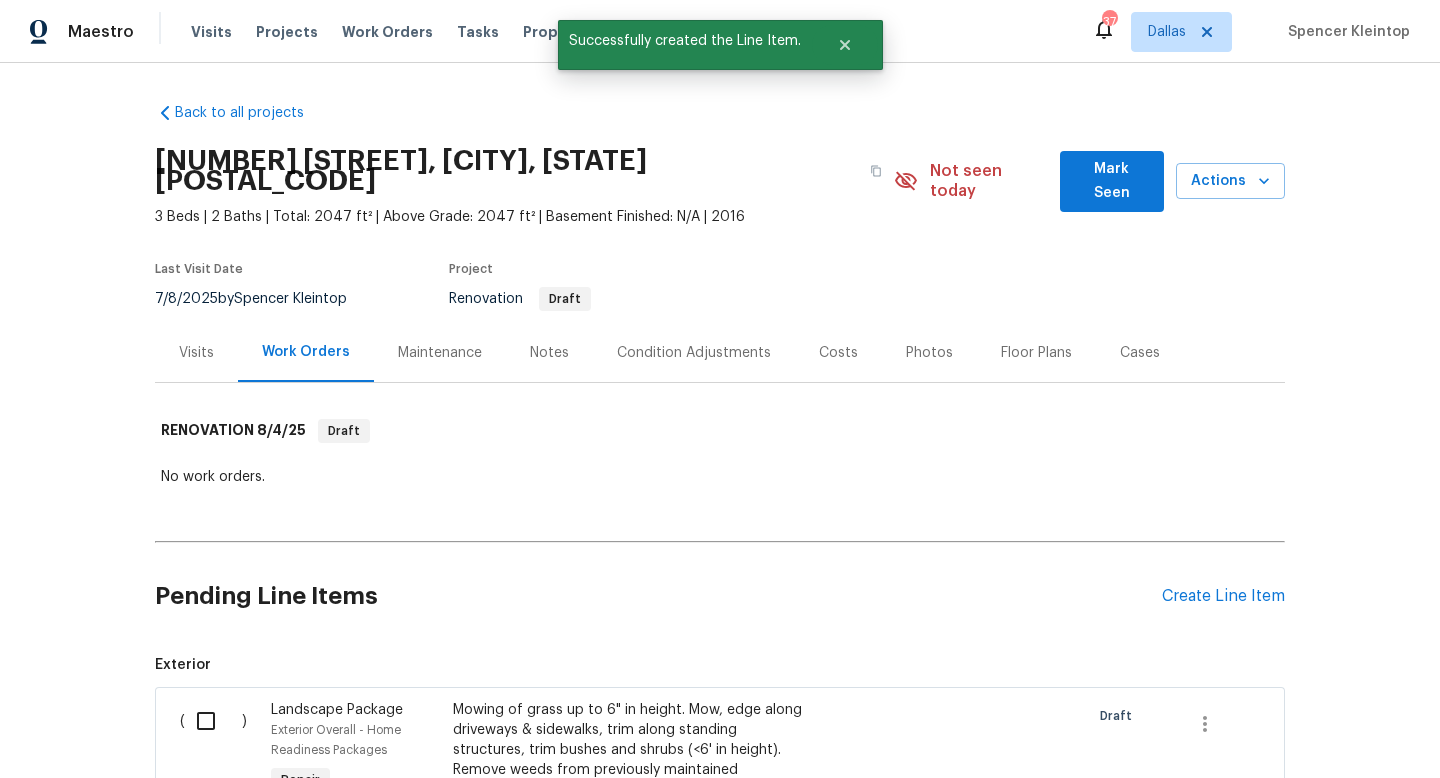 click on "Pending Line Items Create Line Item" at bounding box center (720, 596) 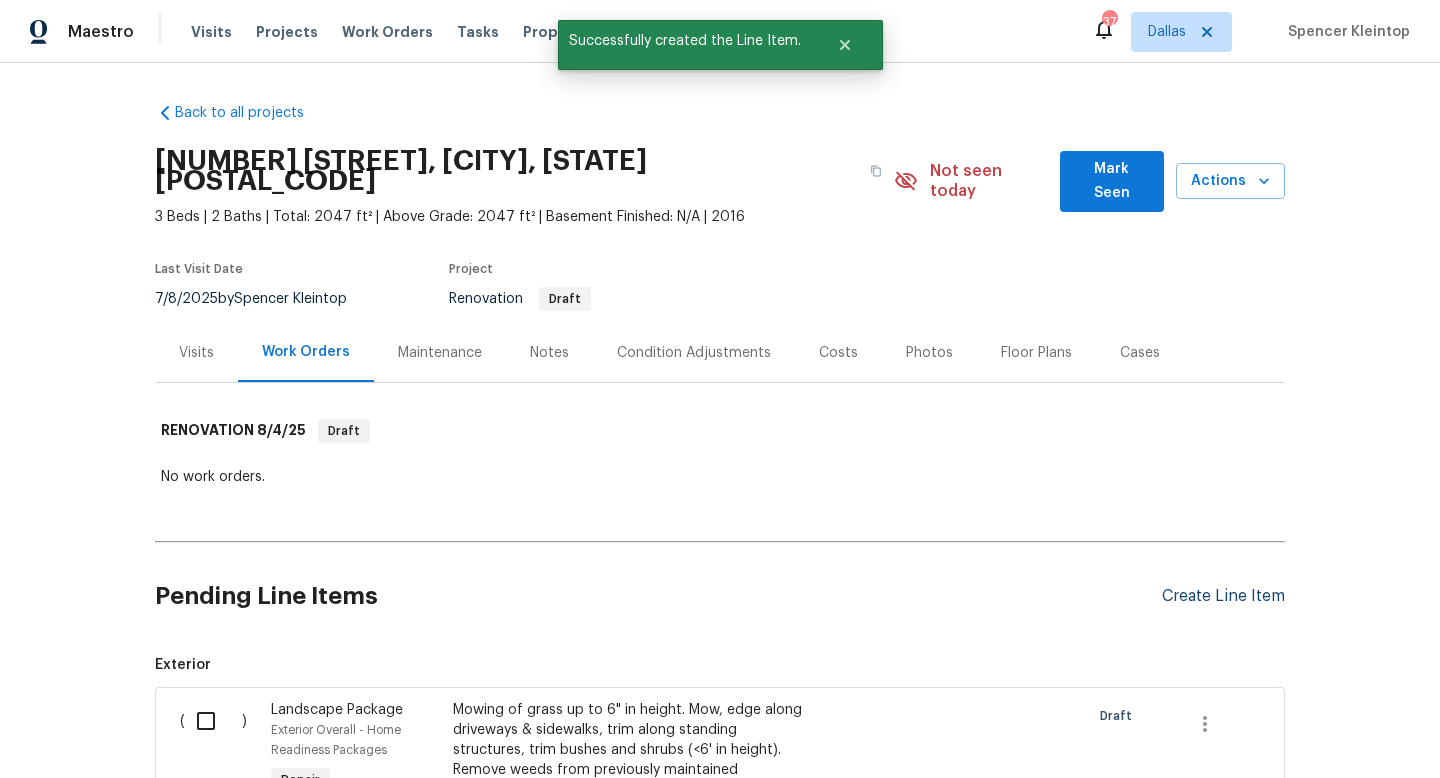 click on "Create Line Item" at bounding box center [1223, 596] 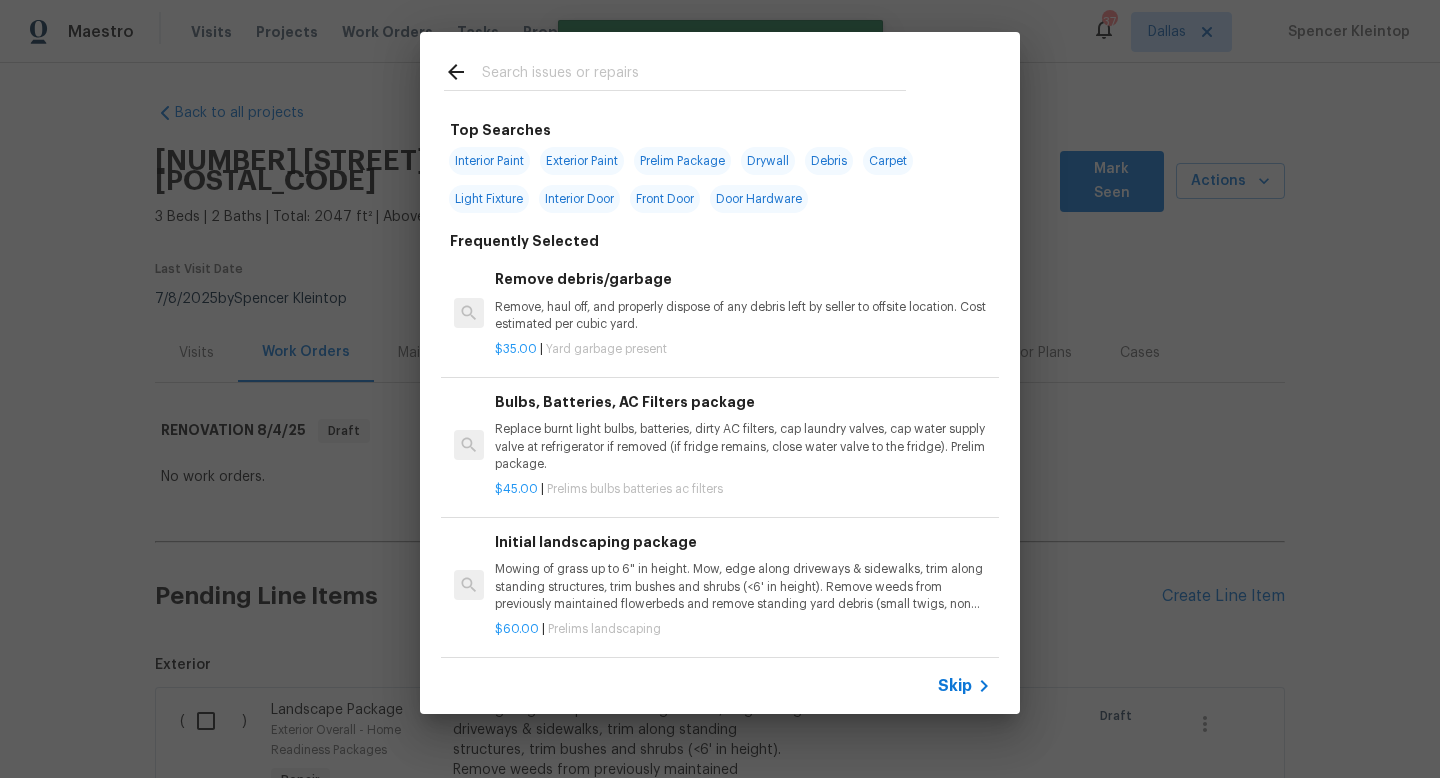 click at bounding box center (694, 75) 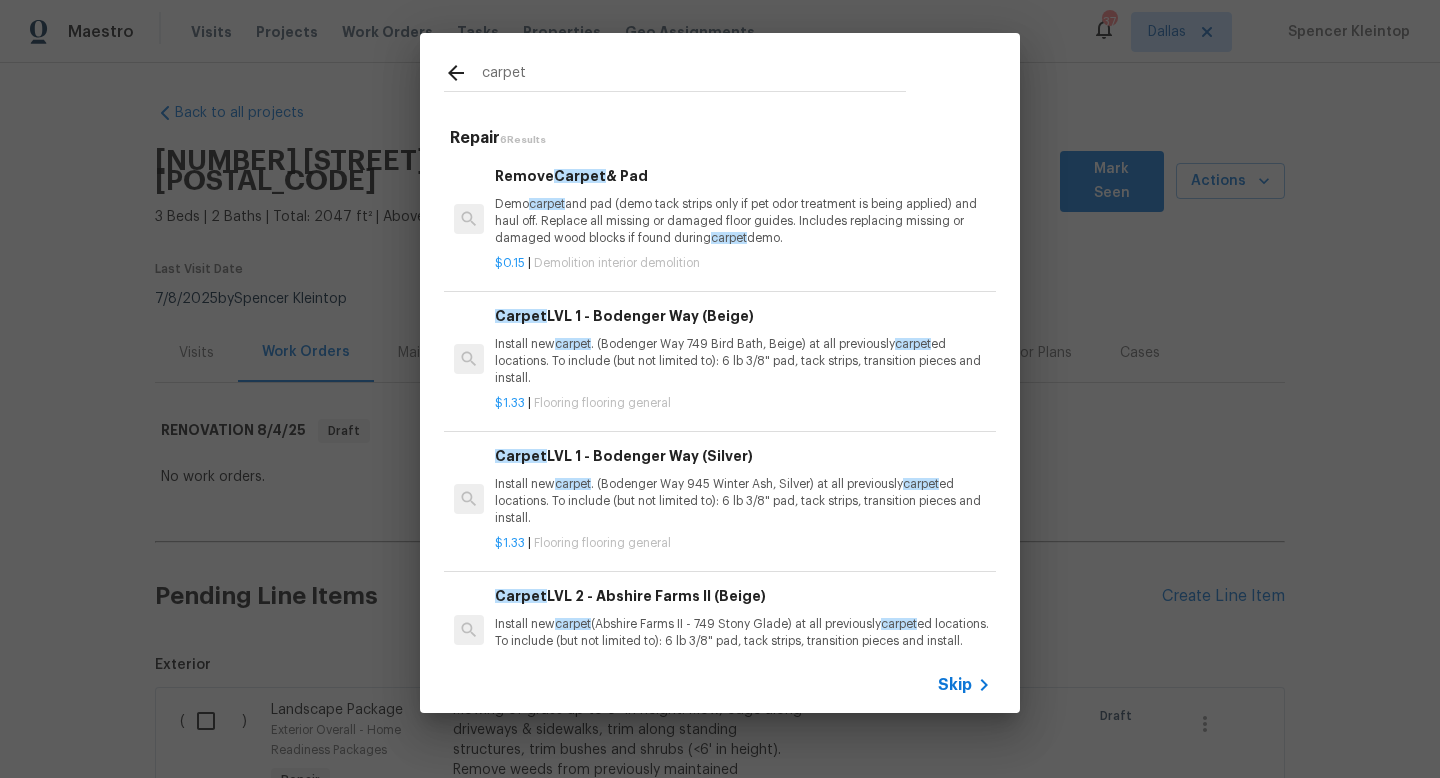 type on "carpet" 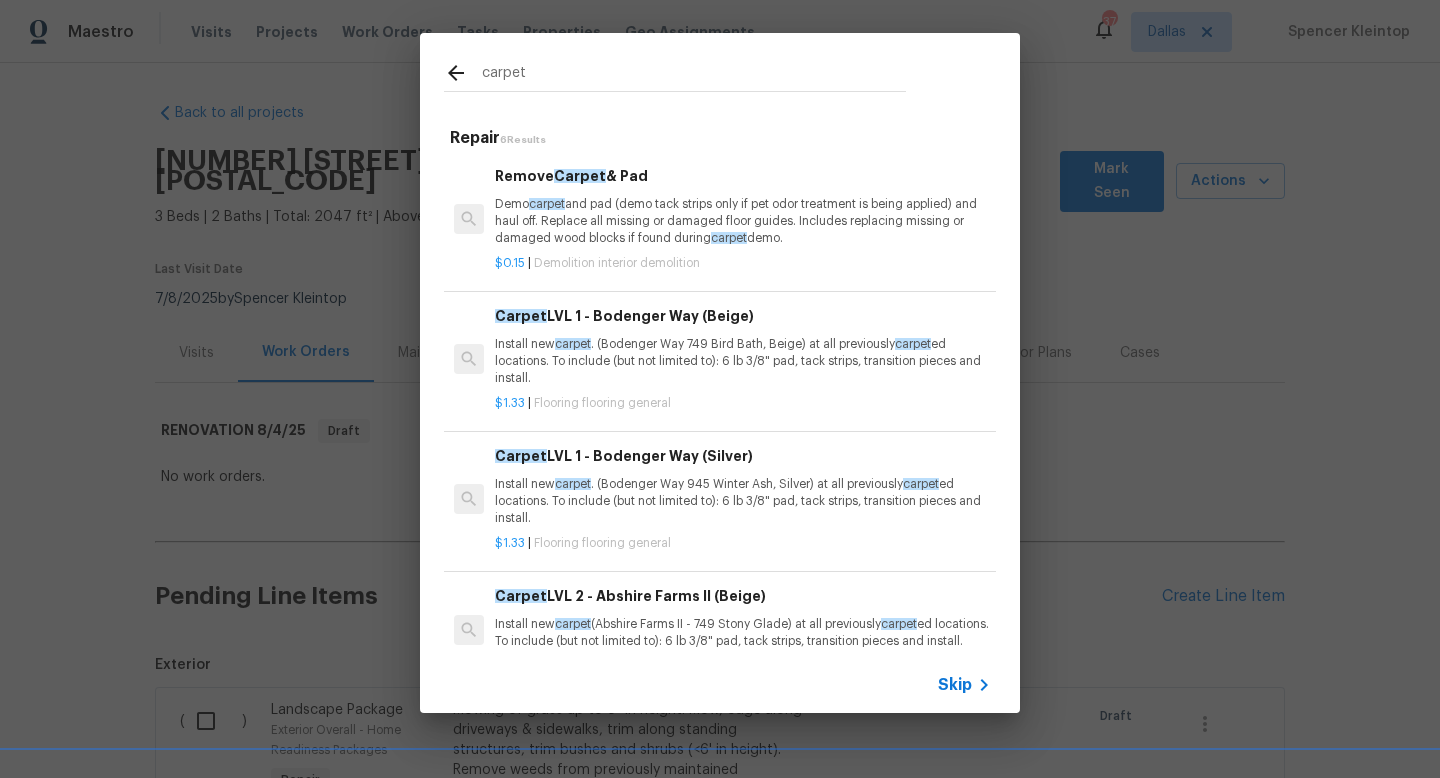 click on "carpet" at bounding box center [573, 344] 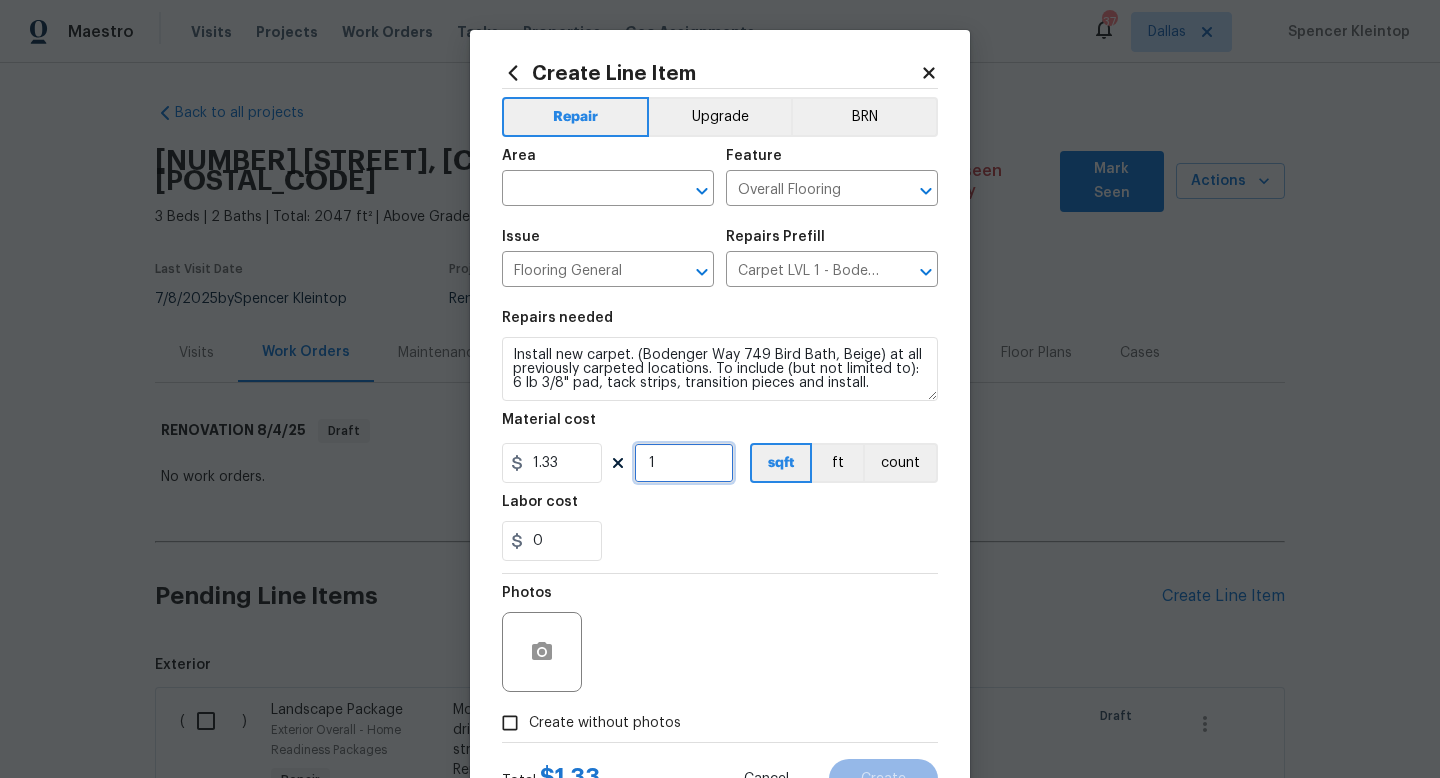 click on "1" at bounding box center (684, 463) 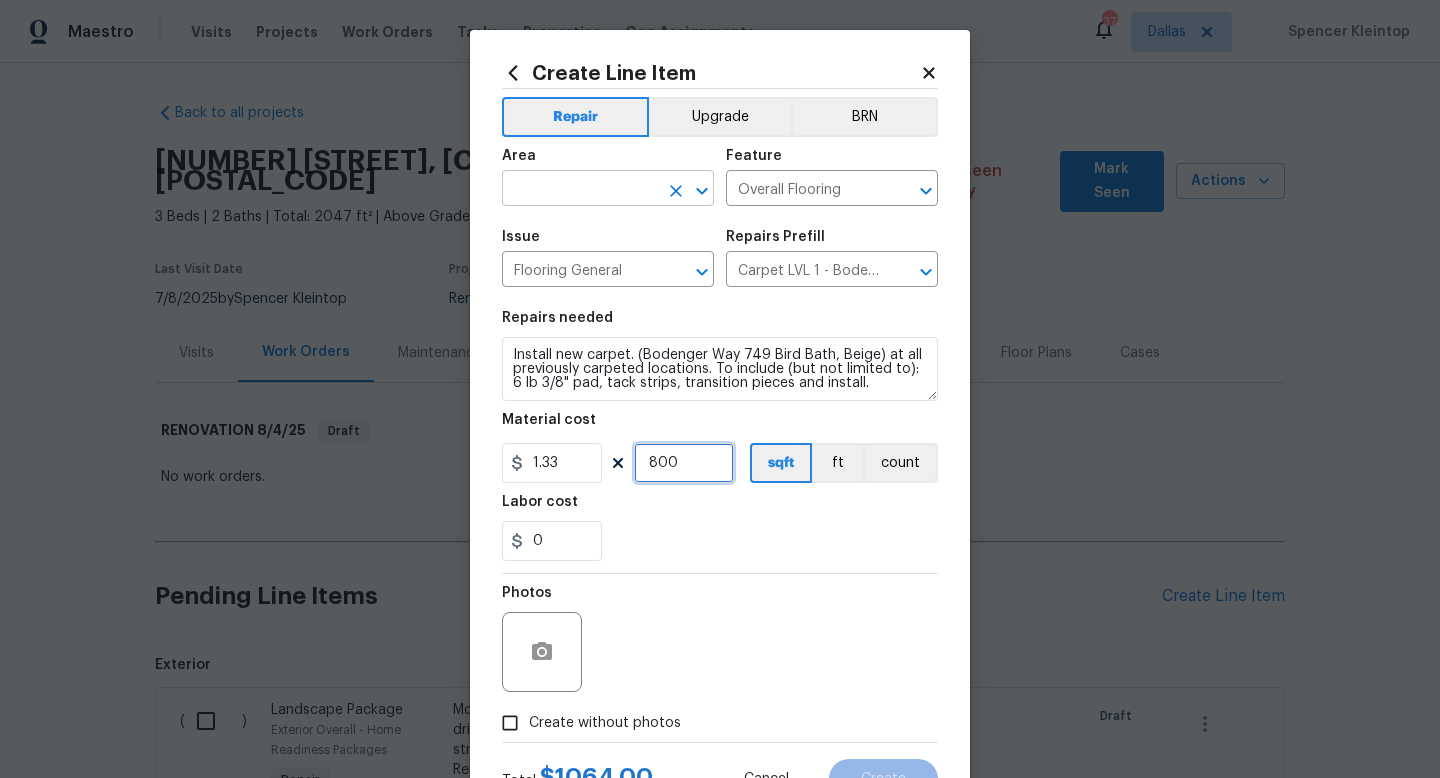 type on "800" 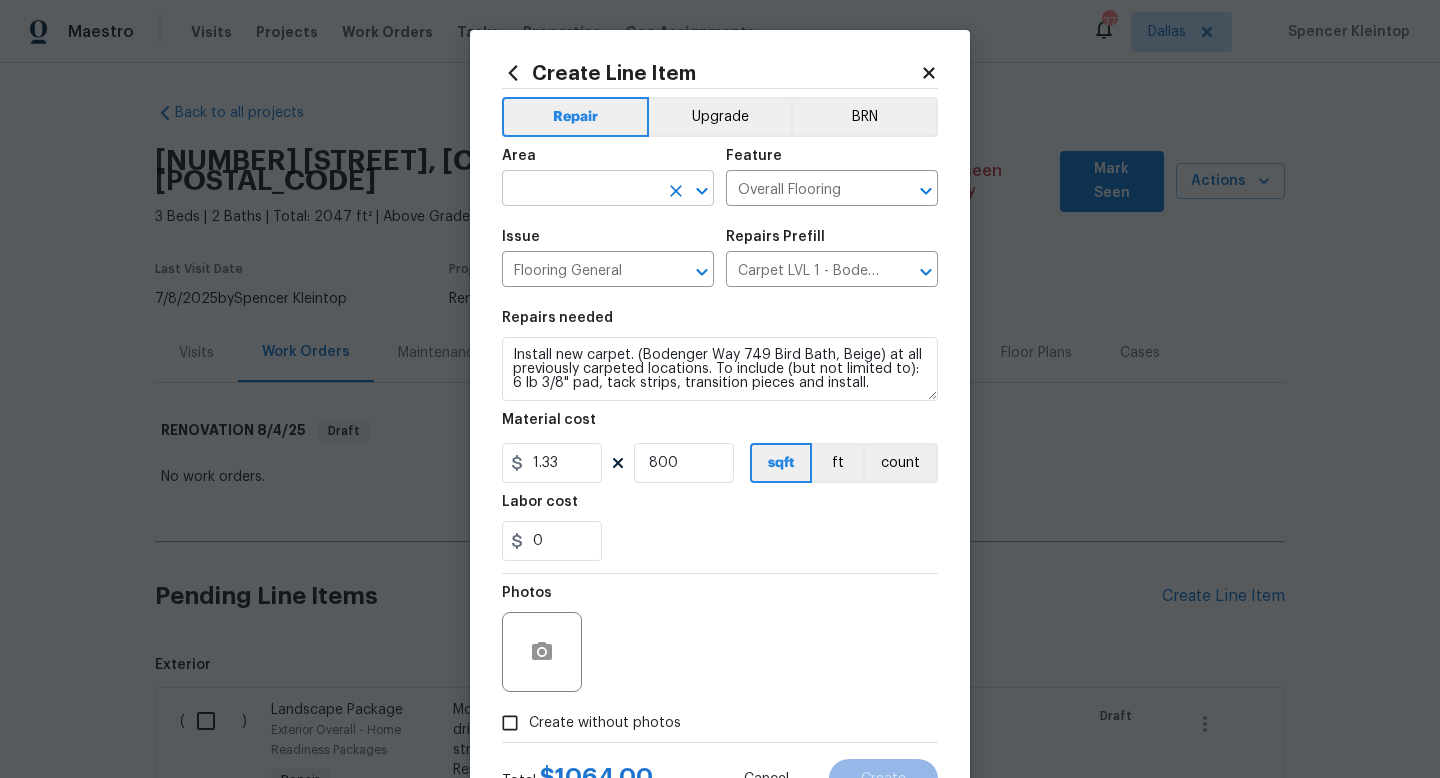 click at bounding box center [580, 190] 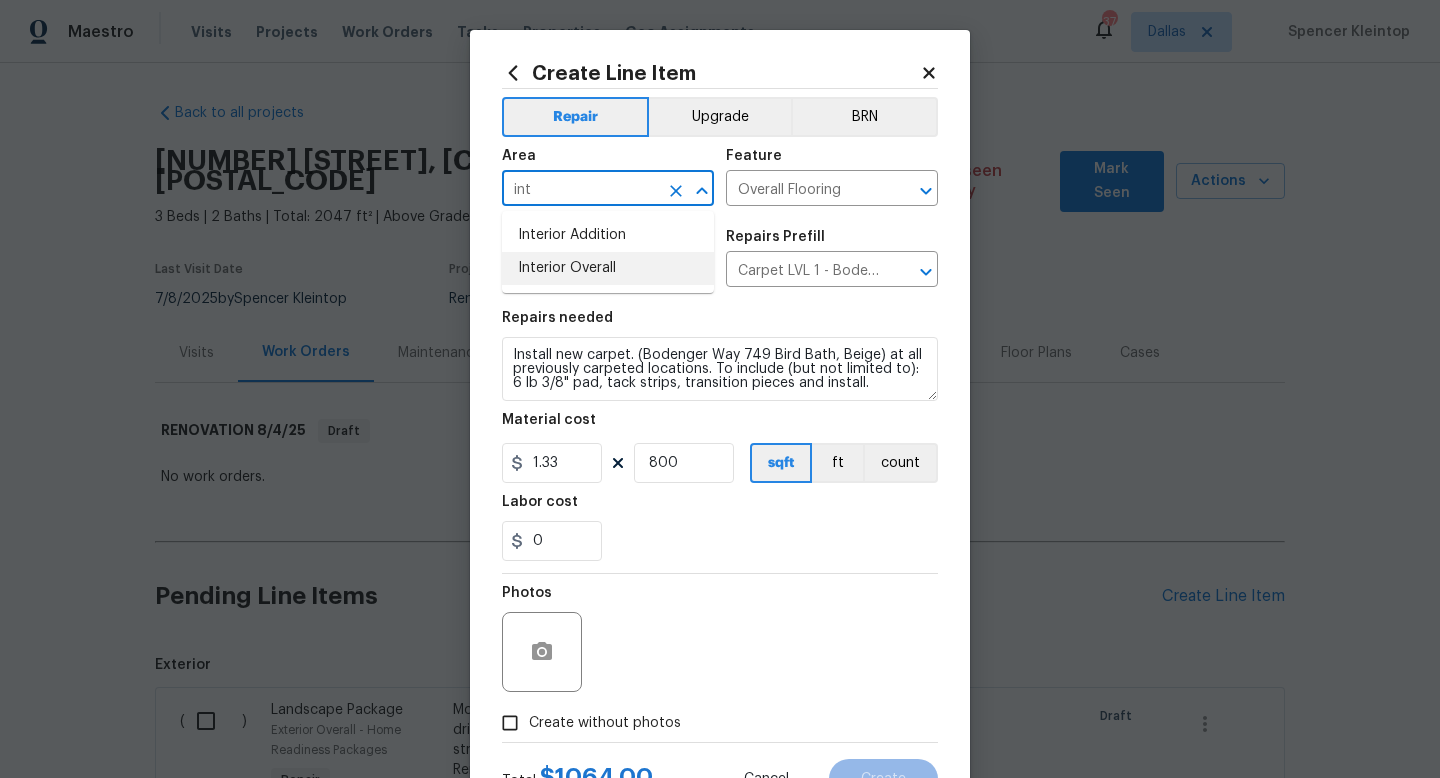 click on "Interior Overall" at bounding box center (608, 268) 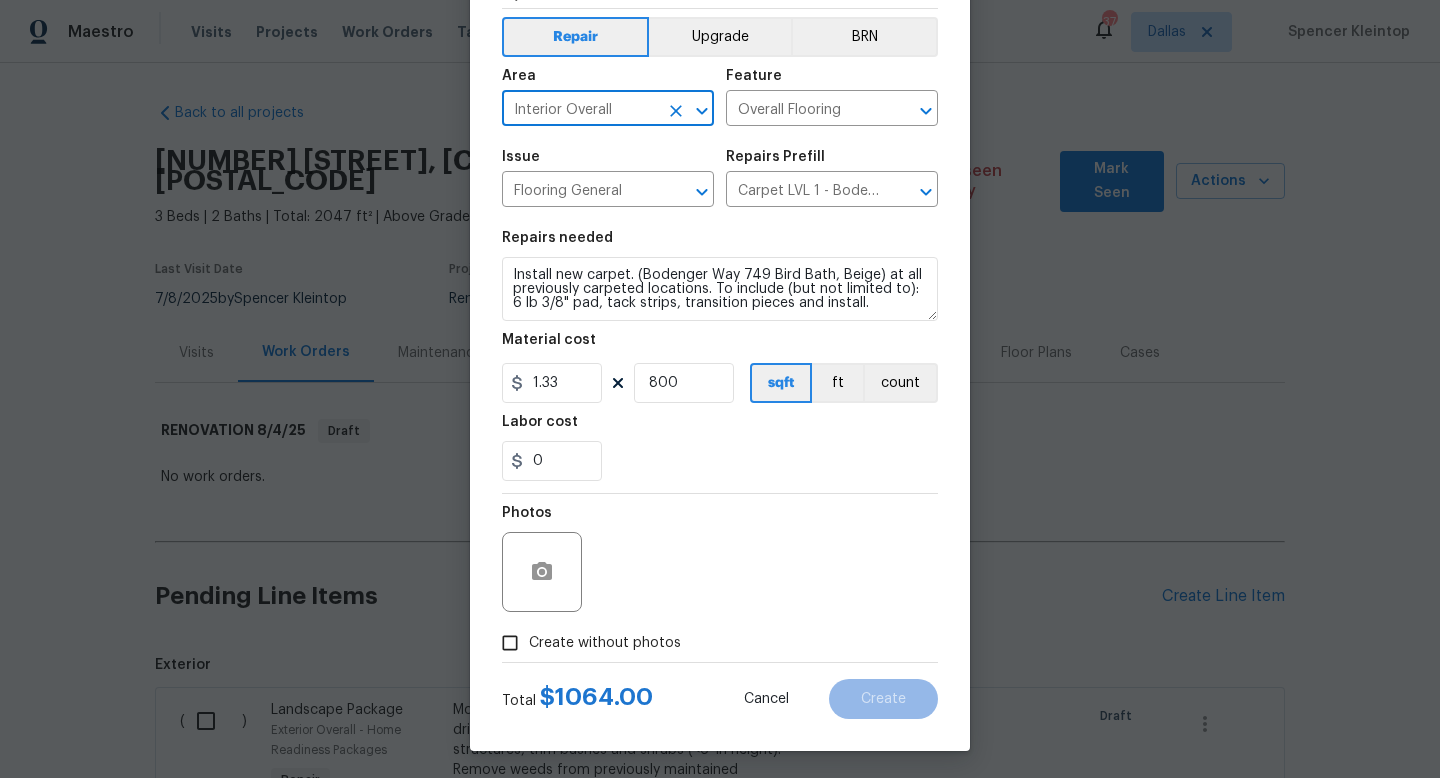 scroll, scrollTop: 84, scrollLeft: 0, axis: vertical 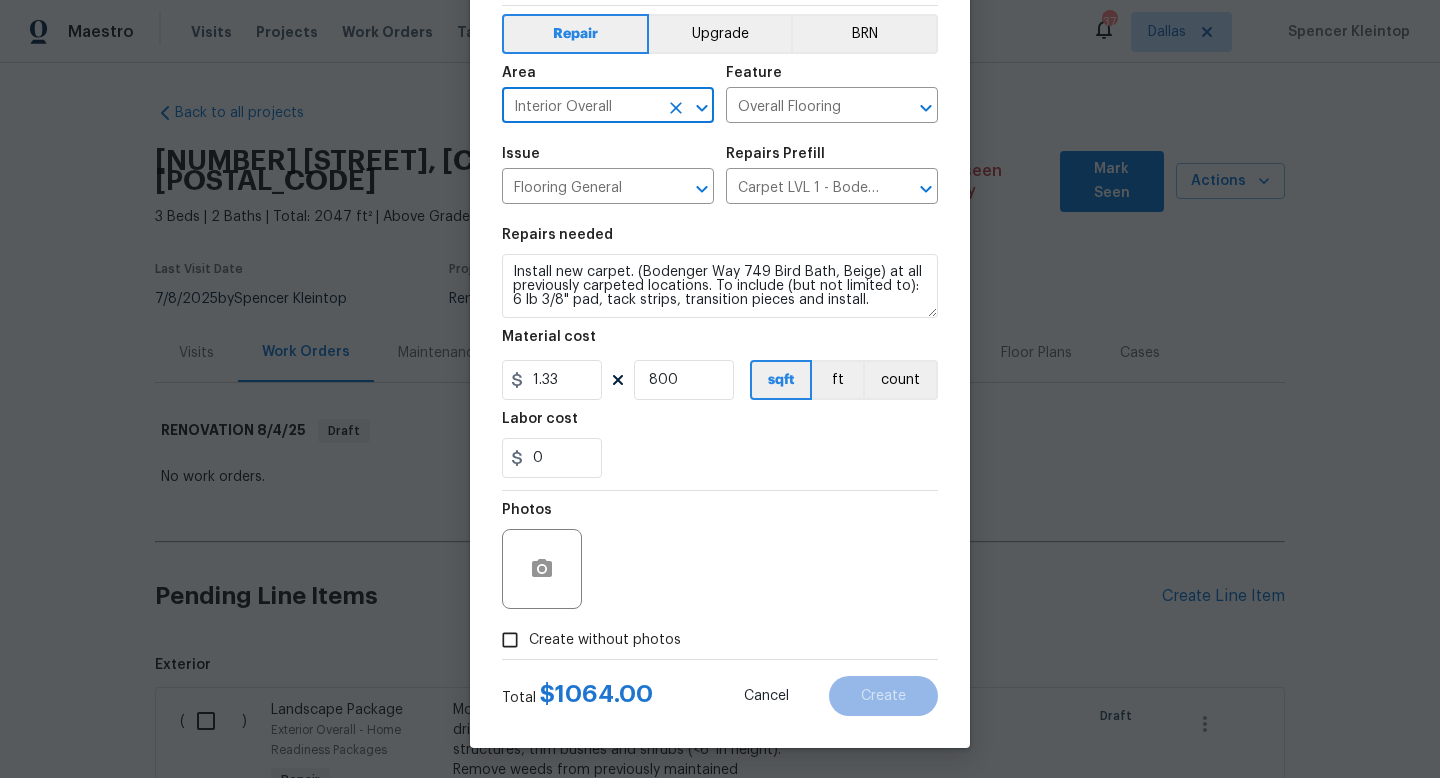 type on "Interior Overall" 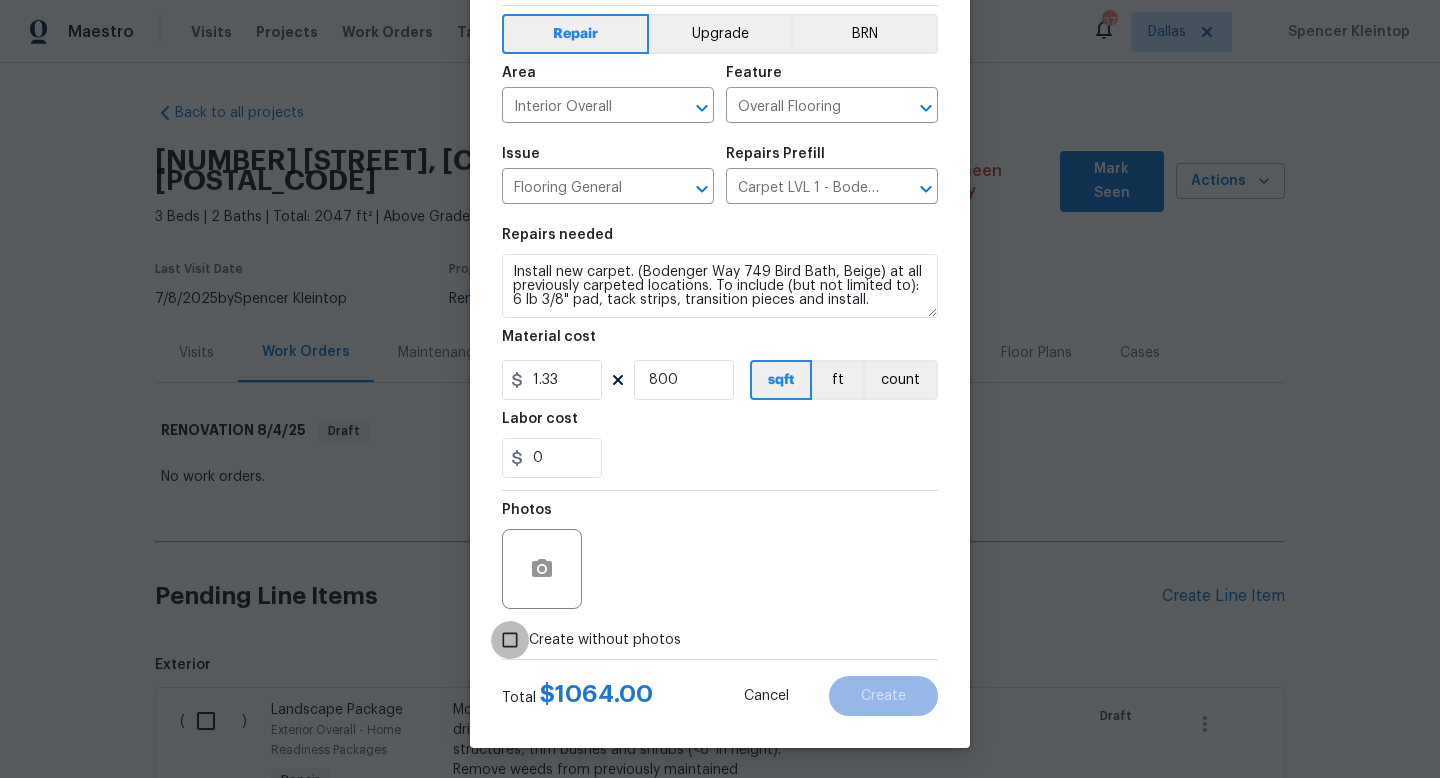 click on "Create without photos" at bounding box center (510, 640) 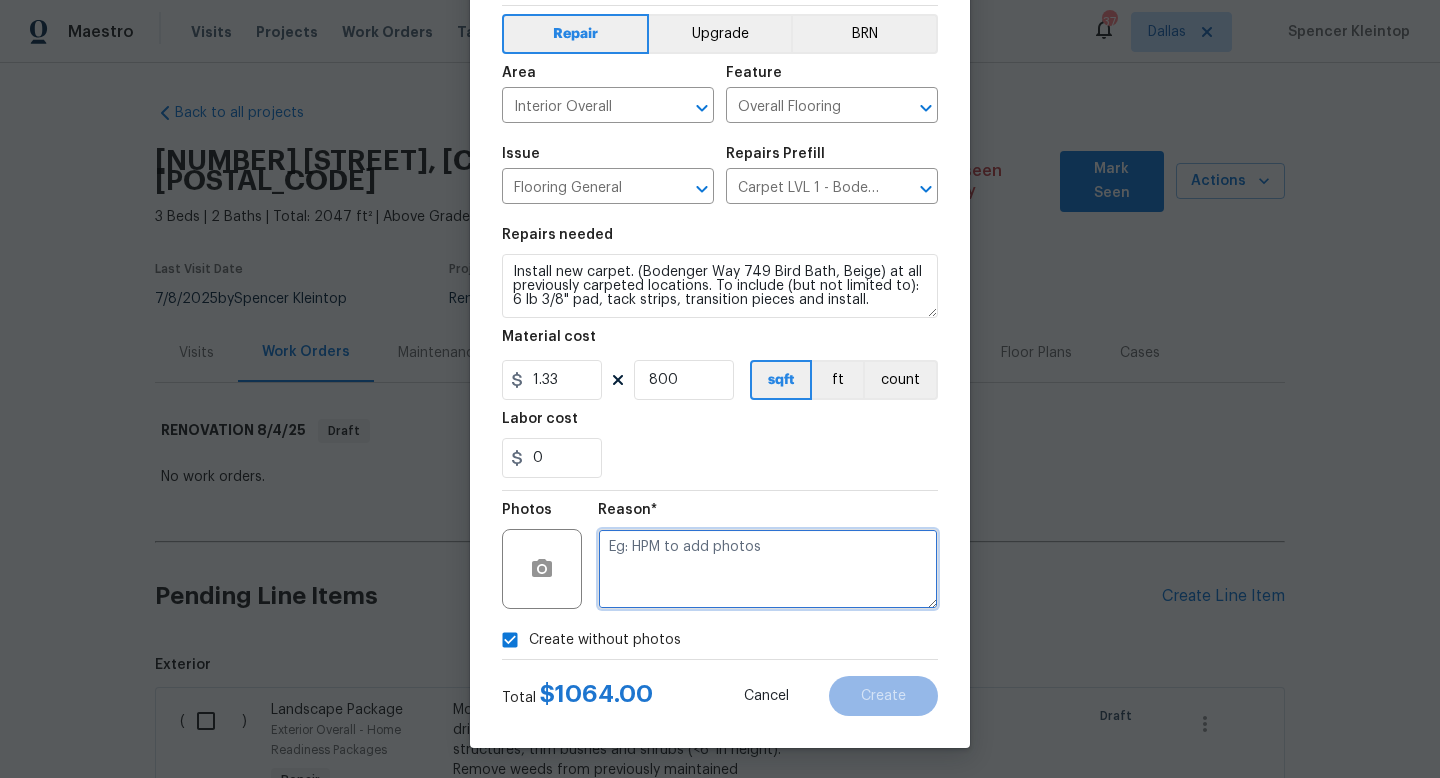 click at bounding box center (768, 569) 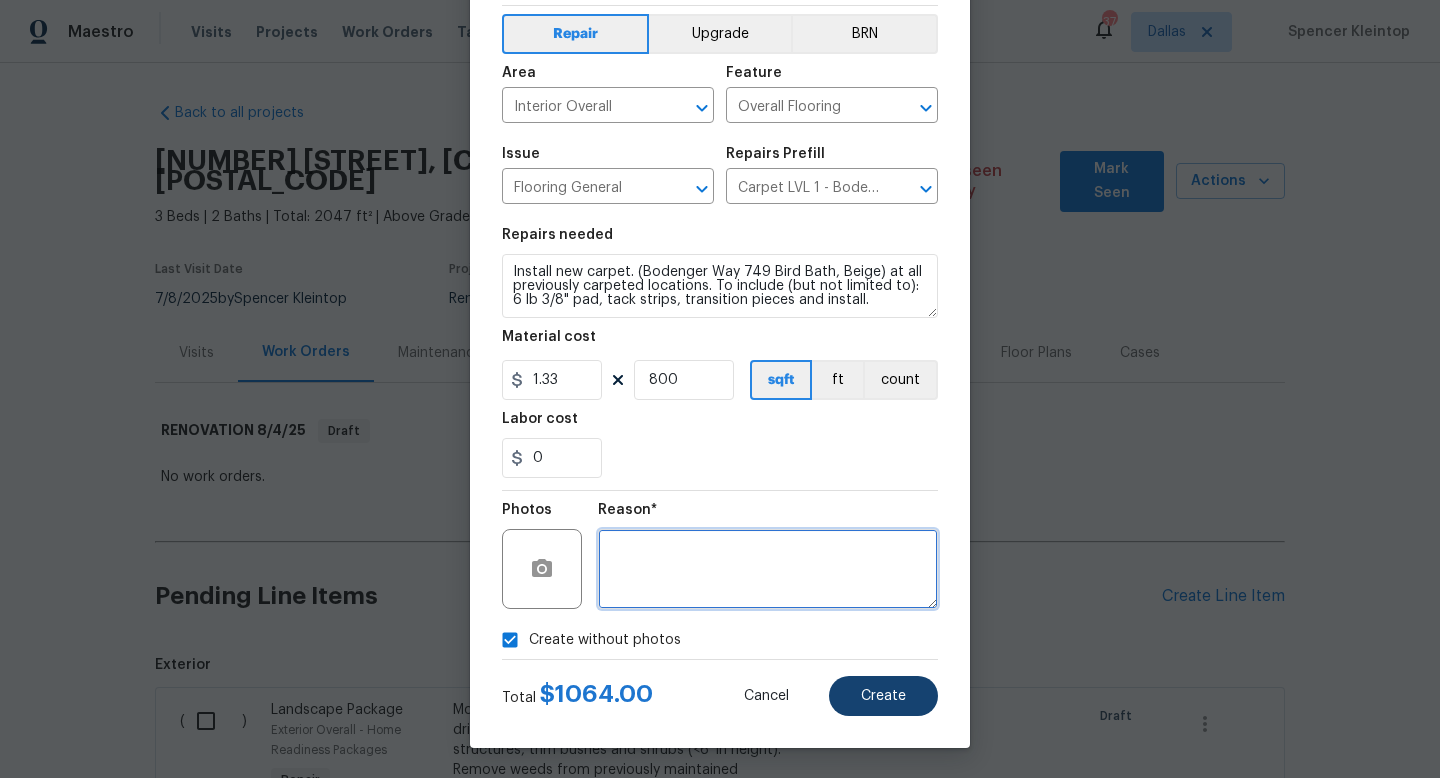 type 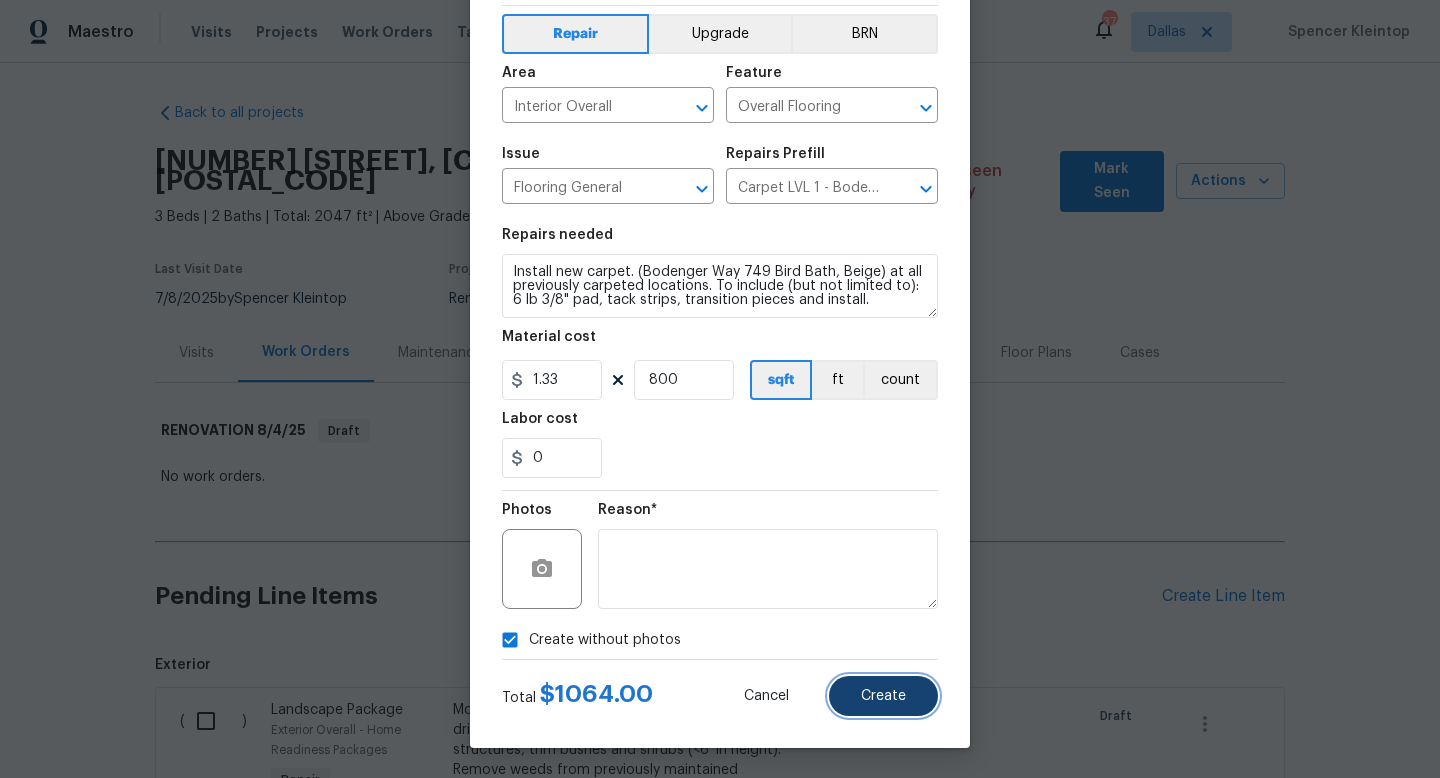 click on "Create" at bounding box center [883, 696] 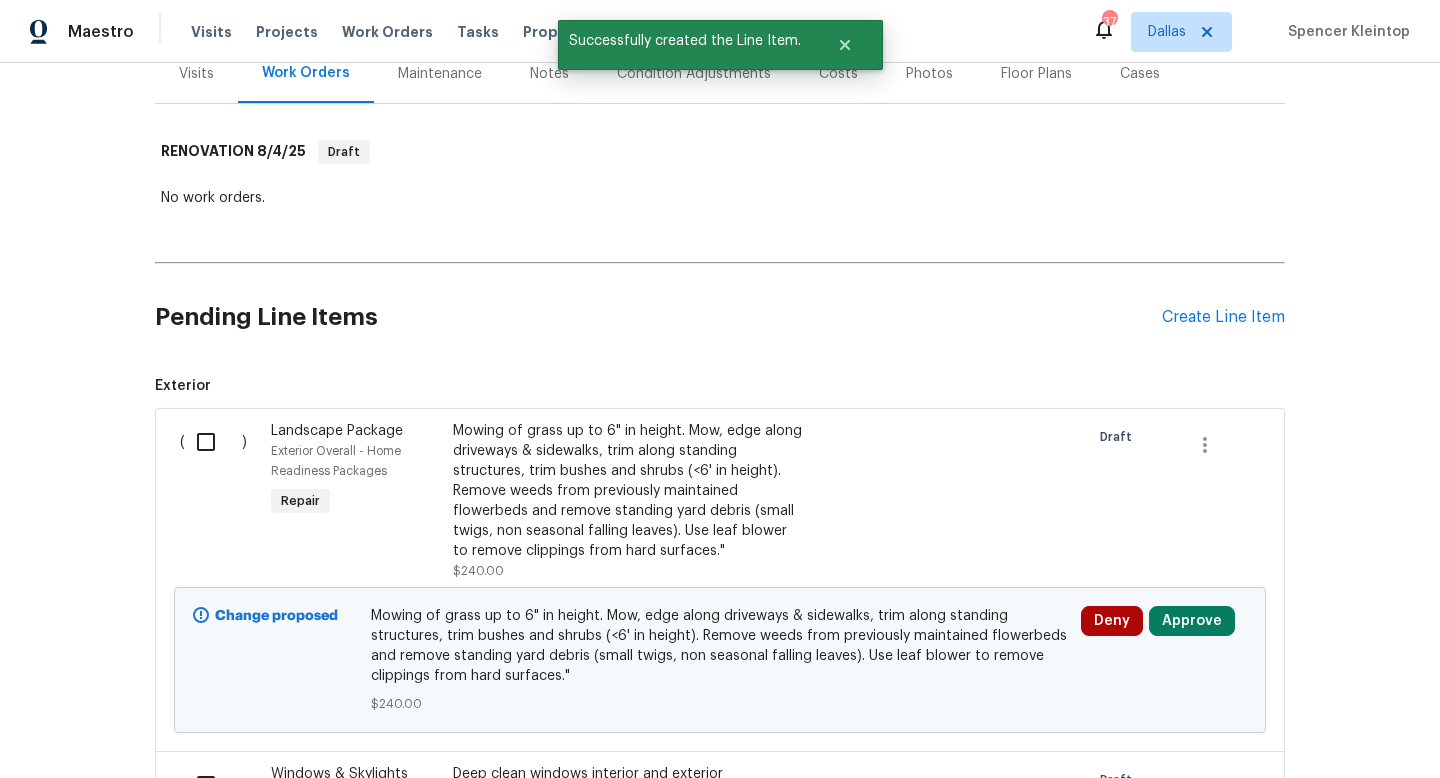 scroll, scrollTop: 278, scrollLeft: 0, axis: vertical 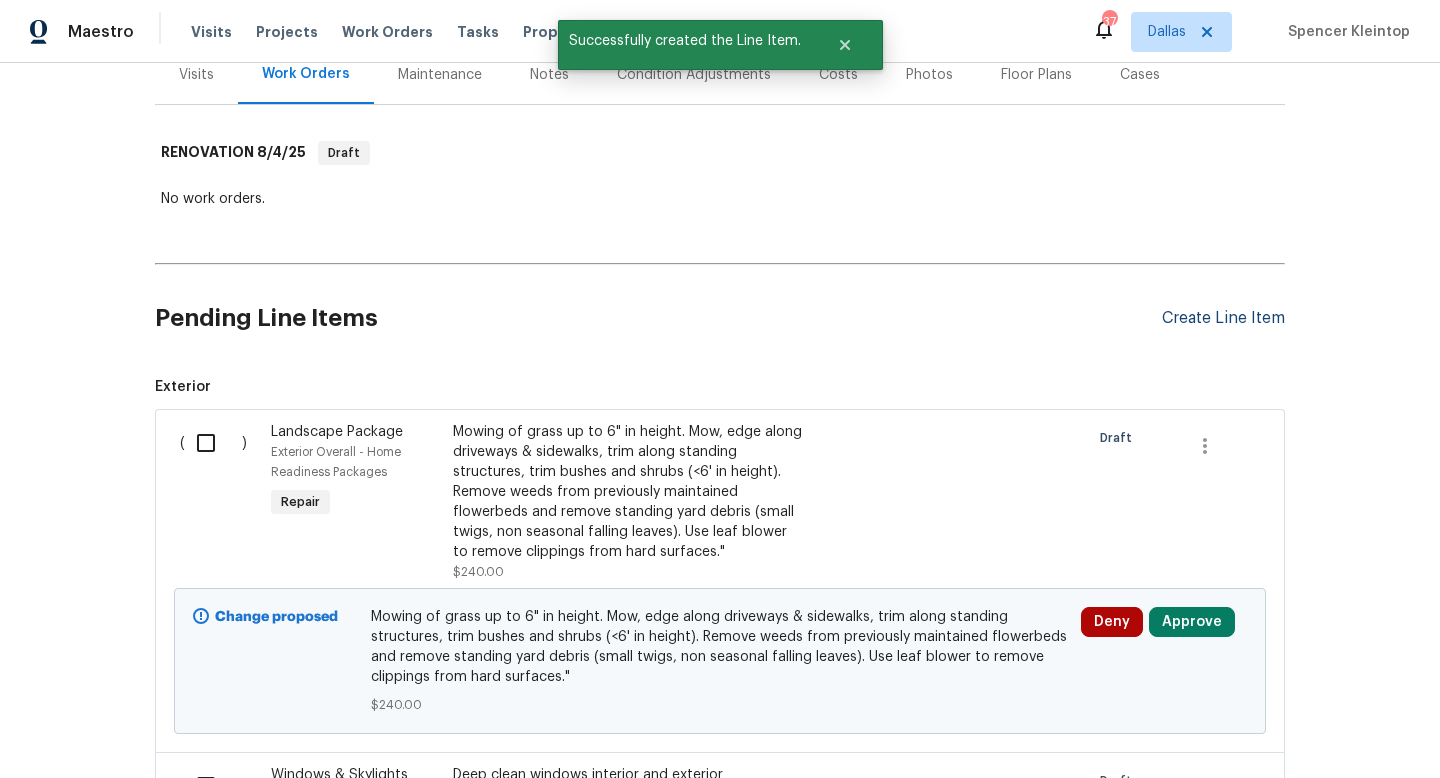 click on "Create Line Item" at bounding box center (1223, 318) 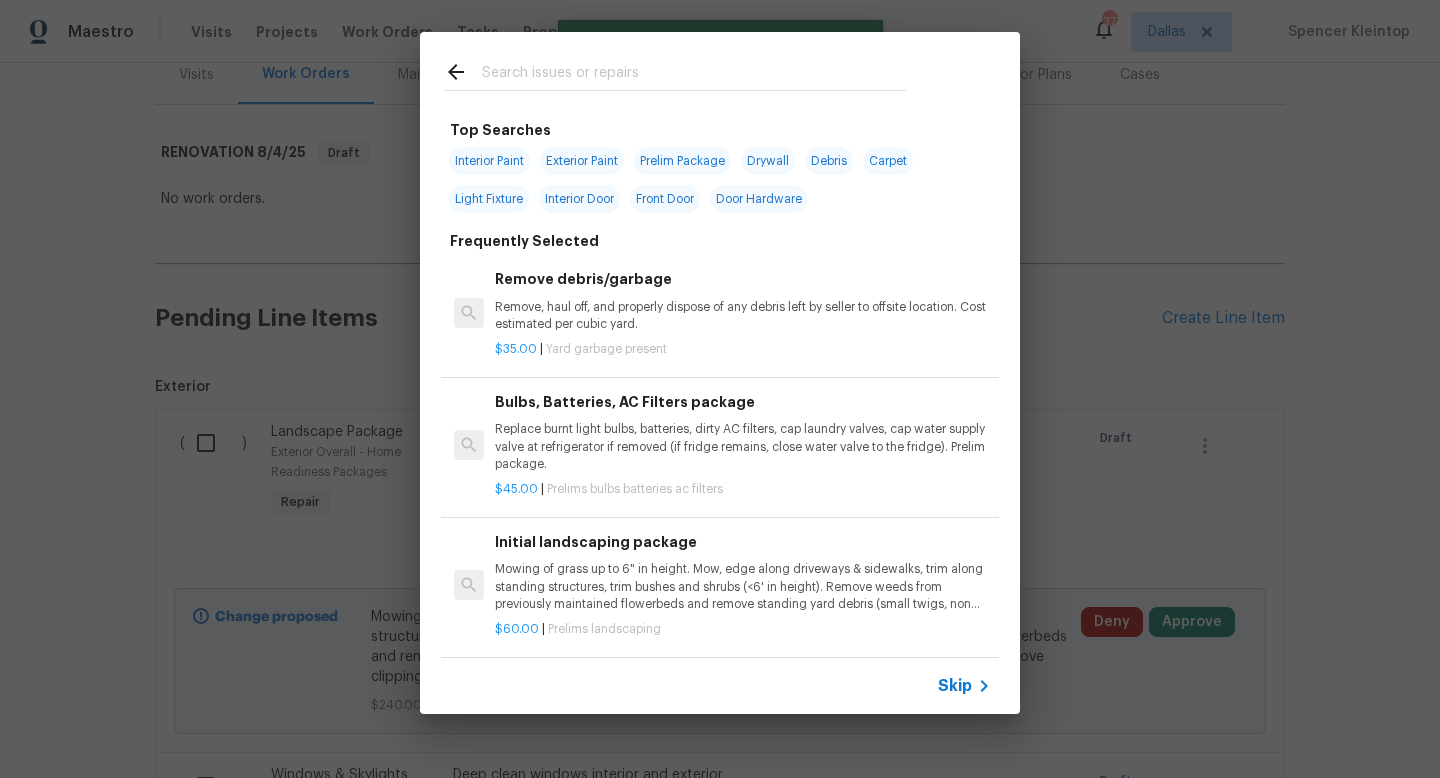 click at bounding box center (694, 75) 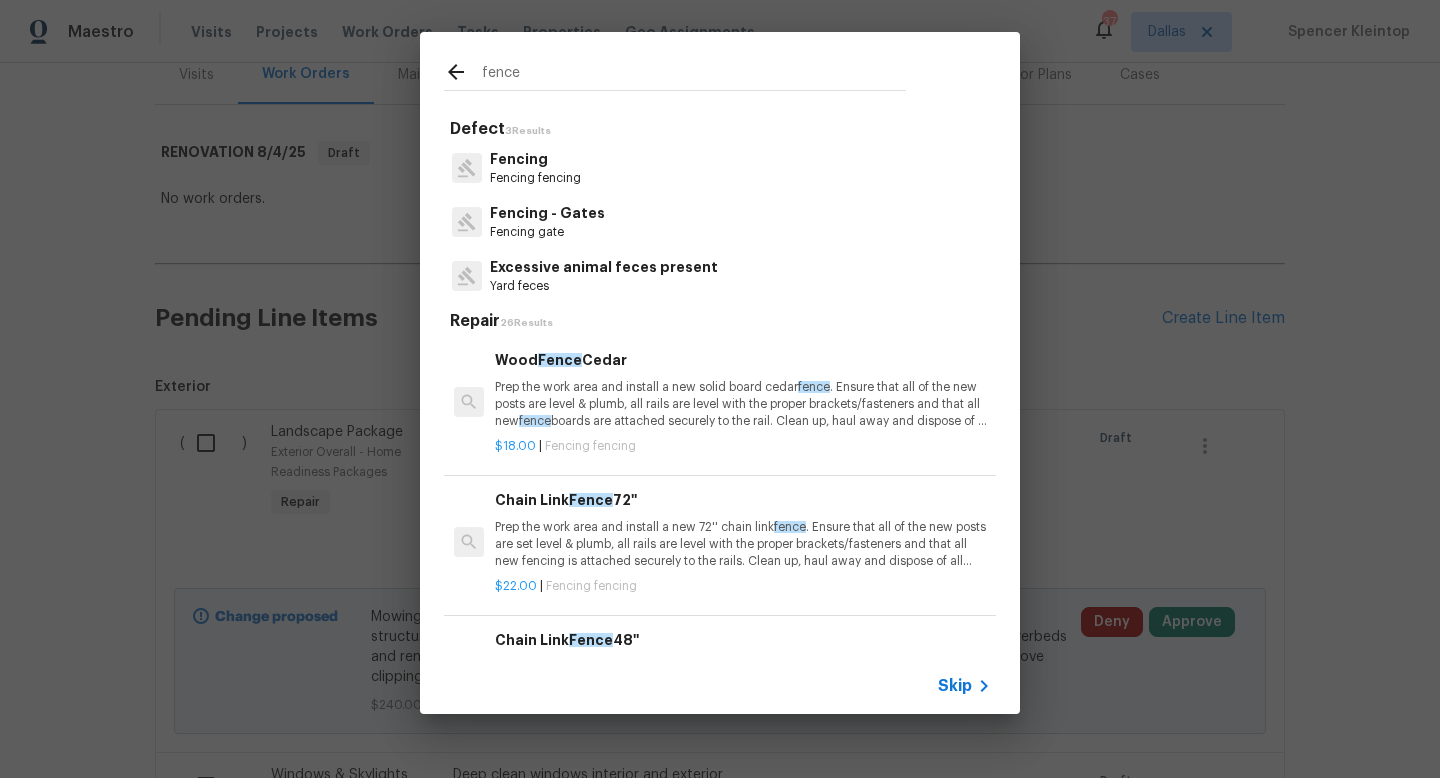 type on "fence" 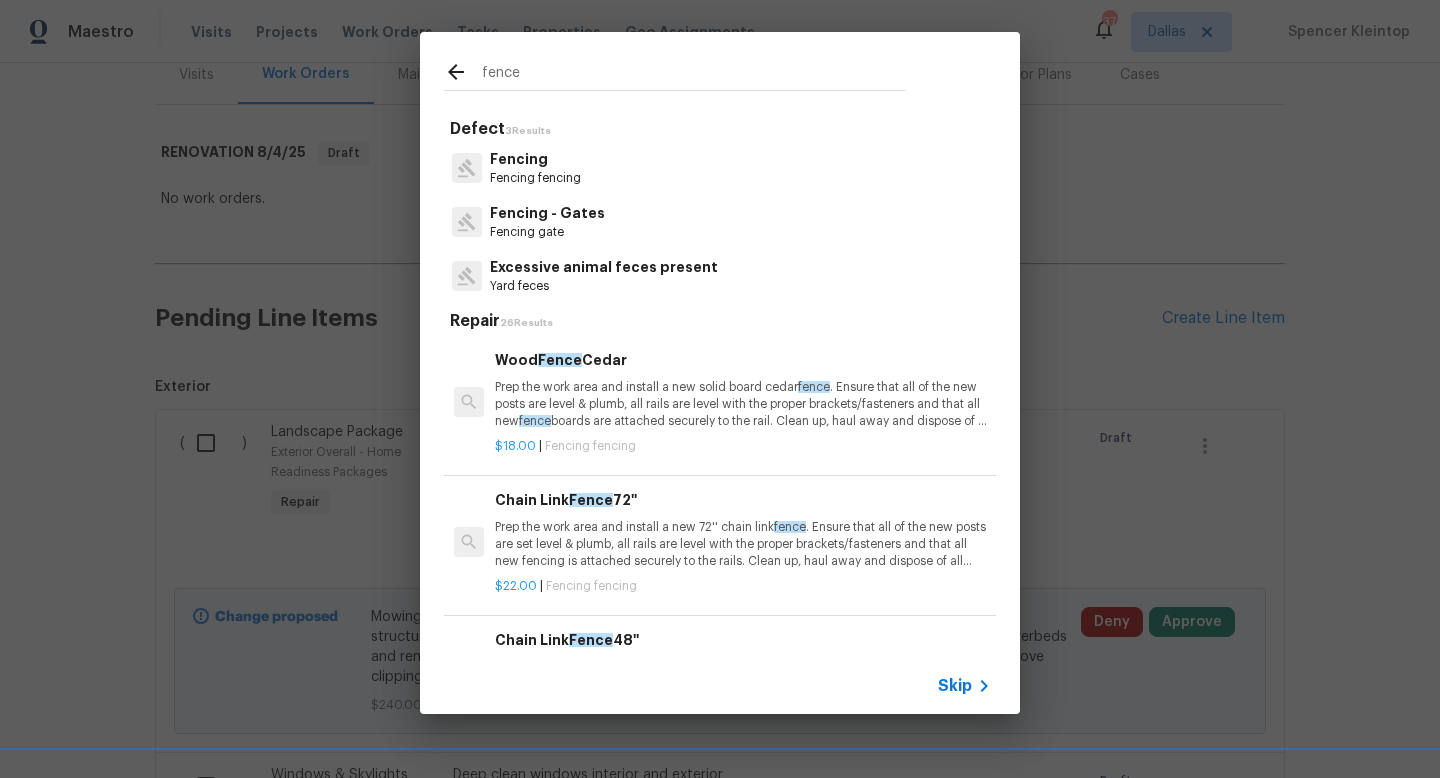 click on "Fencing" at bounding box center (535, 159) 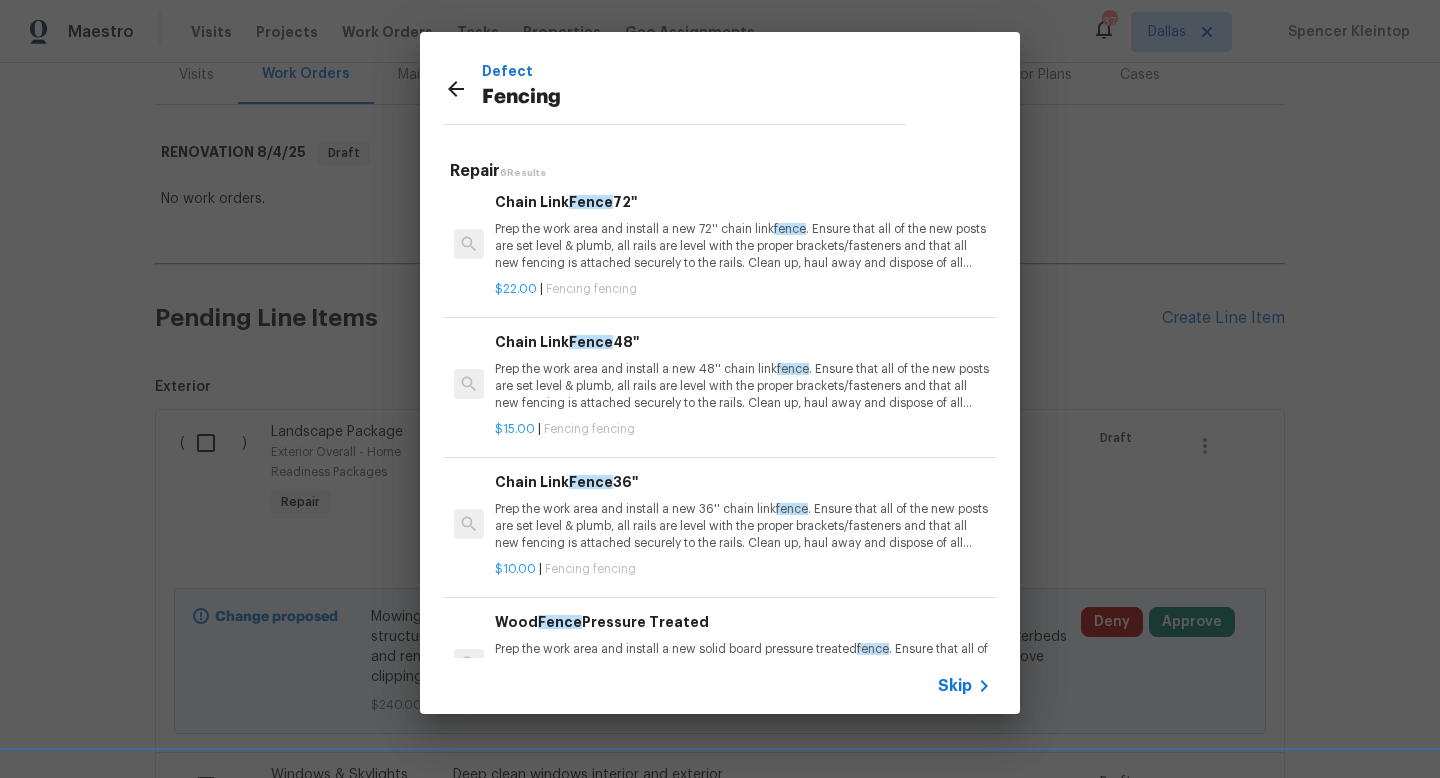 scroll, scrollTop: 309, scrollLeft: 0, axis: vertical 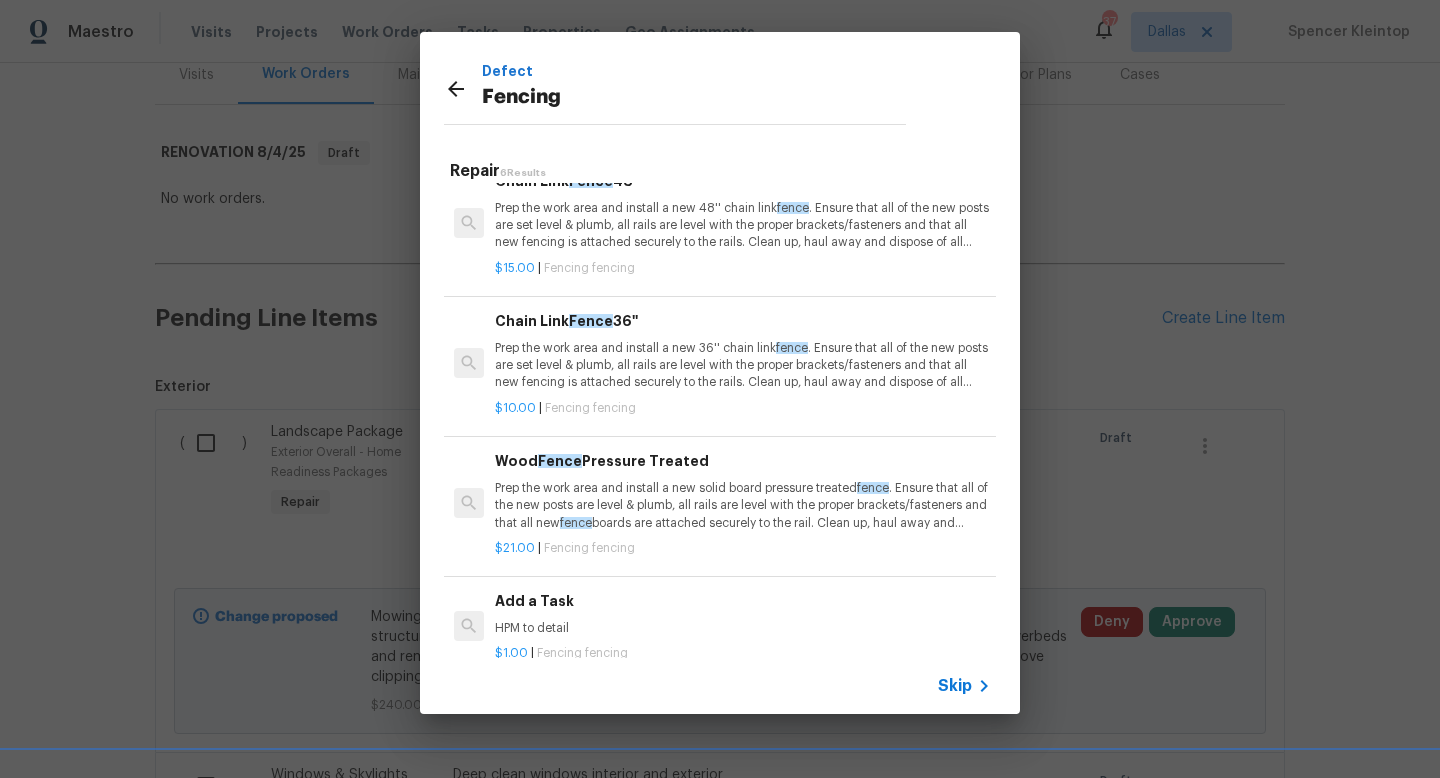 click on "HPM to detail" at bounding box center [743, 628] 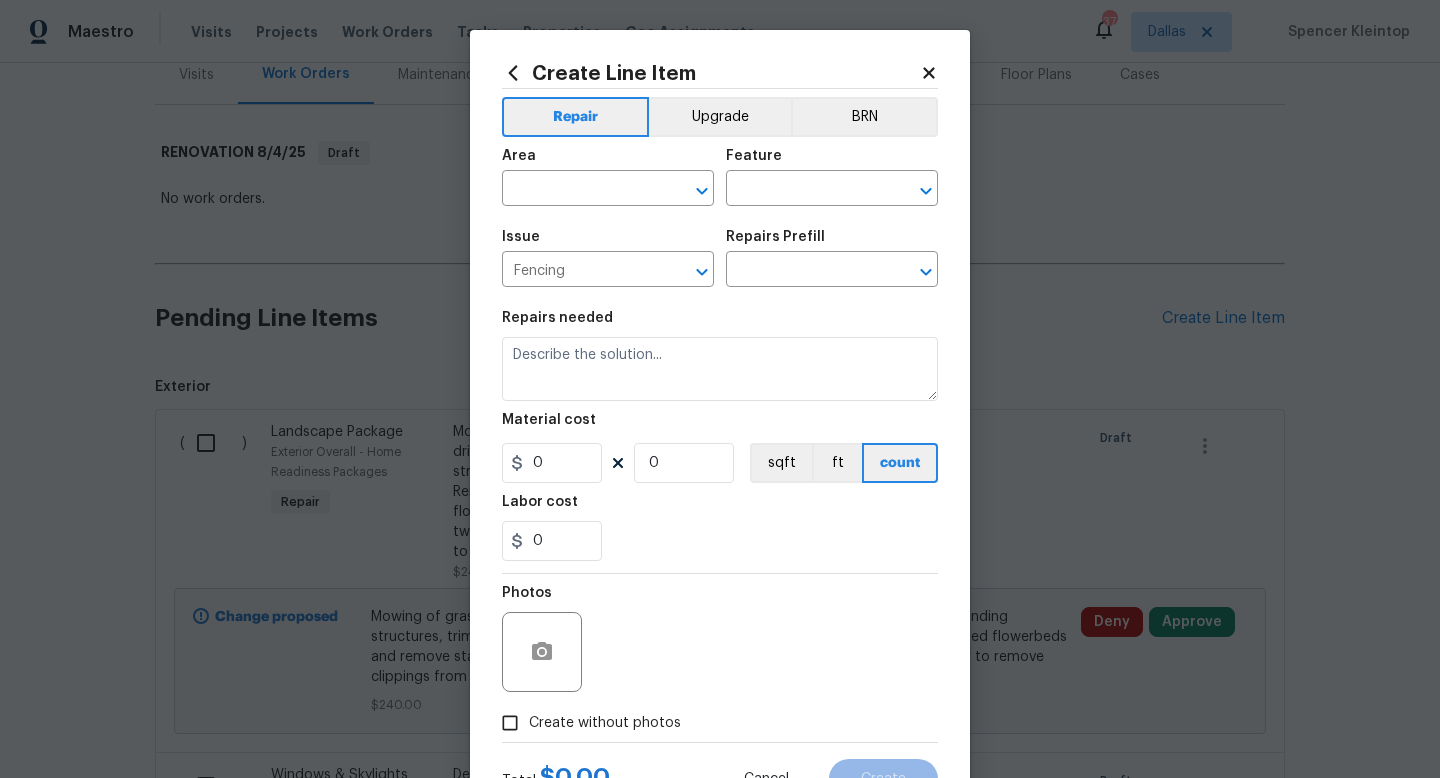 type on "Add a Task $1.00" 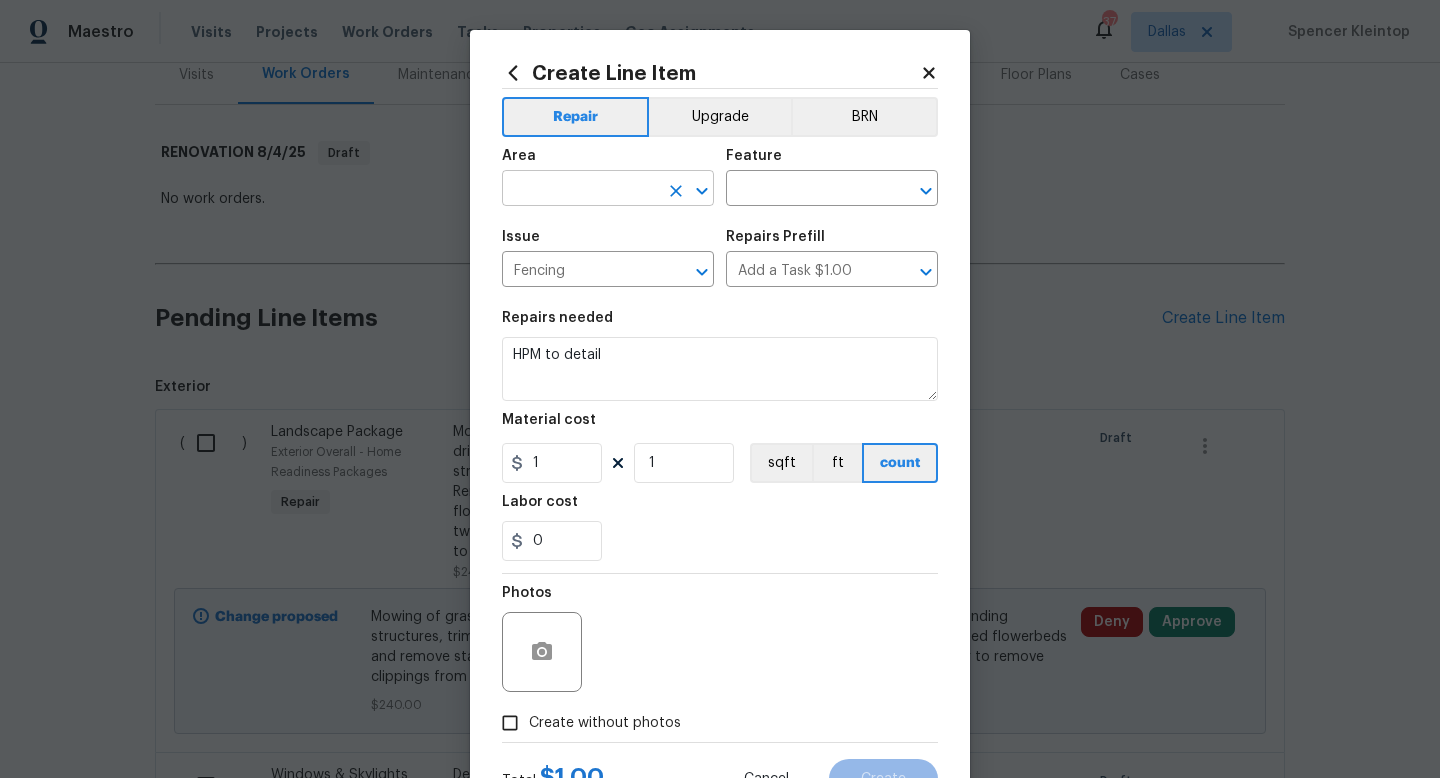 click at bounding box center (580, 190) 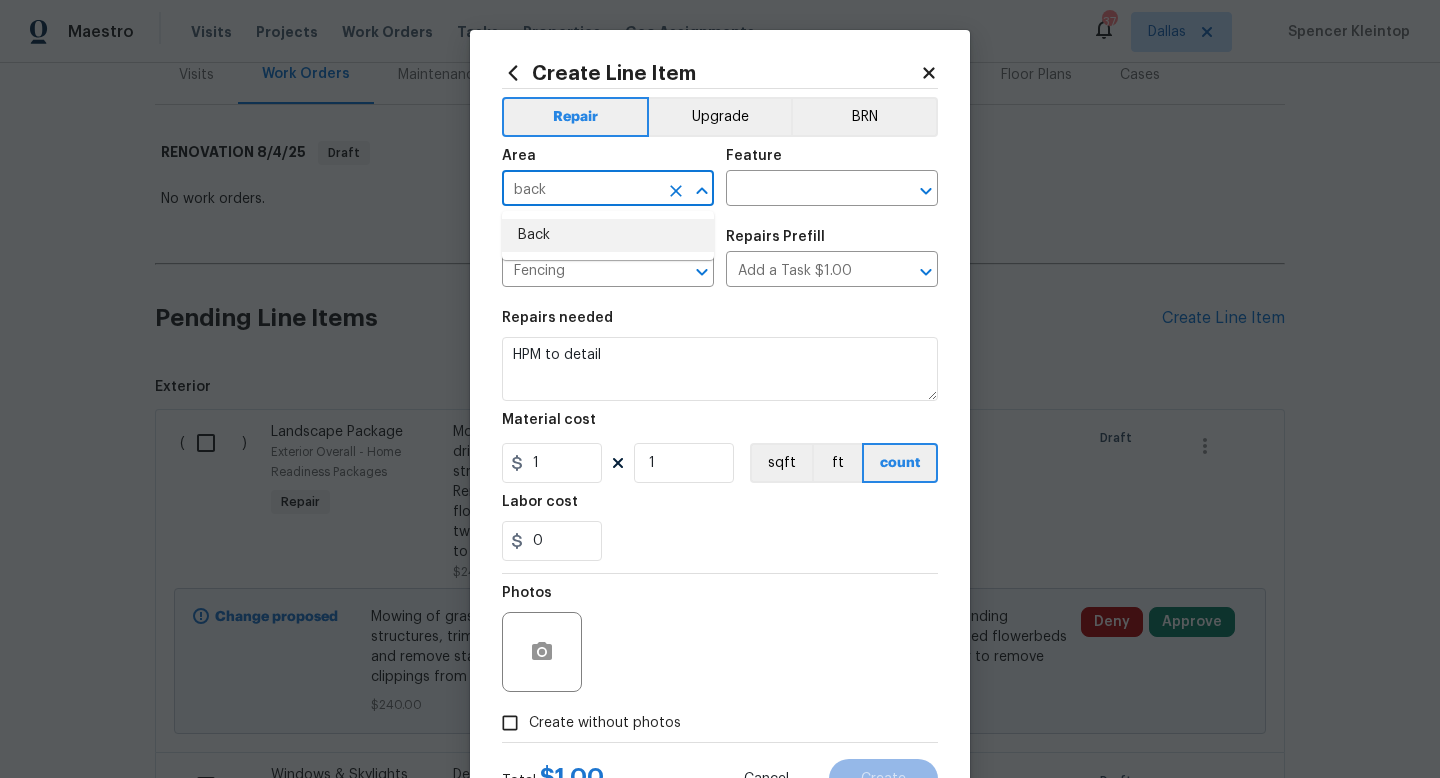 click on "Back" at bounding box center [608, 235] 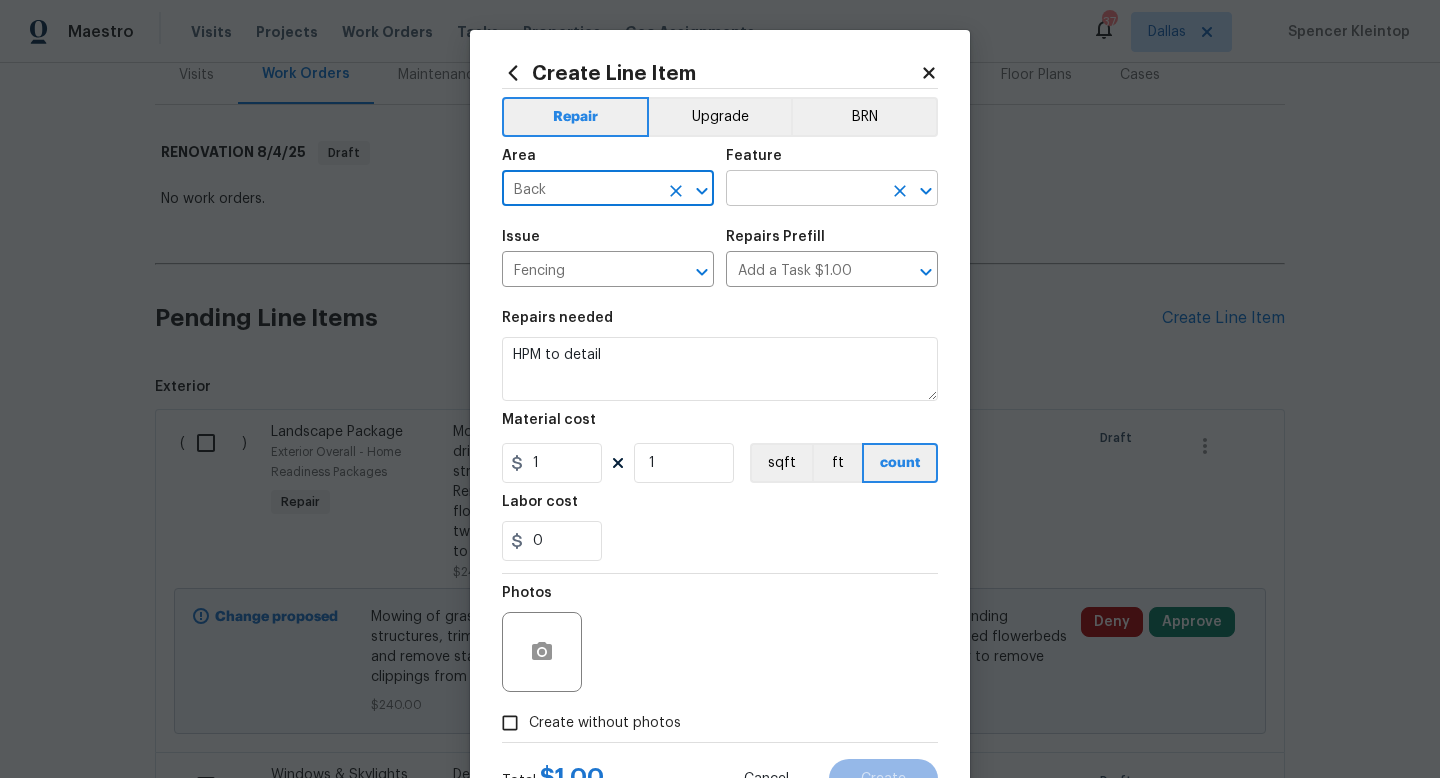 type on "Back" 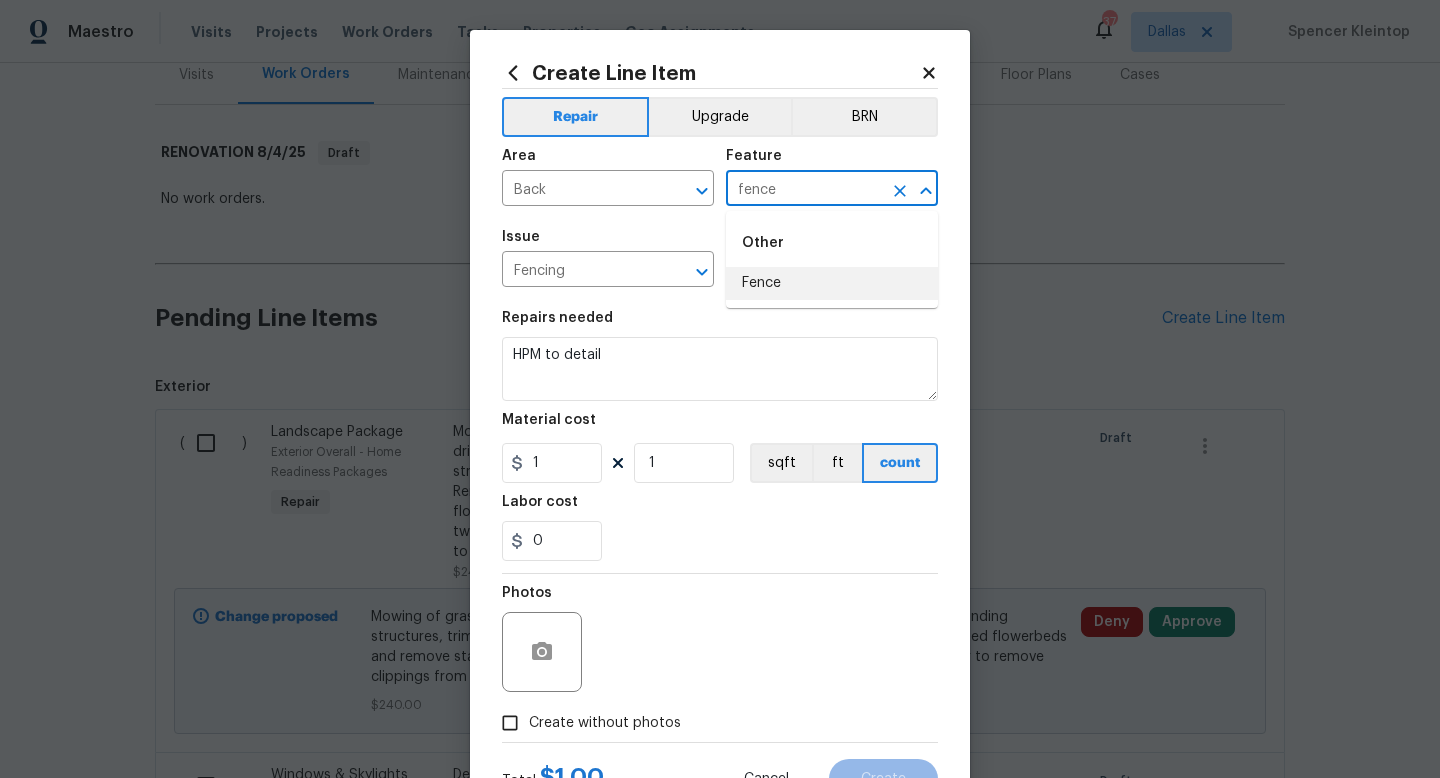 click on "Fence" at bounding box center (832, 283) 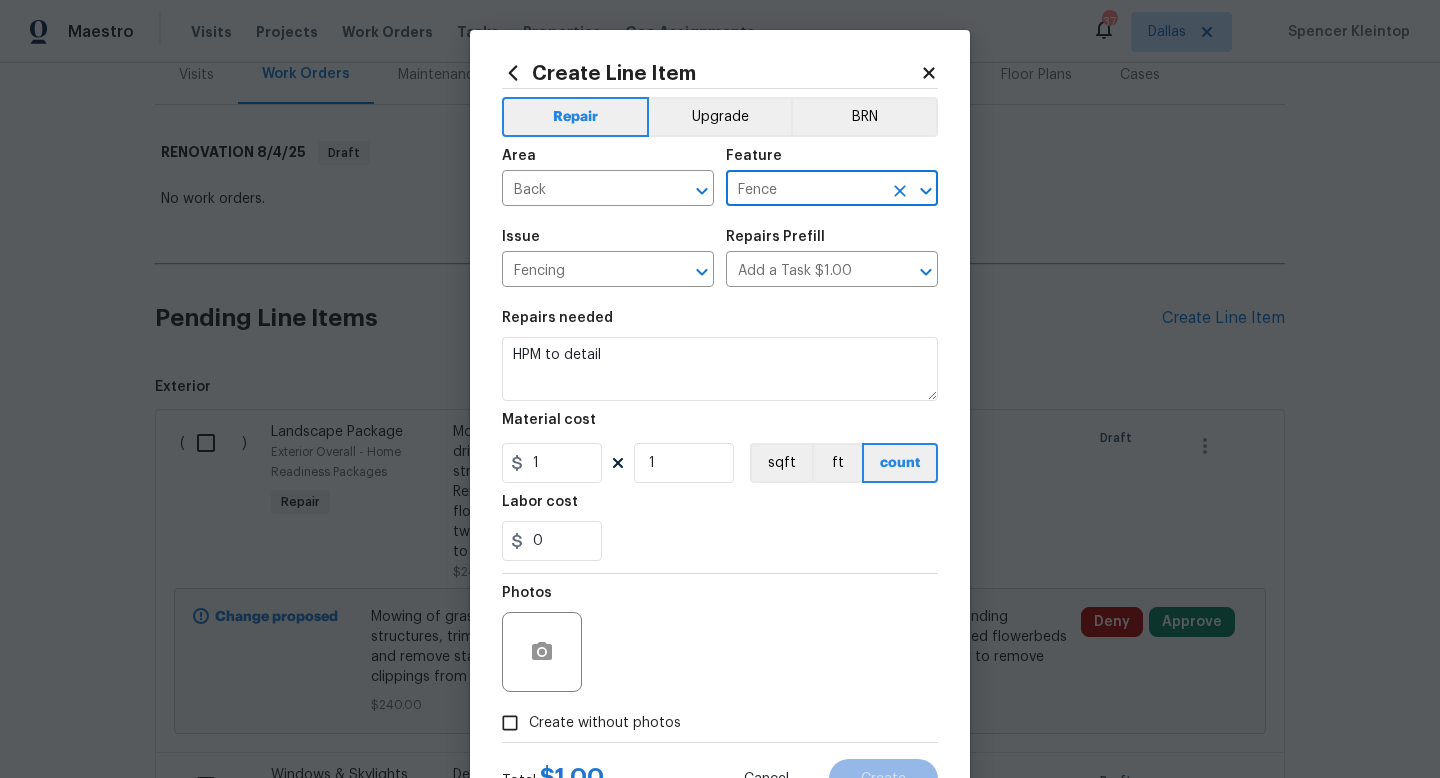 type on "Fence" 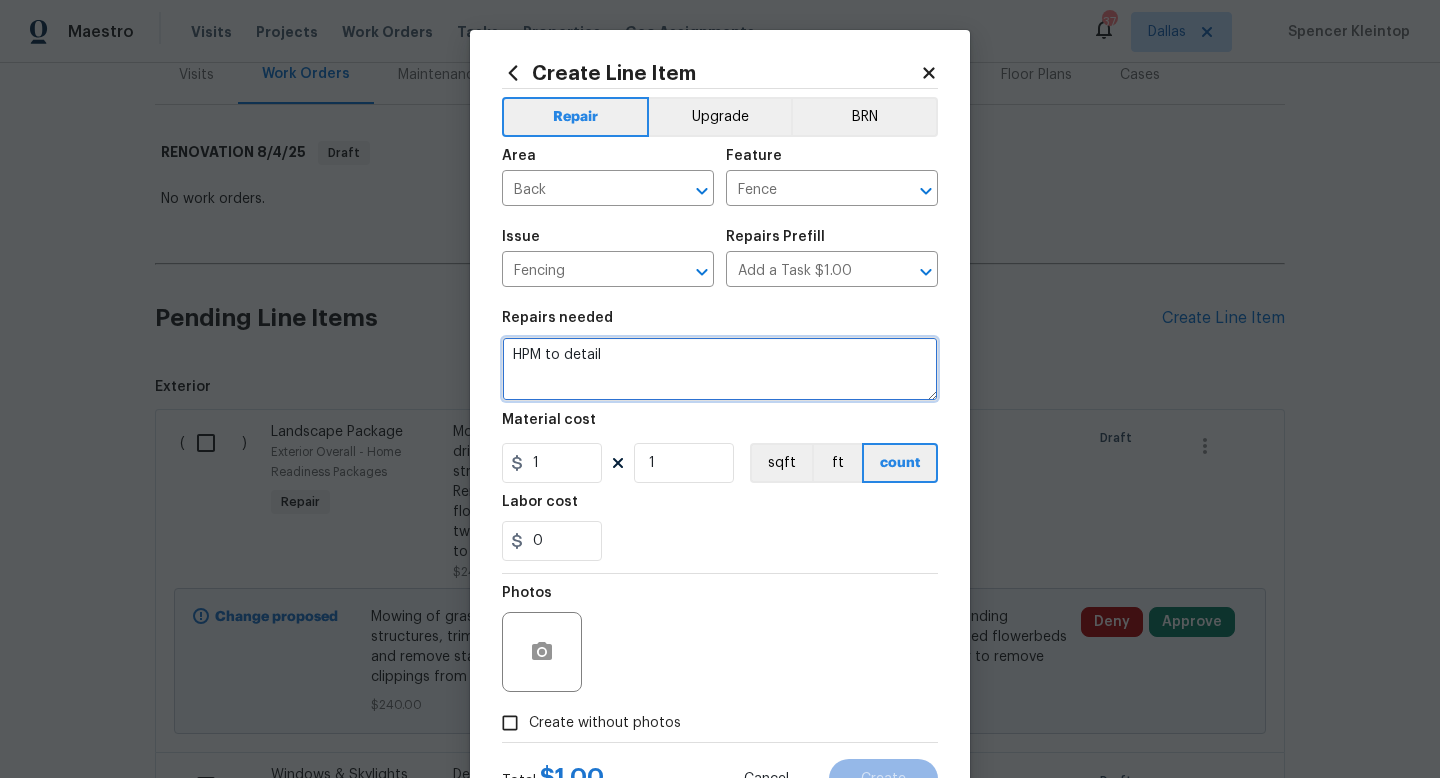 drag, startPoint x: 613, startPoint y: 359, endPoint x: 362, endPoint y: 353, distance: 251.0717 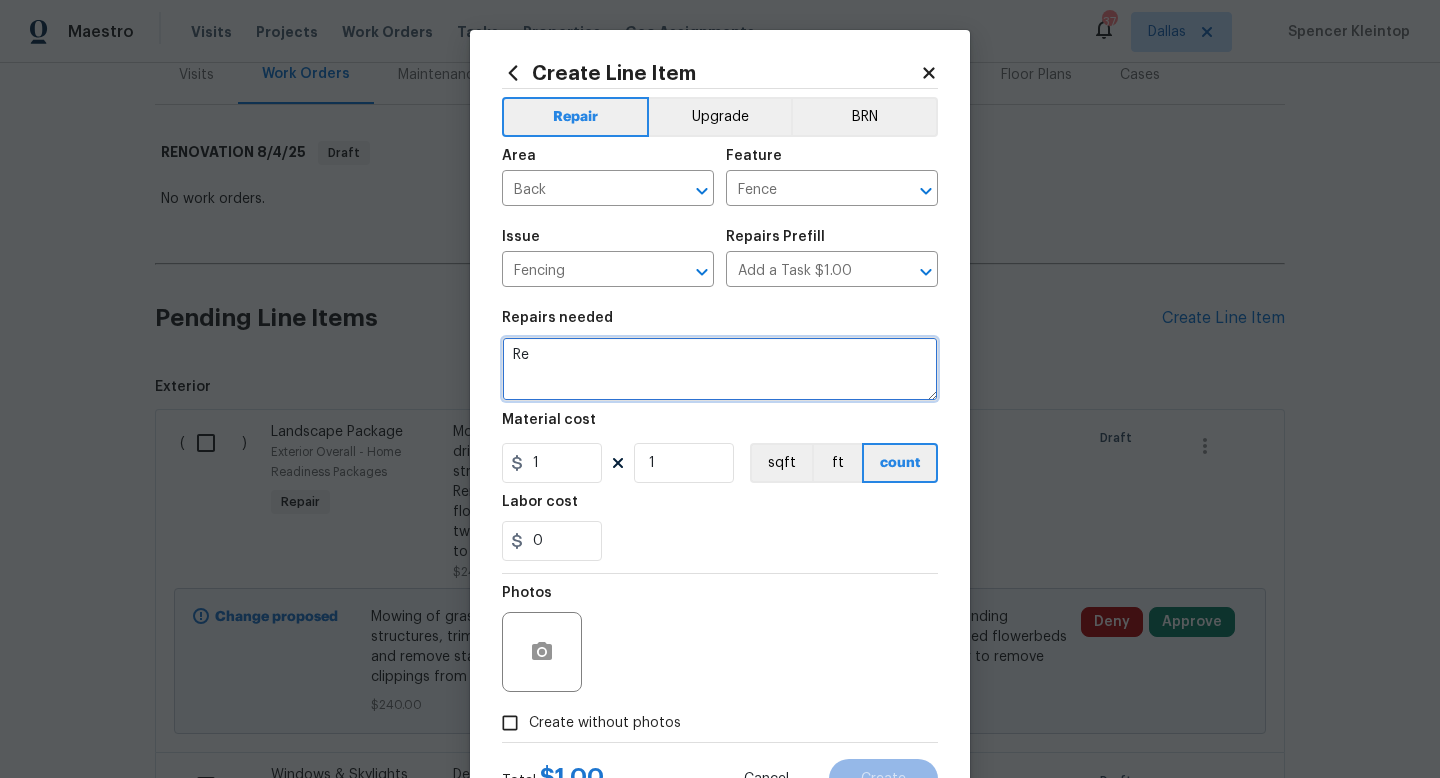 type on "R" 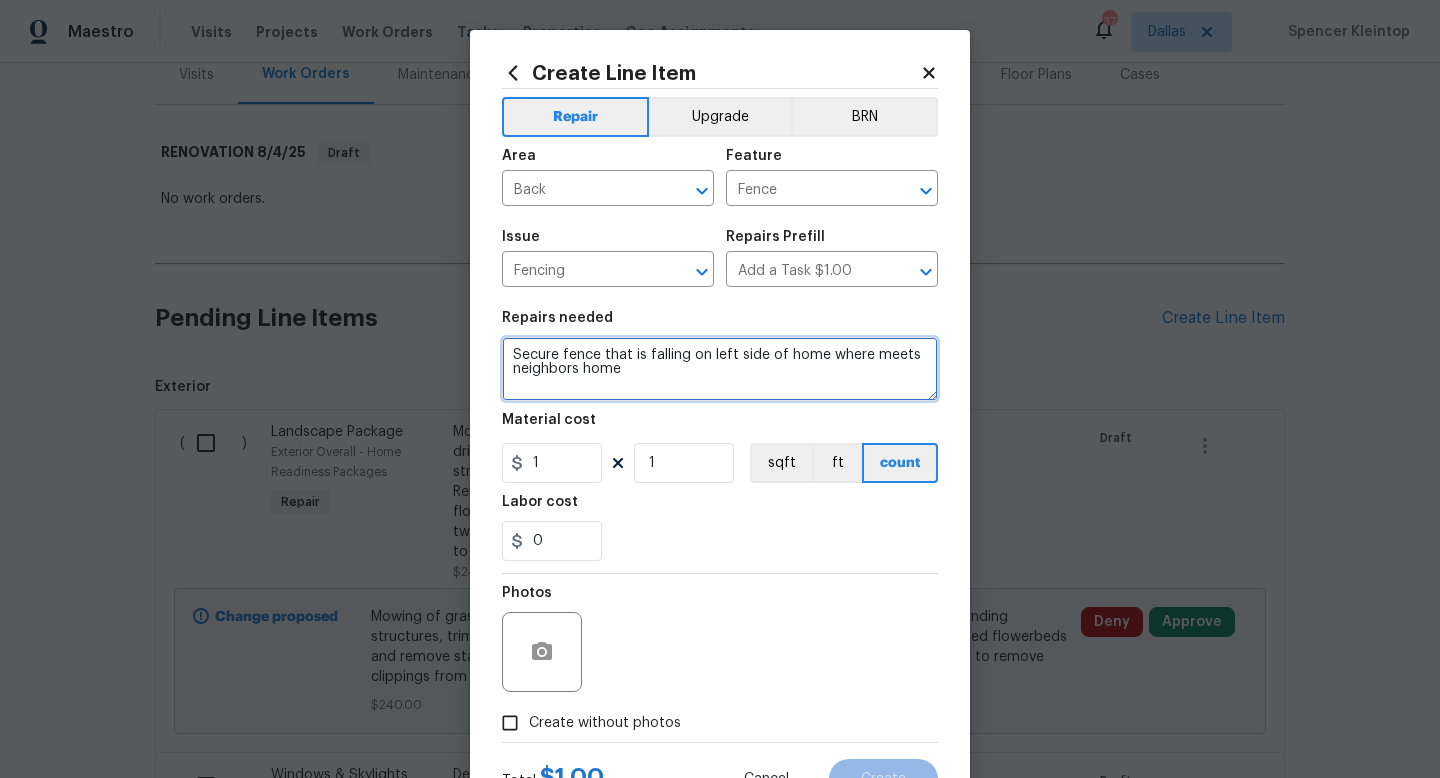 type on "Secure fence that is falling on left side of home where meets neighbors home" 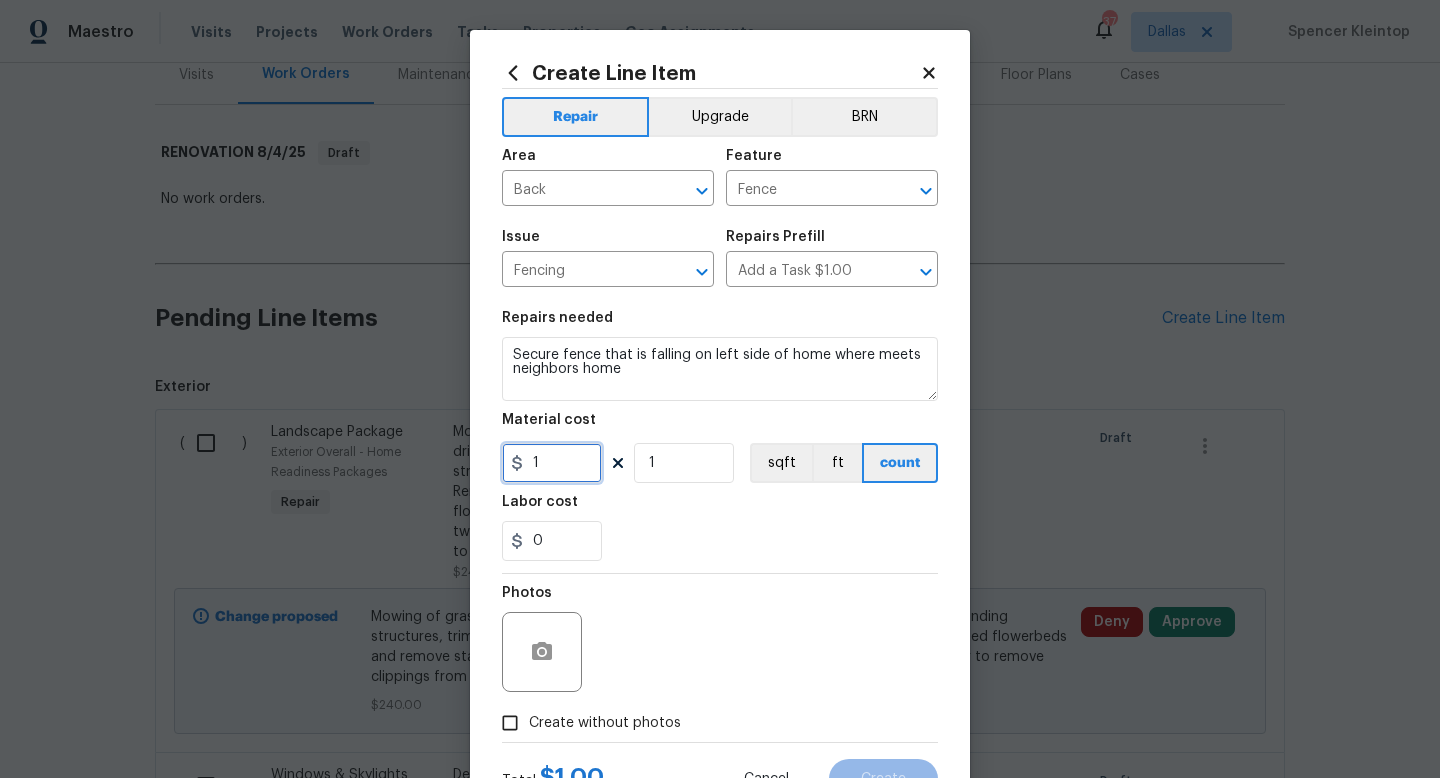 click on "1" at bounding box center (552, 463) 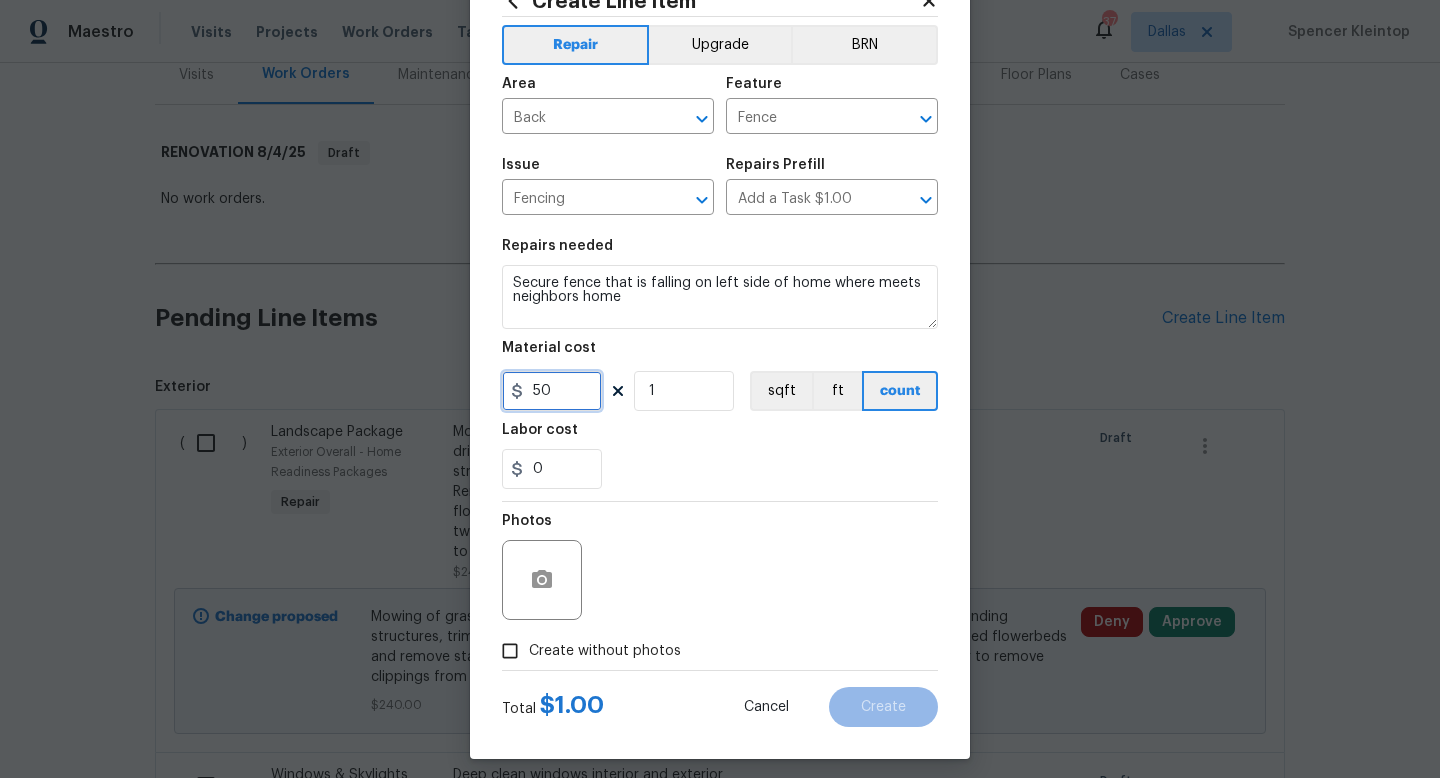 scroll, scrollTop: 84, scrollLeft: 0, axis: vertical 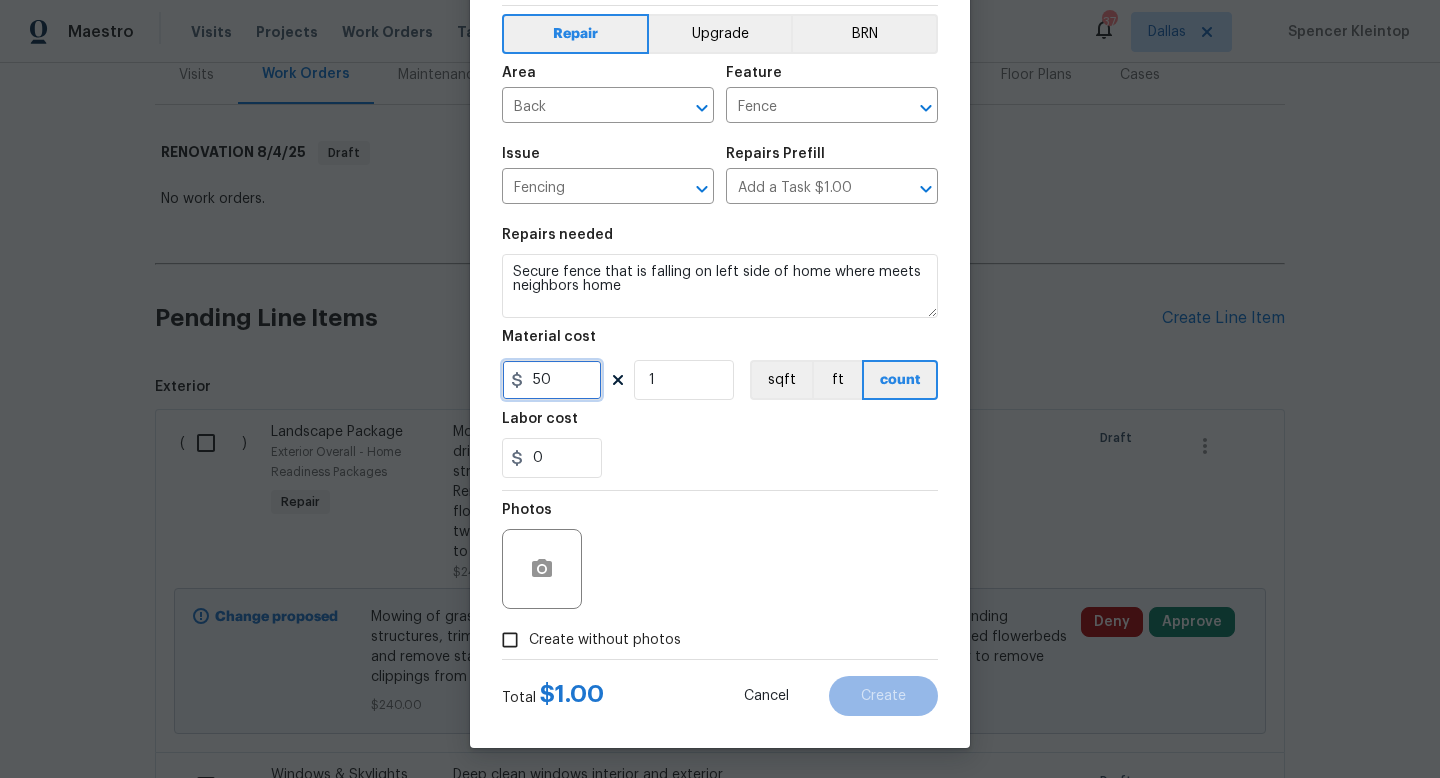 type on "50" 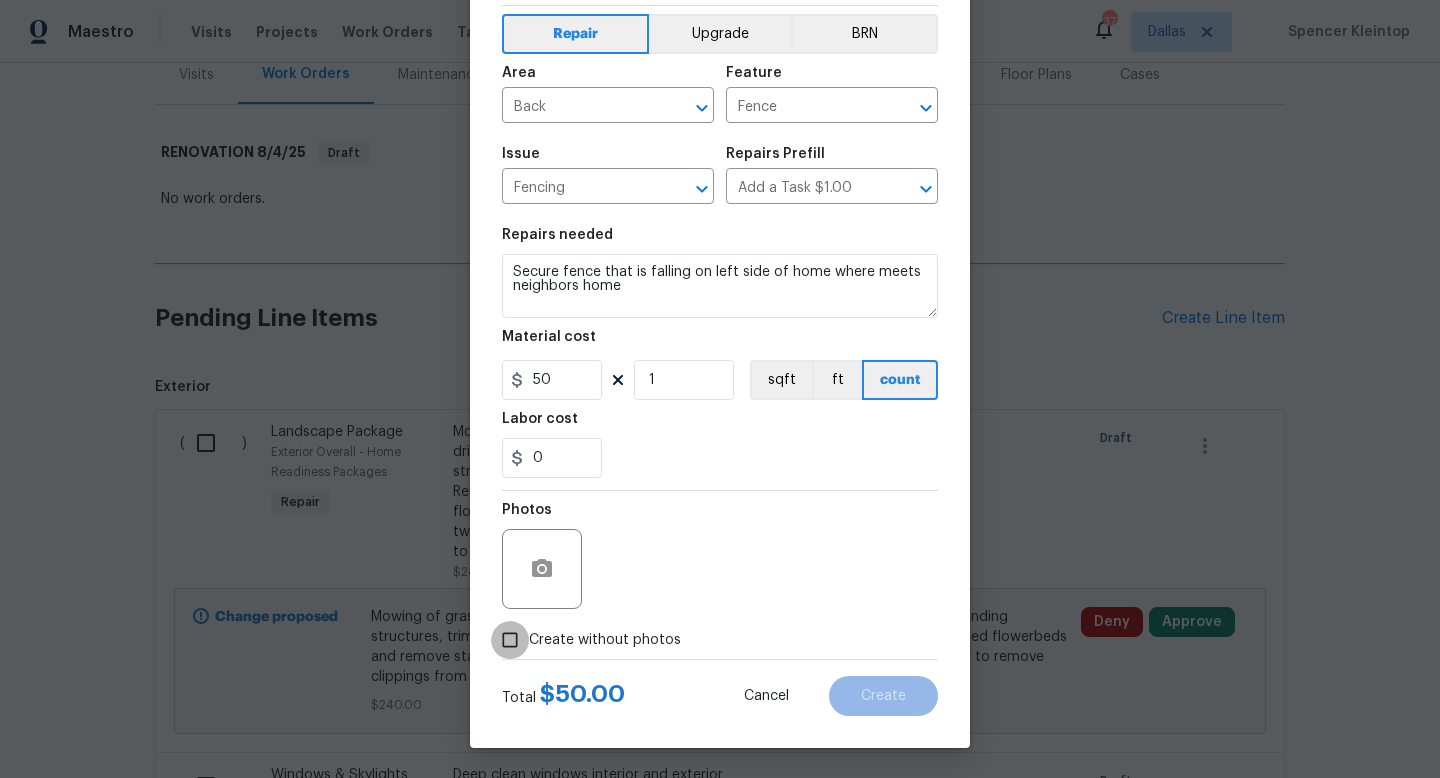 click on "Create without photos" at bounding box center [510, 640] 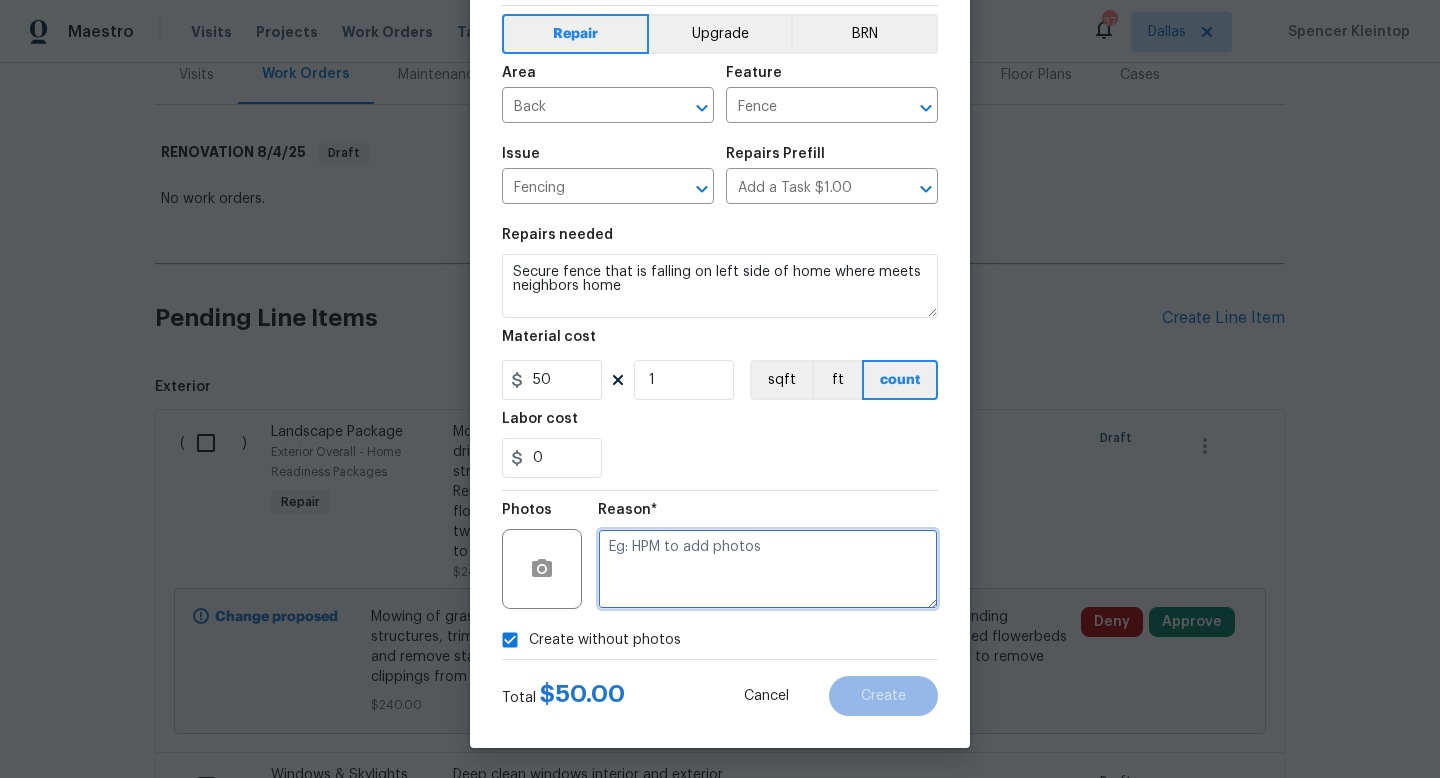 click at bounding box center [768, 569] 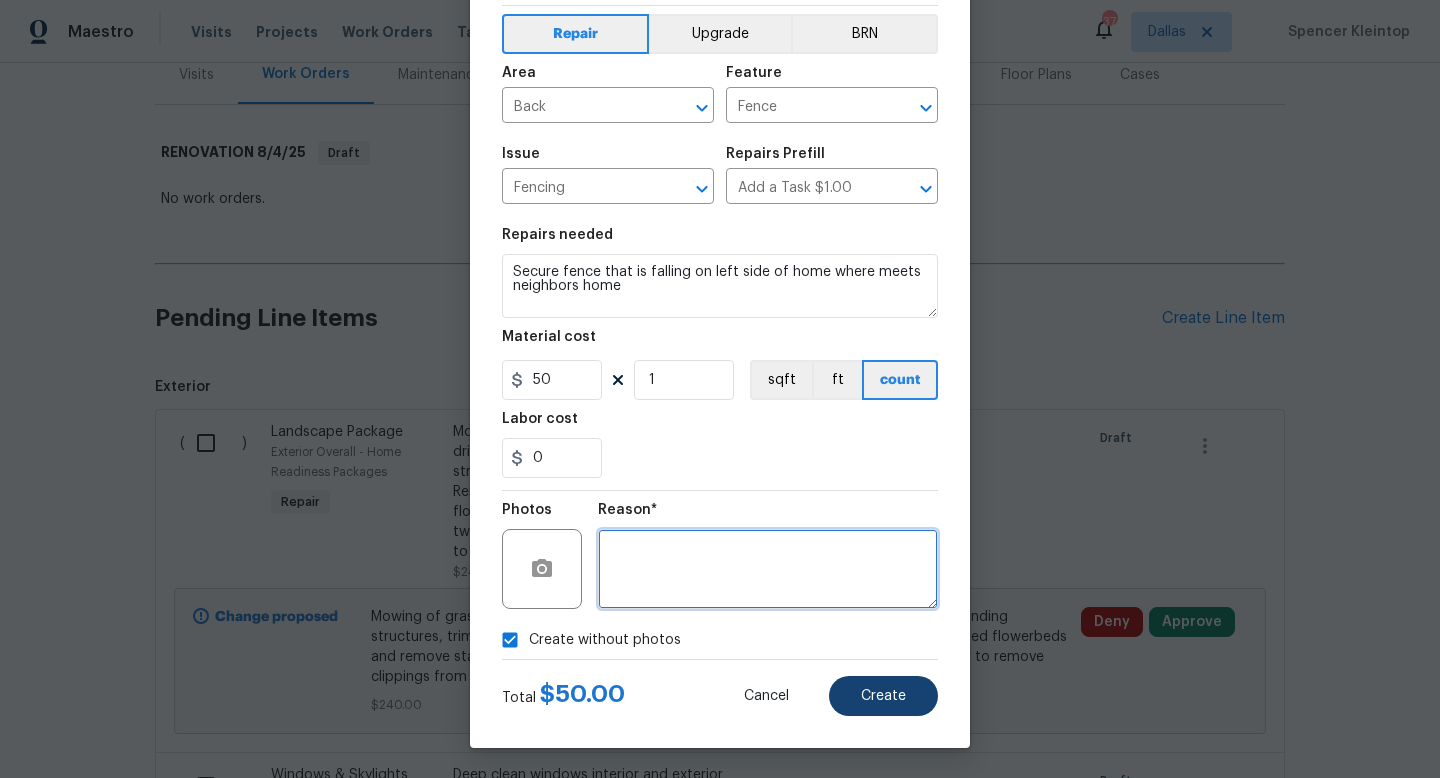 type 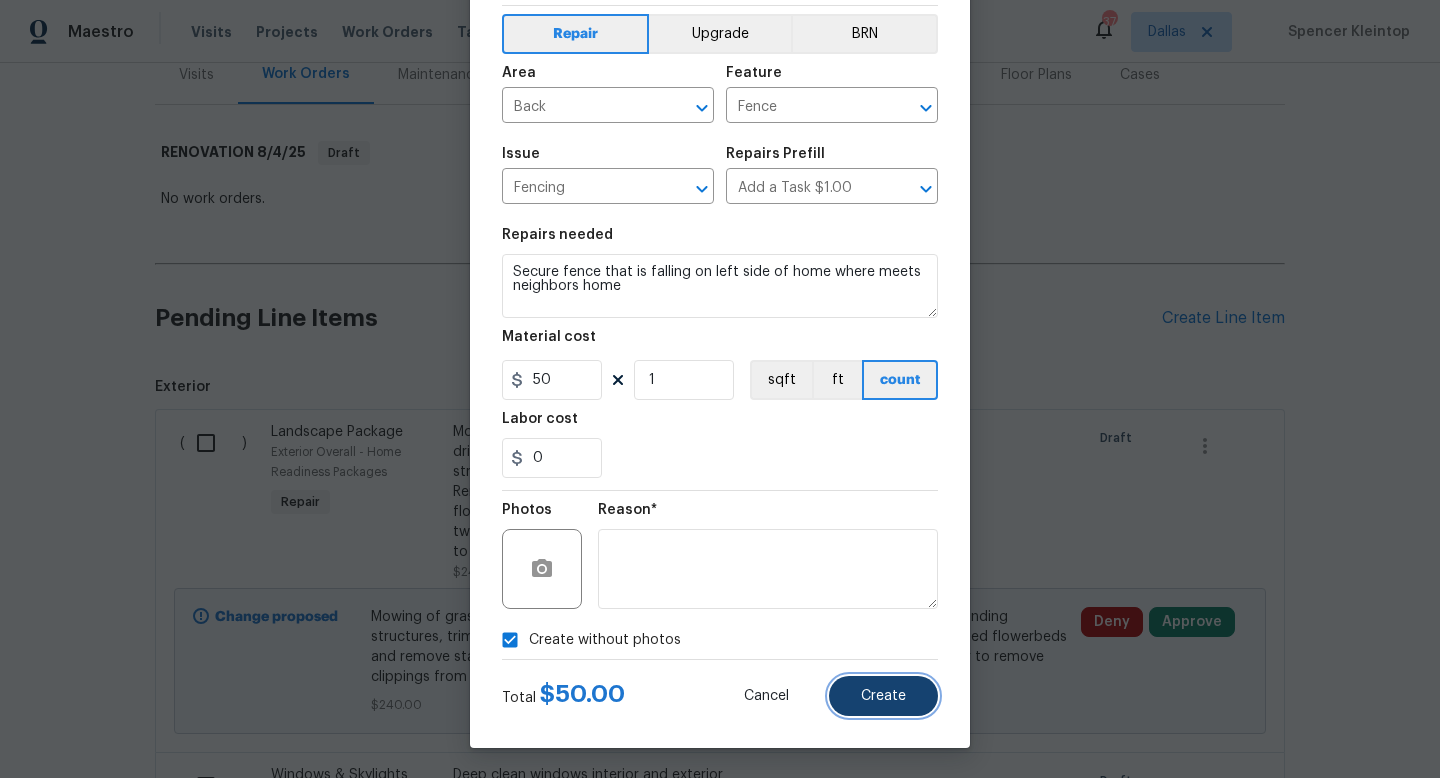 click on "Create" at bounding box center [883, 696] 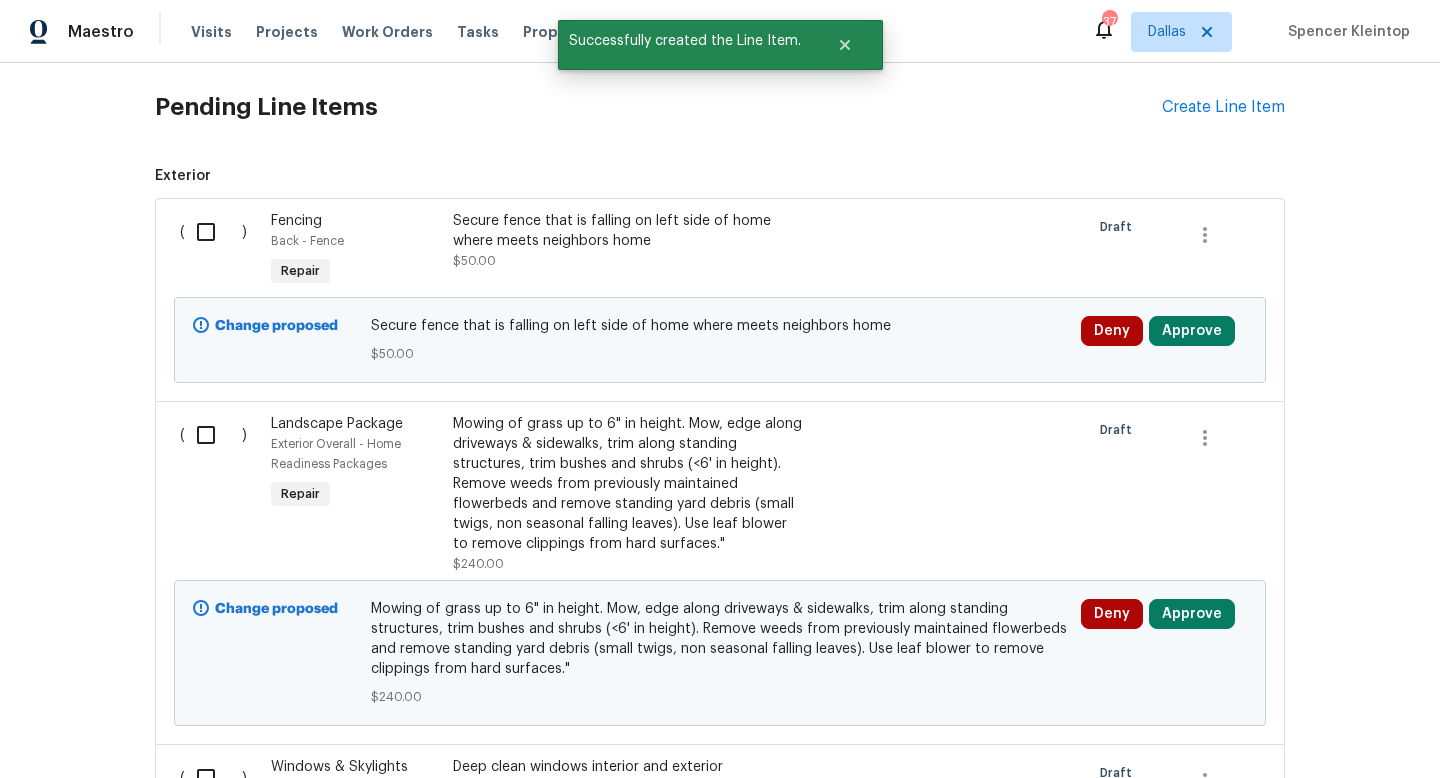 scroll, scrollTop: 490, scrollLeft: 0, axis: vertical 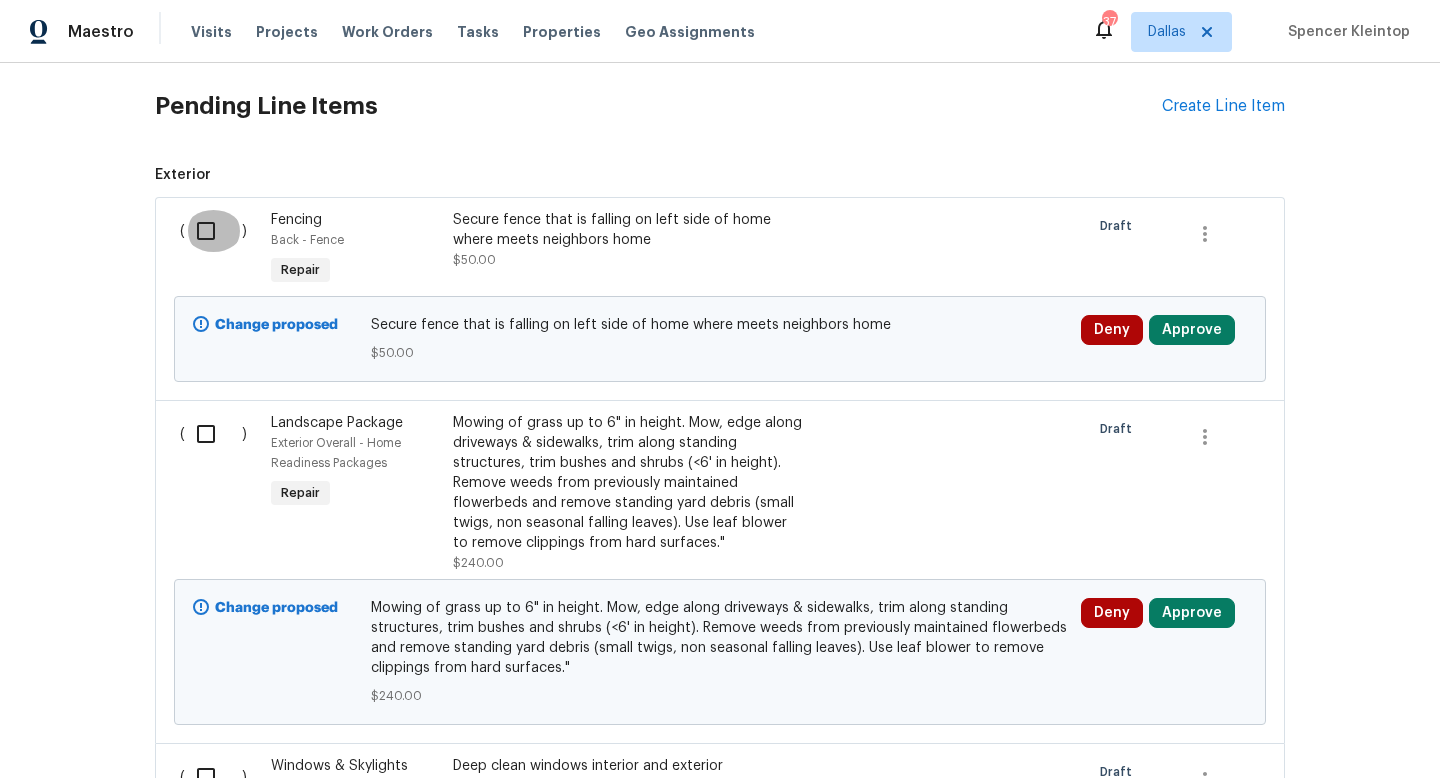 click at bounding box center [213, 231] 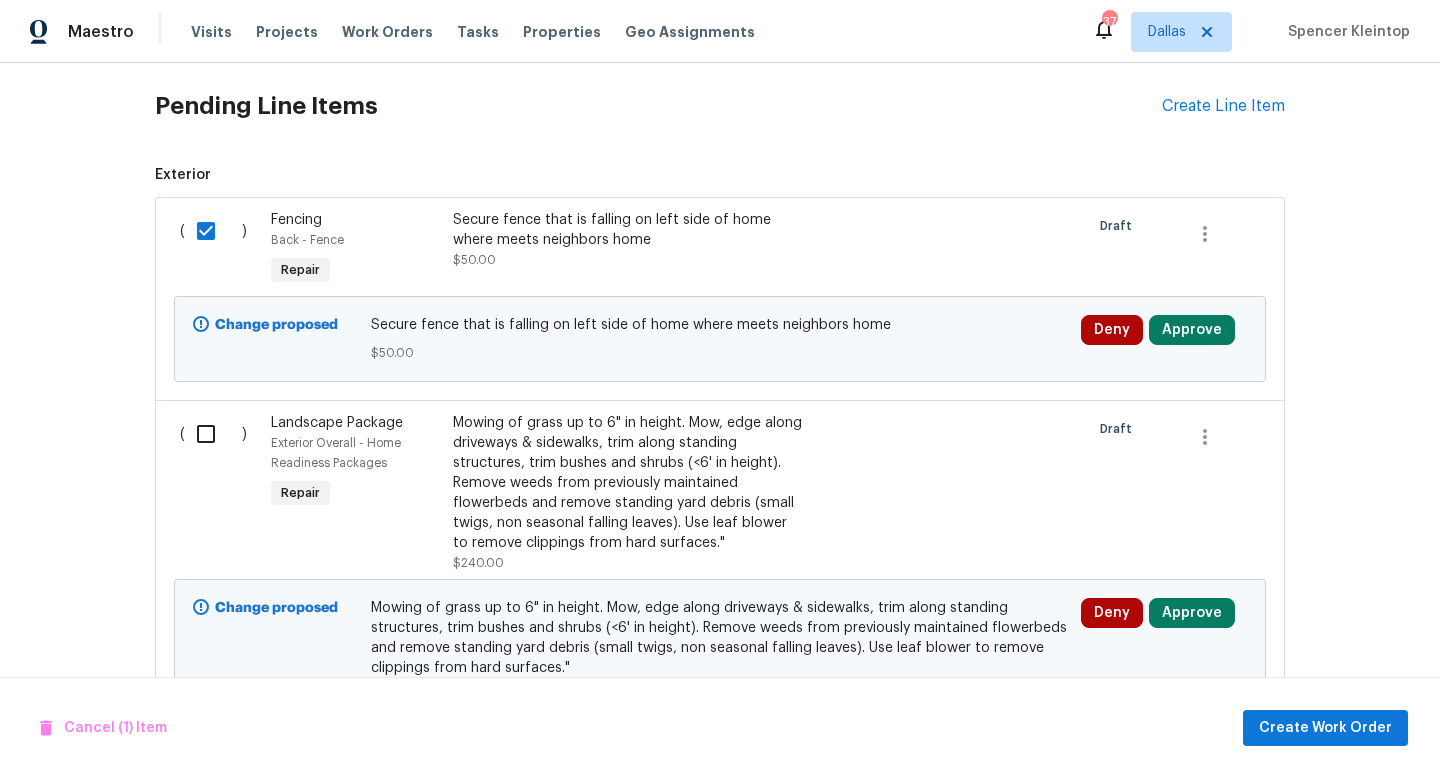 click at bounding box center (213, 434) 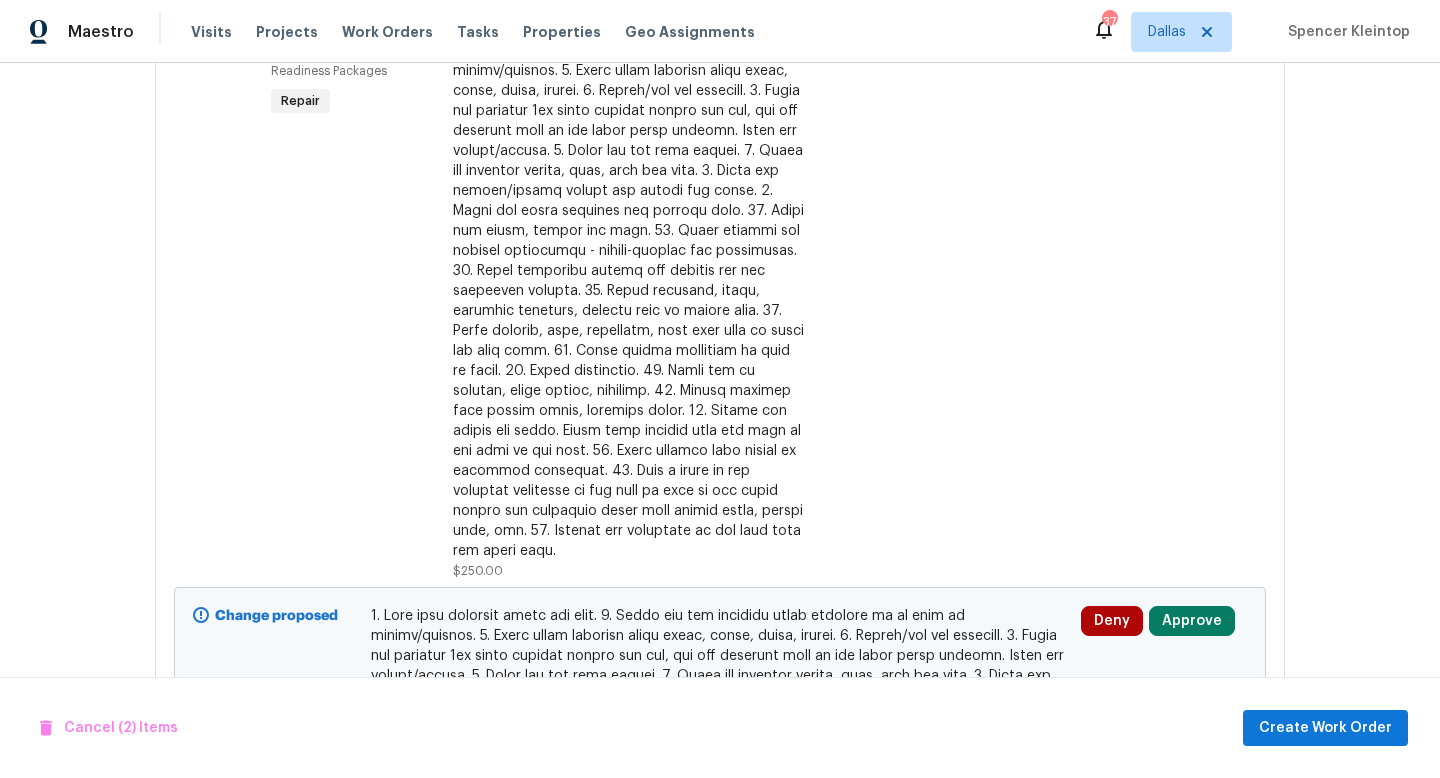 scroll, scrollTop: 1969, scrollLeft: 0, axis: vertical 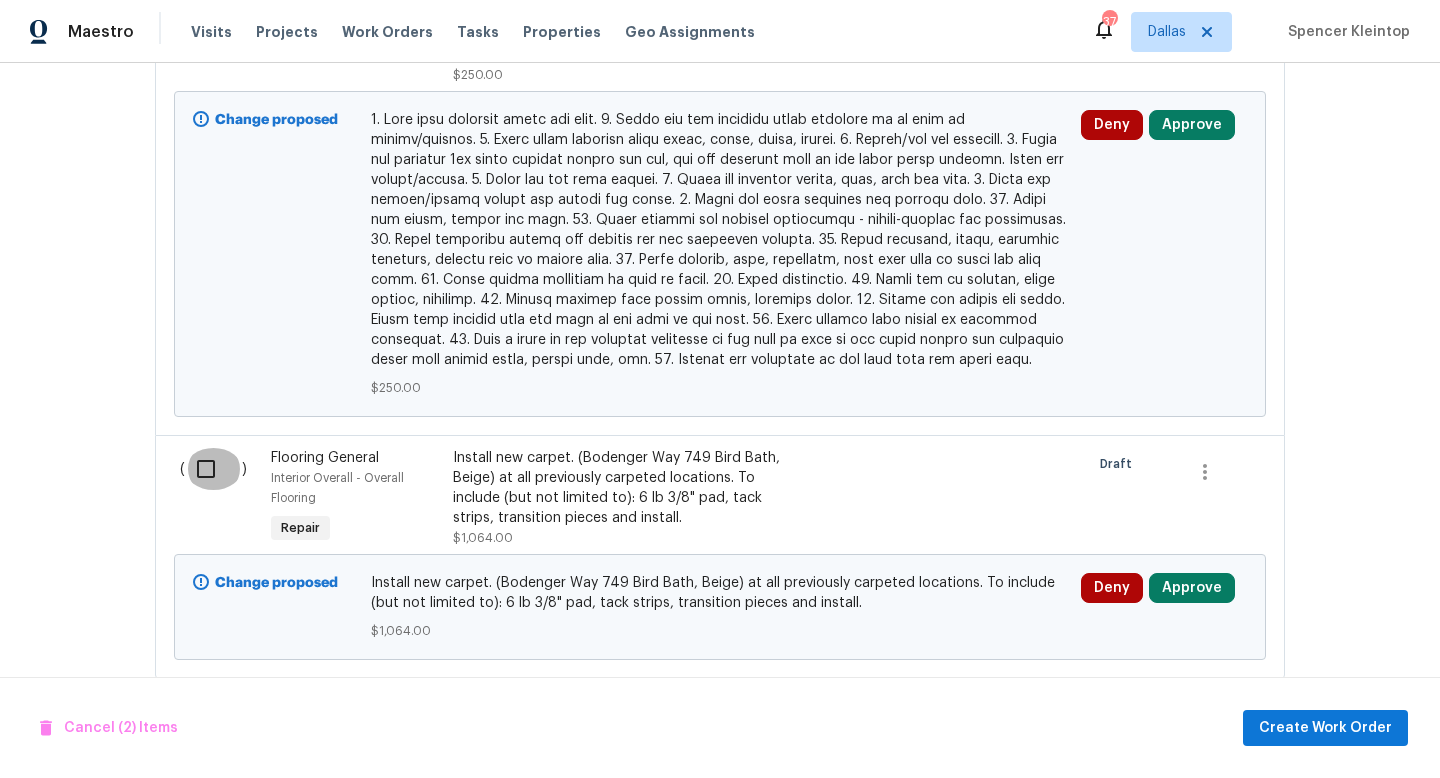click at bounding box center (213, 469) 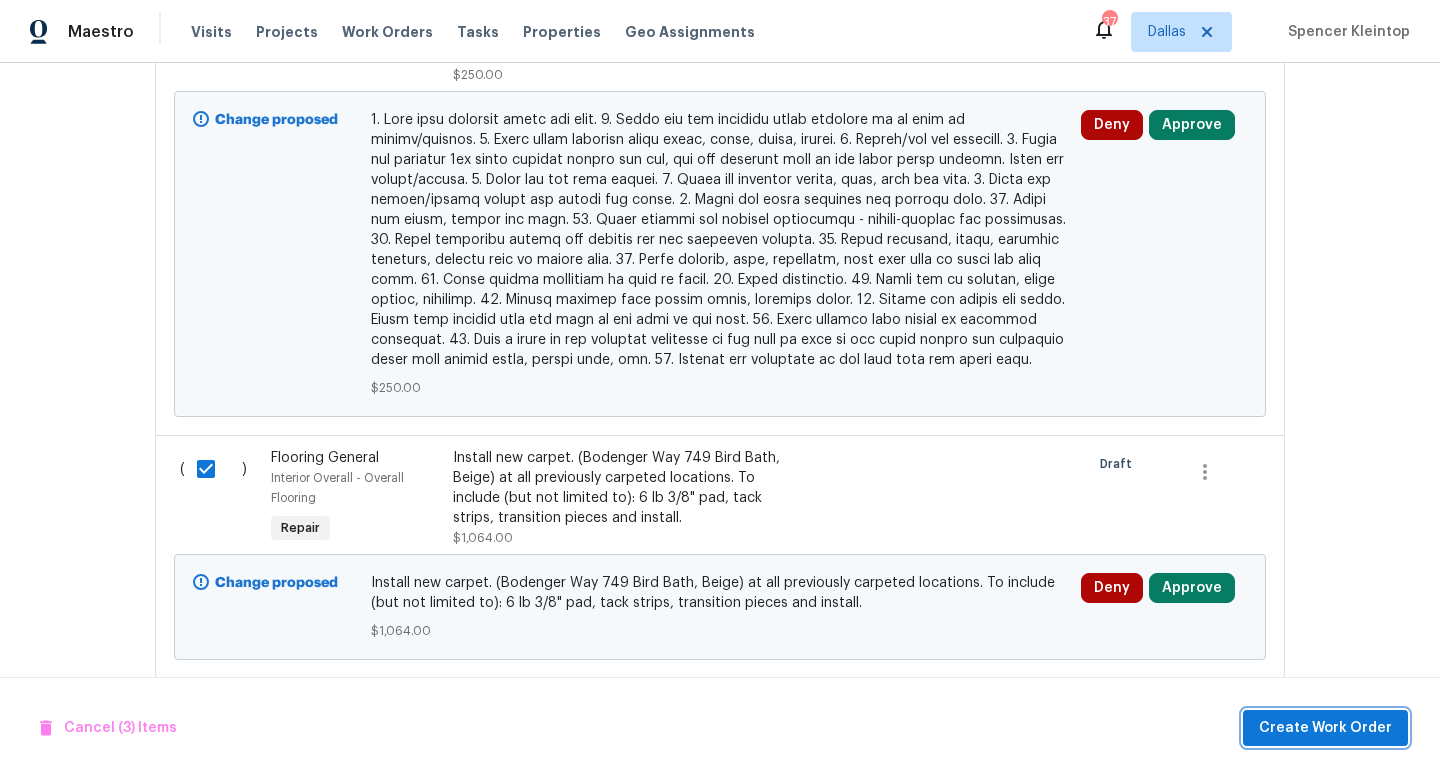 click on "Create Work Order" at bounding box center (1325, 728) 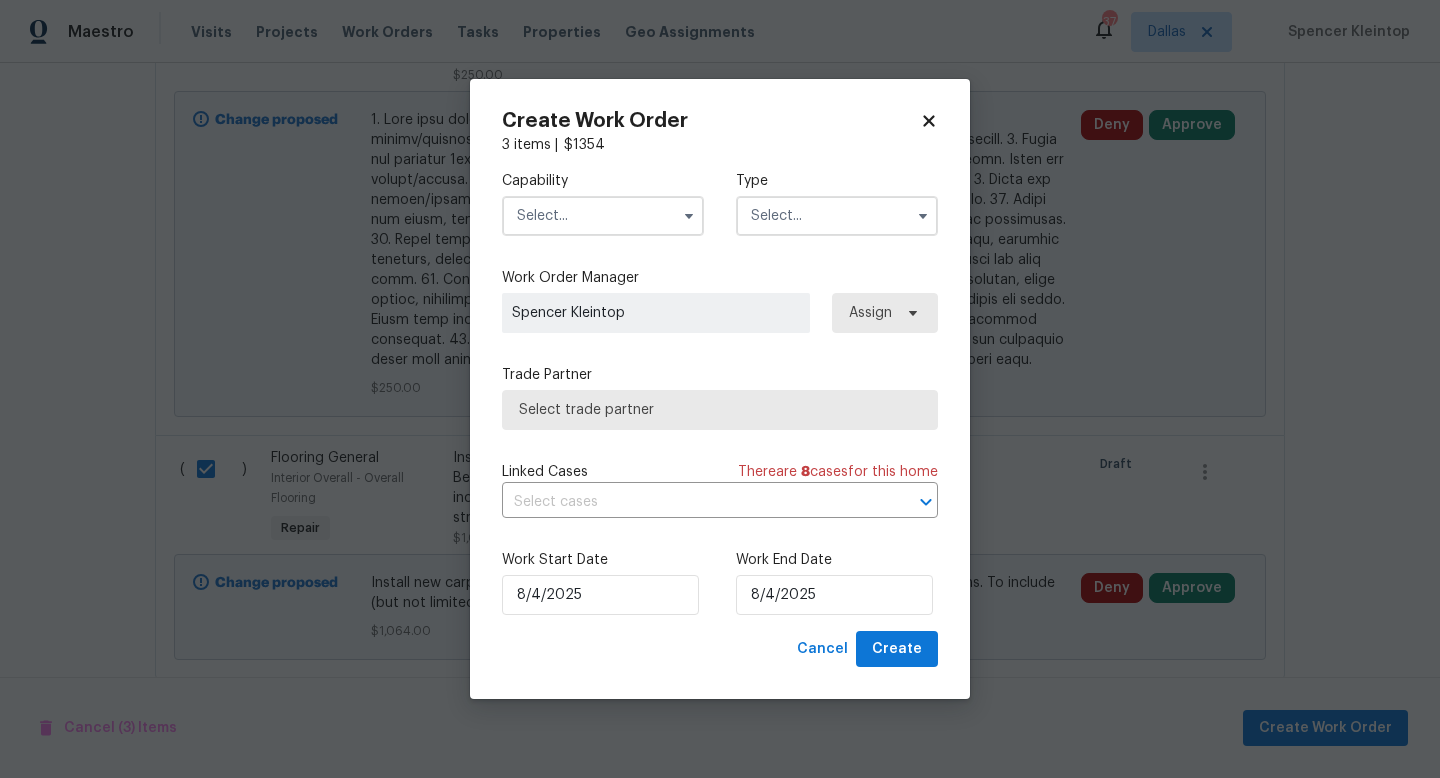 click at bounding box center (603, 216) 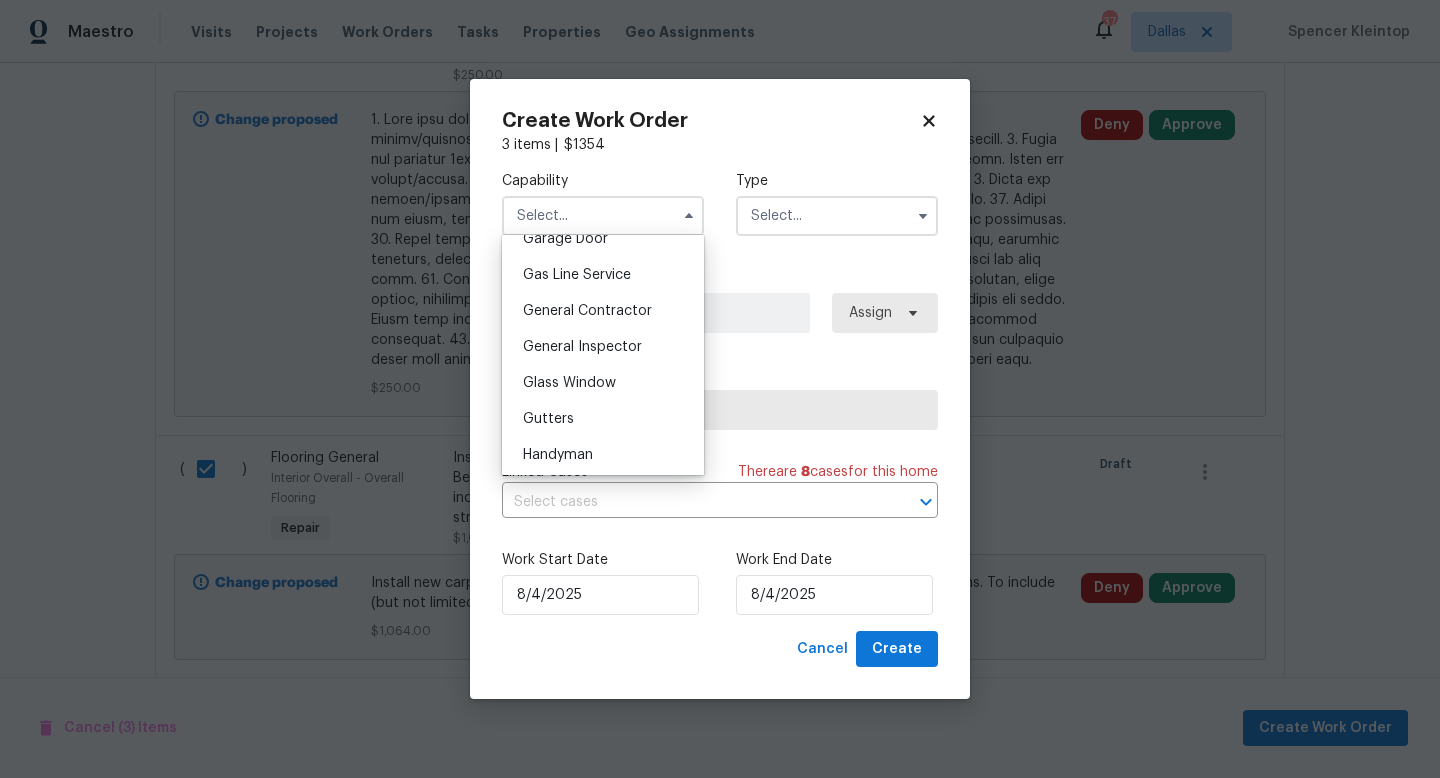 scroll, scrollTop: 909, scrollLeft: 0, axis: vertical 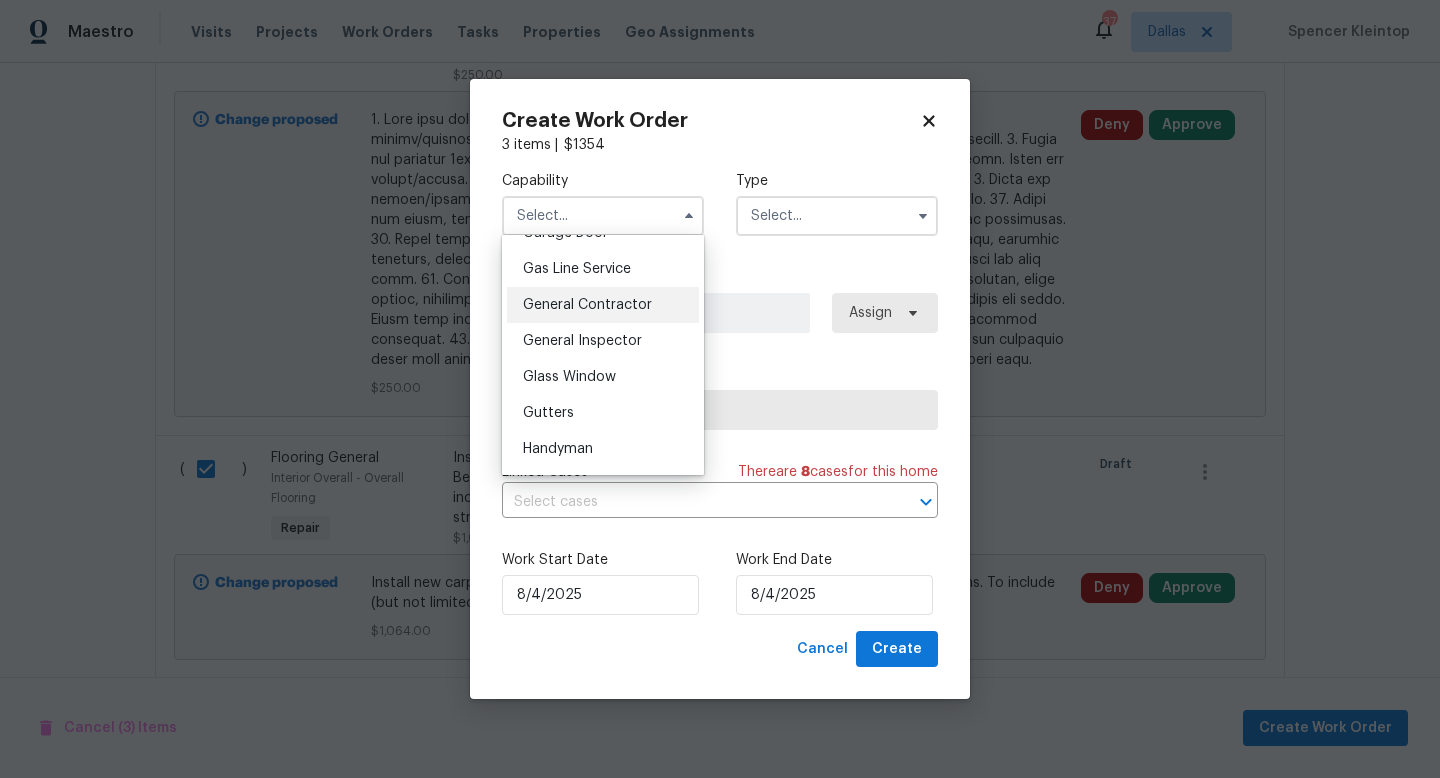 click on "General Contractor" at bounding box center (587, 305) 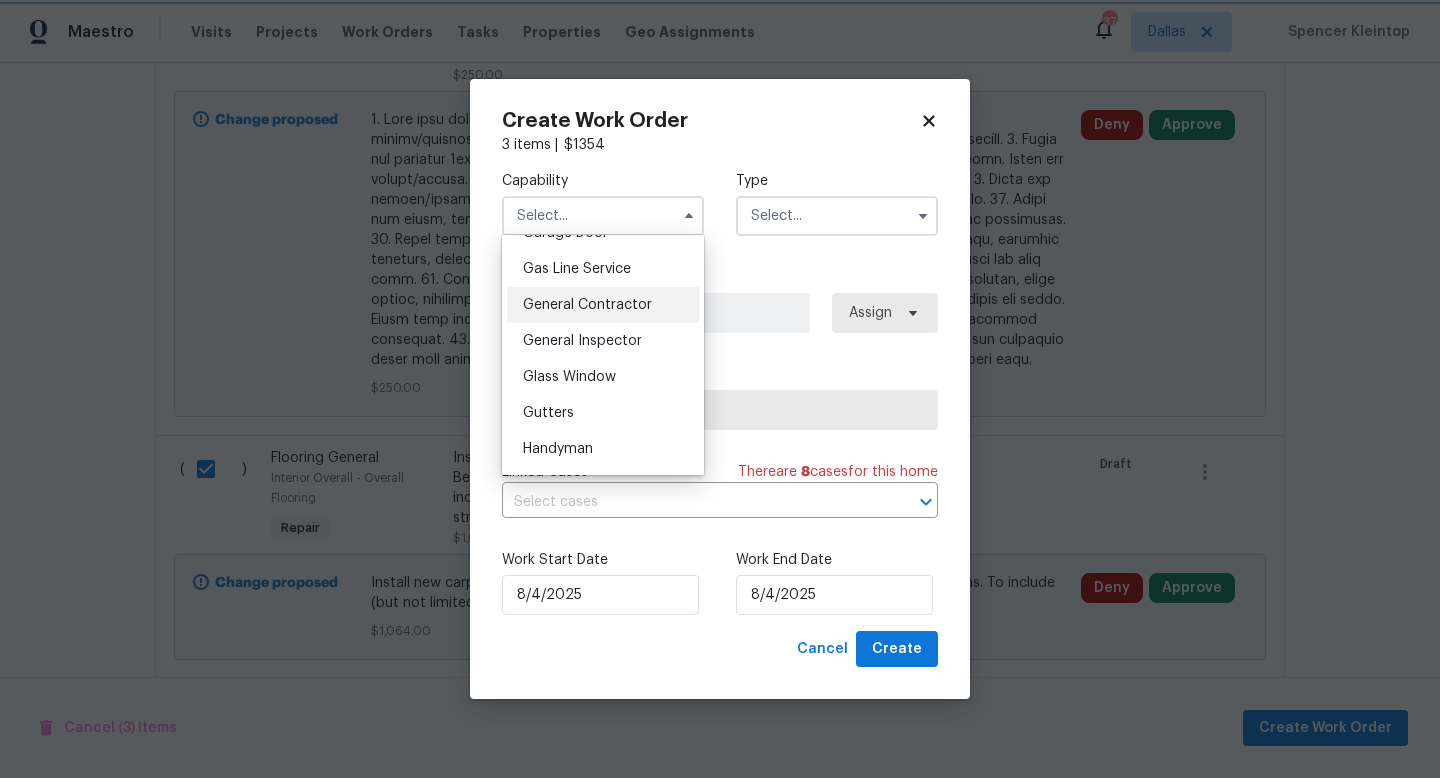 type on "General Contractor" 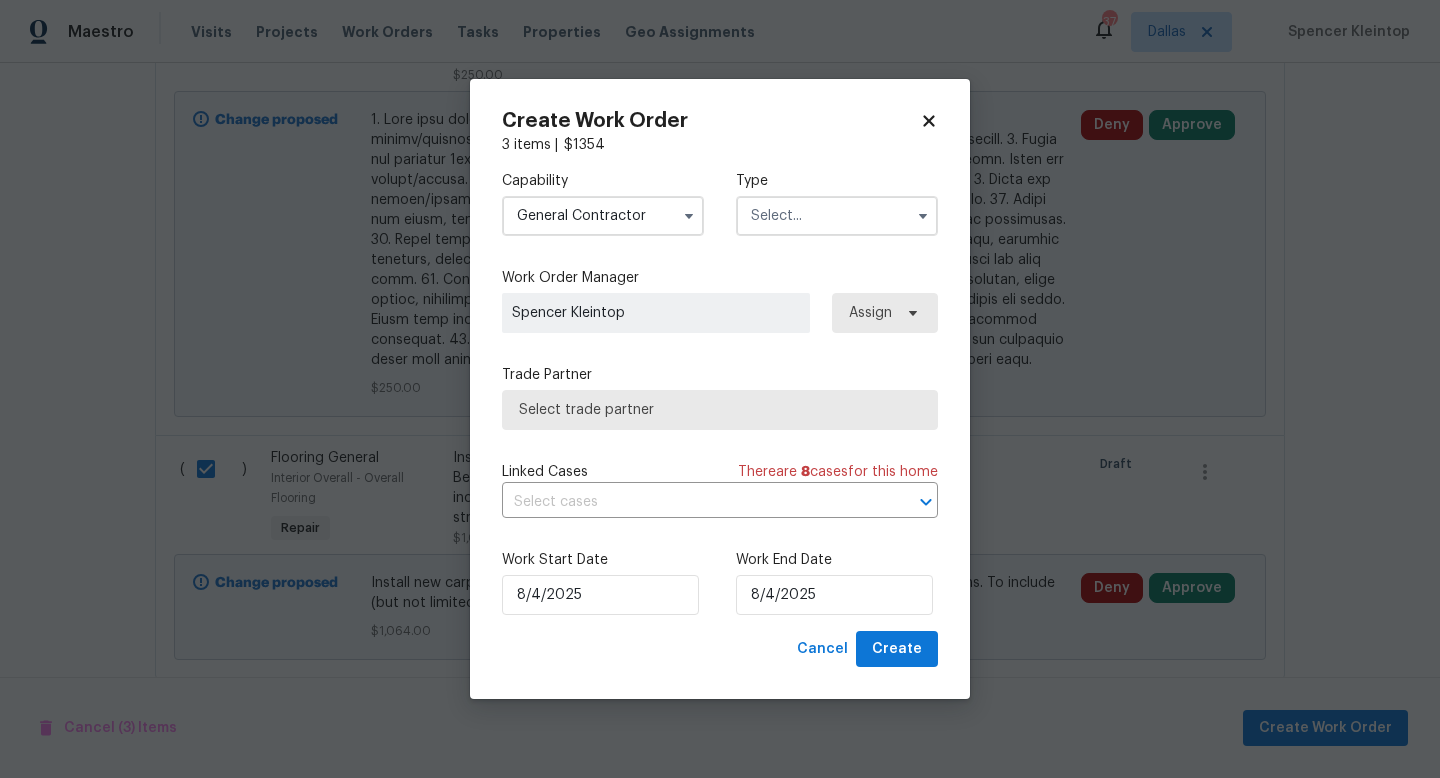 click at bounding box center [837, 216] 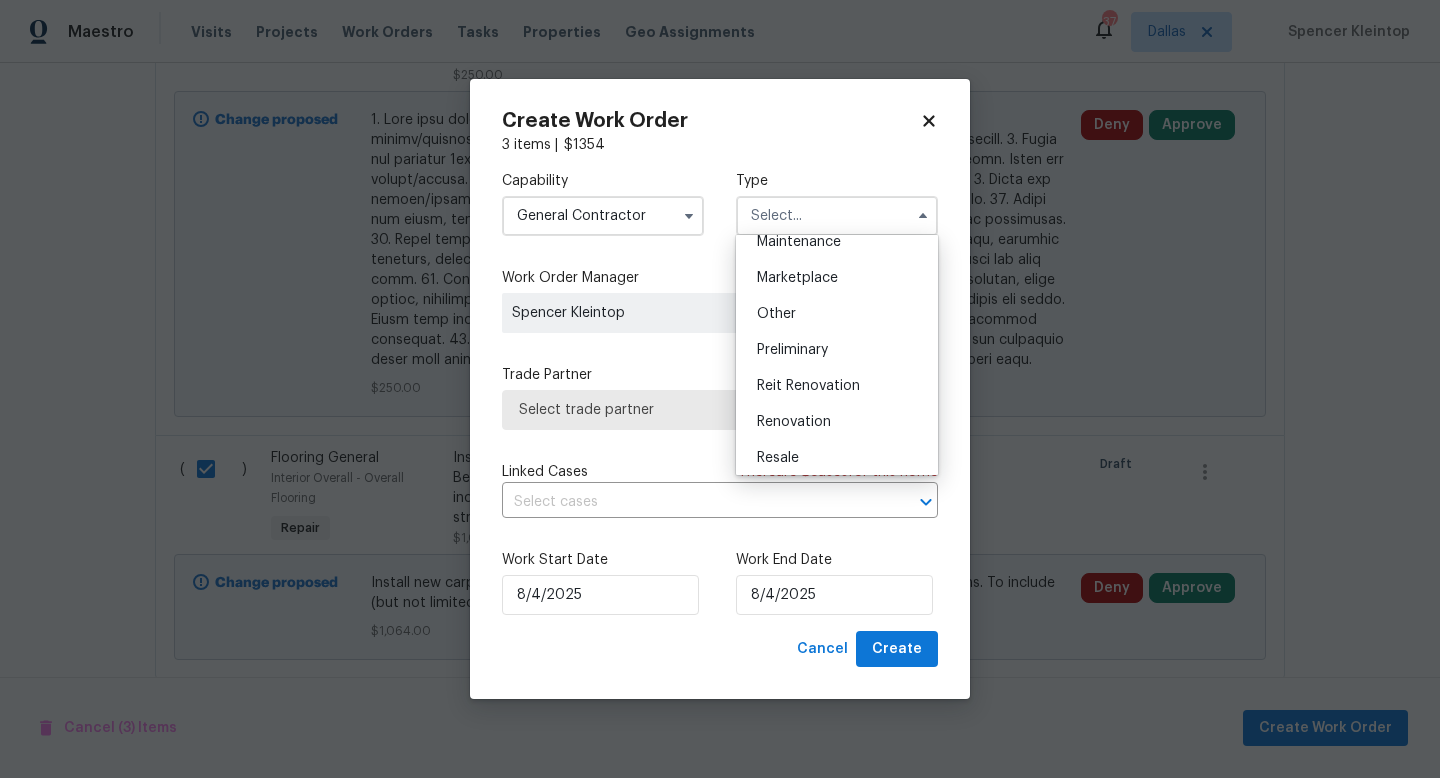 scroll, scrollTop: 358, scrollLeft: 0, axis: vertical 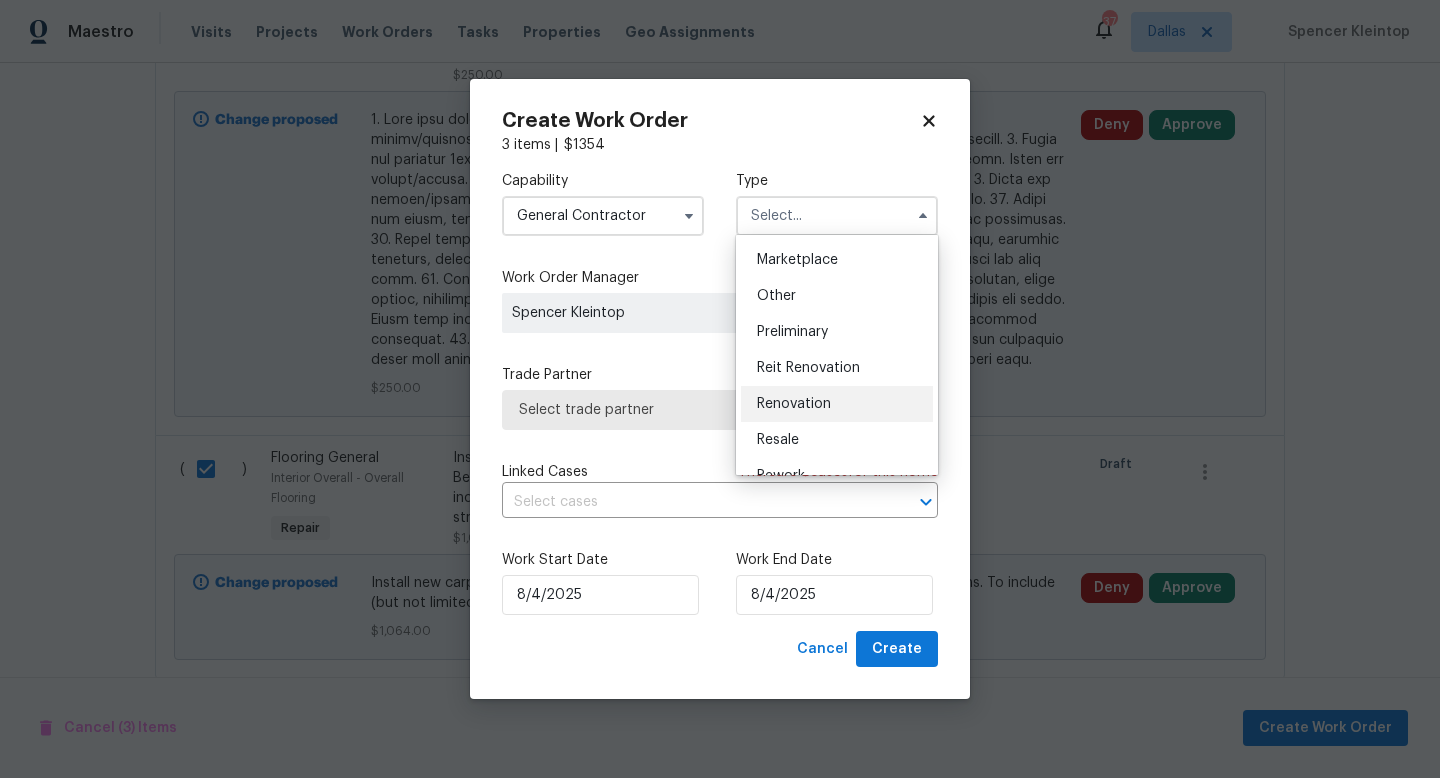 click on "Renovation" at bounding box center [794, 404] 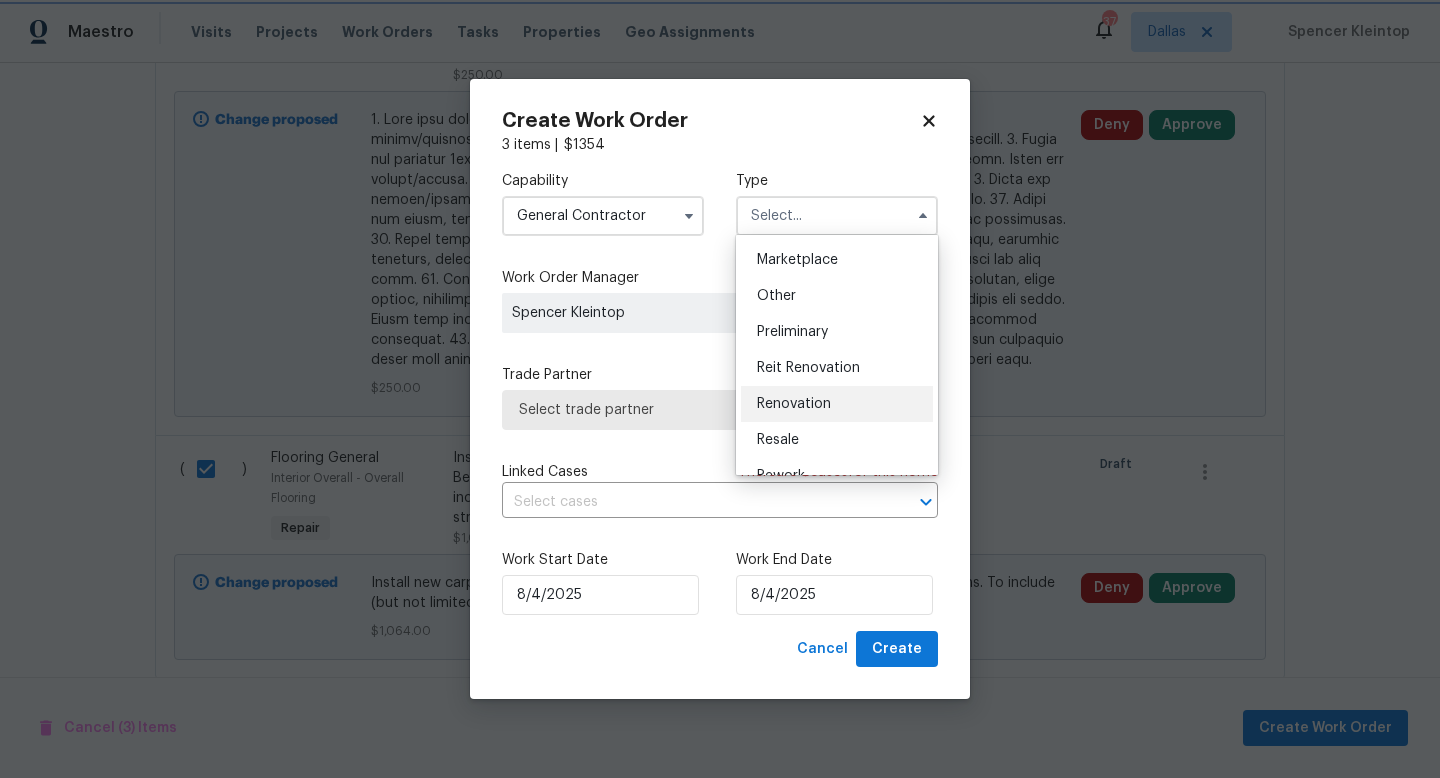 type on "Renovation" 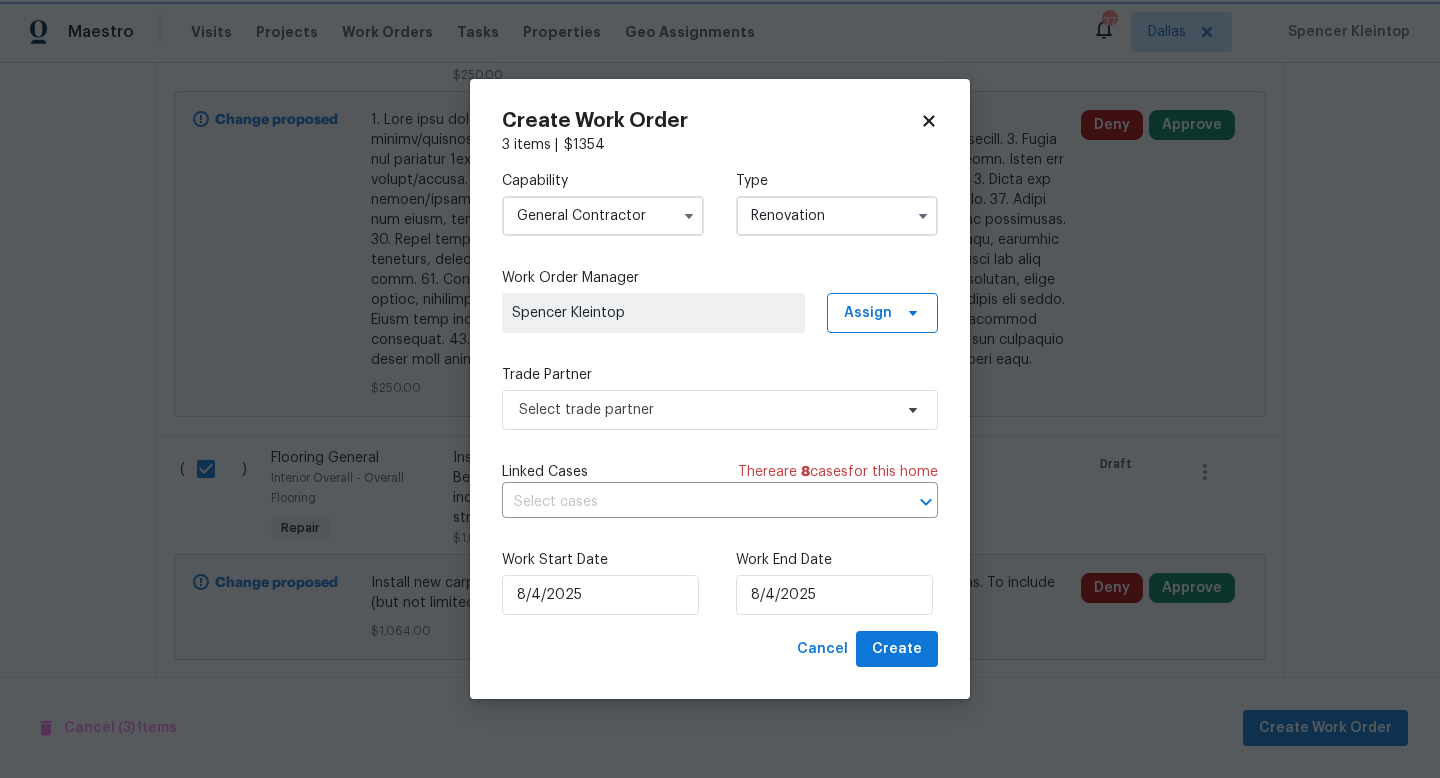 scroll, scrollTop: 0, scrollLeft: 0, axis: both 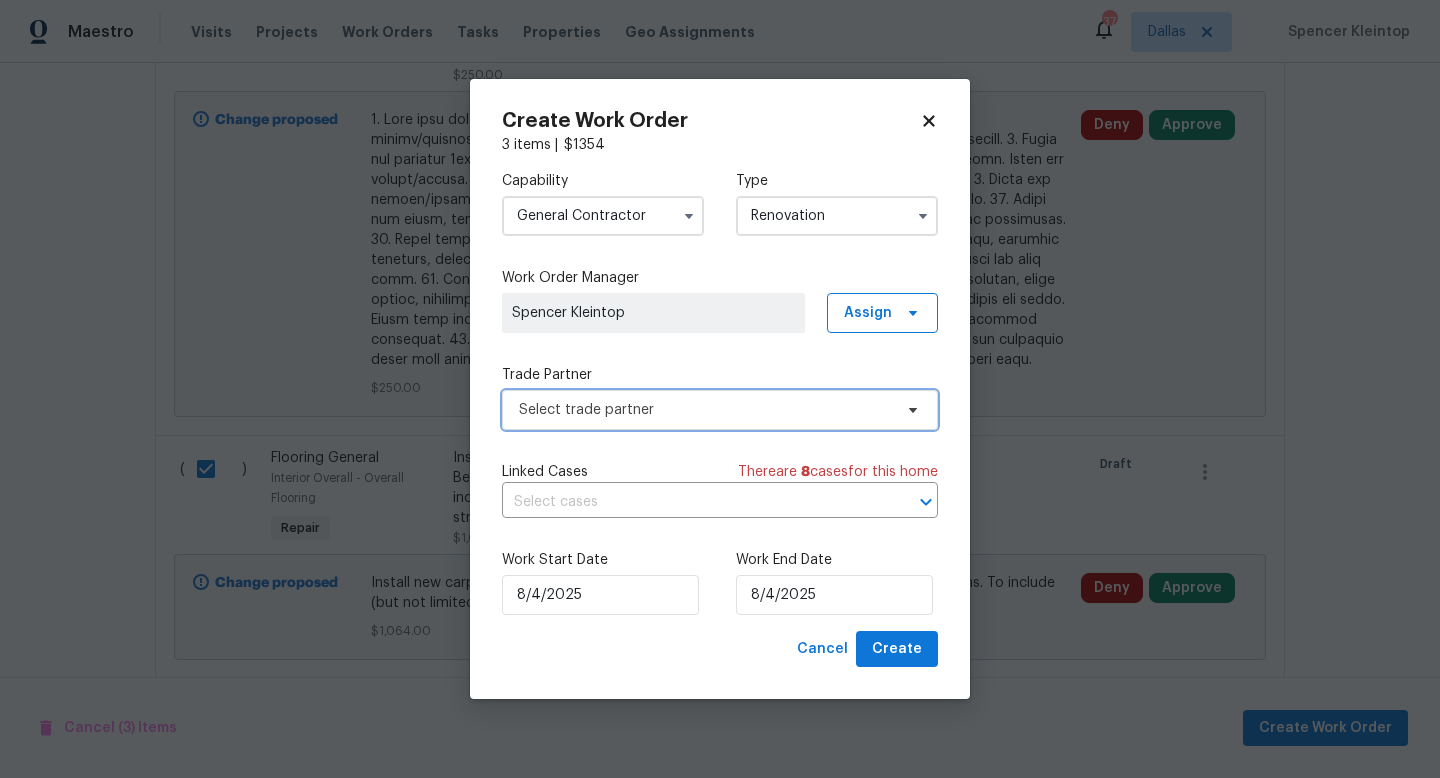 click on "Select trade partner" at bounding box center (705, 410) 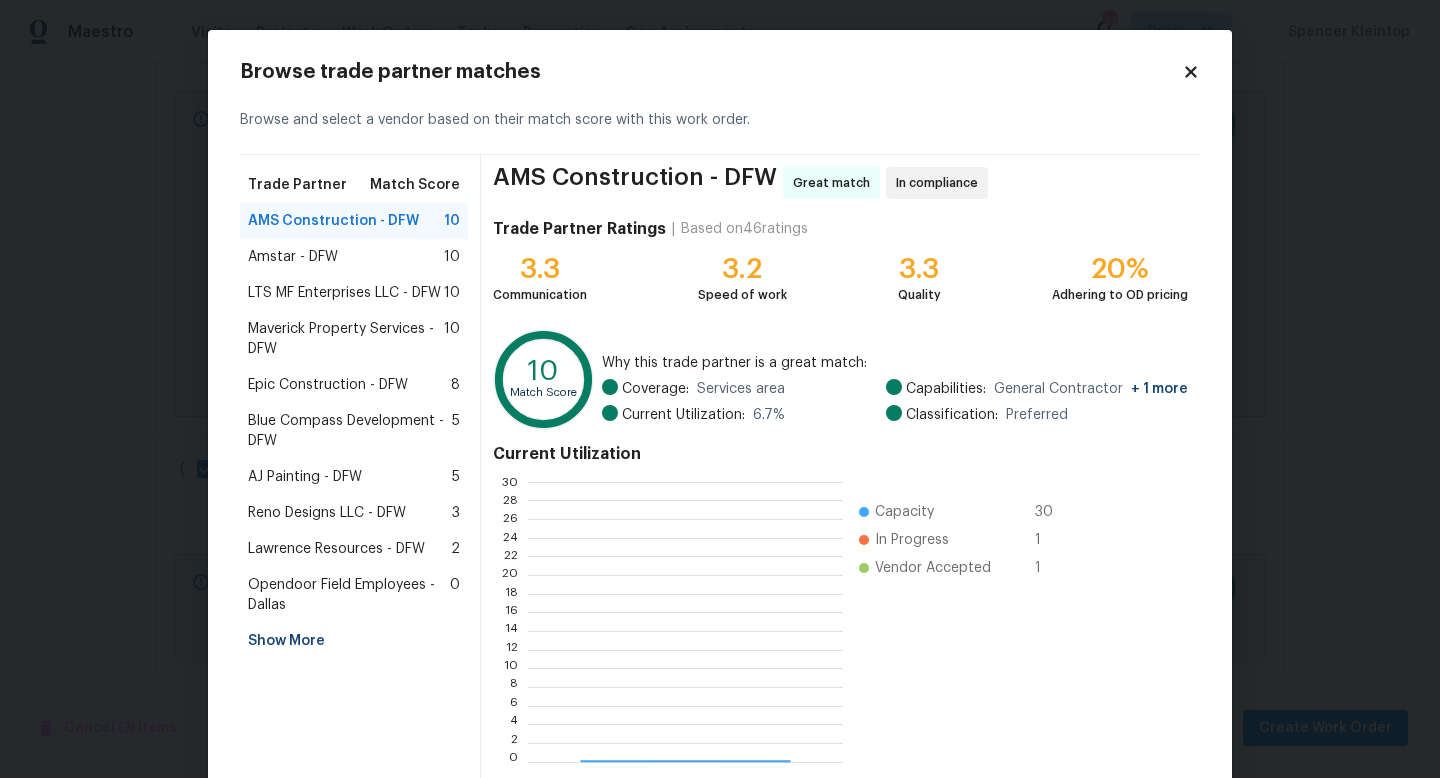 scroll, scrollTop: 2, scrollLeft: 2, axis: both 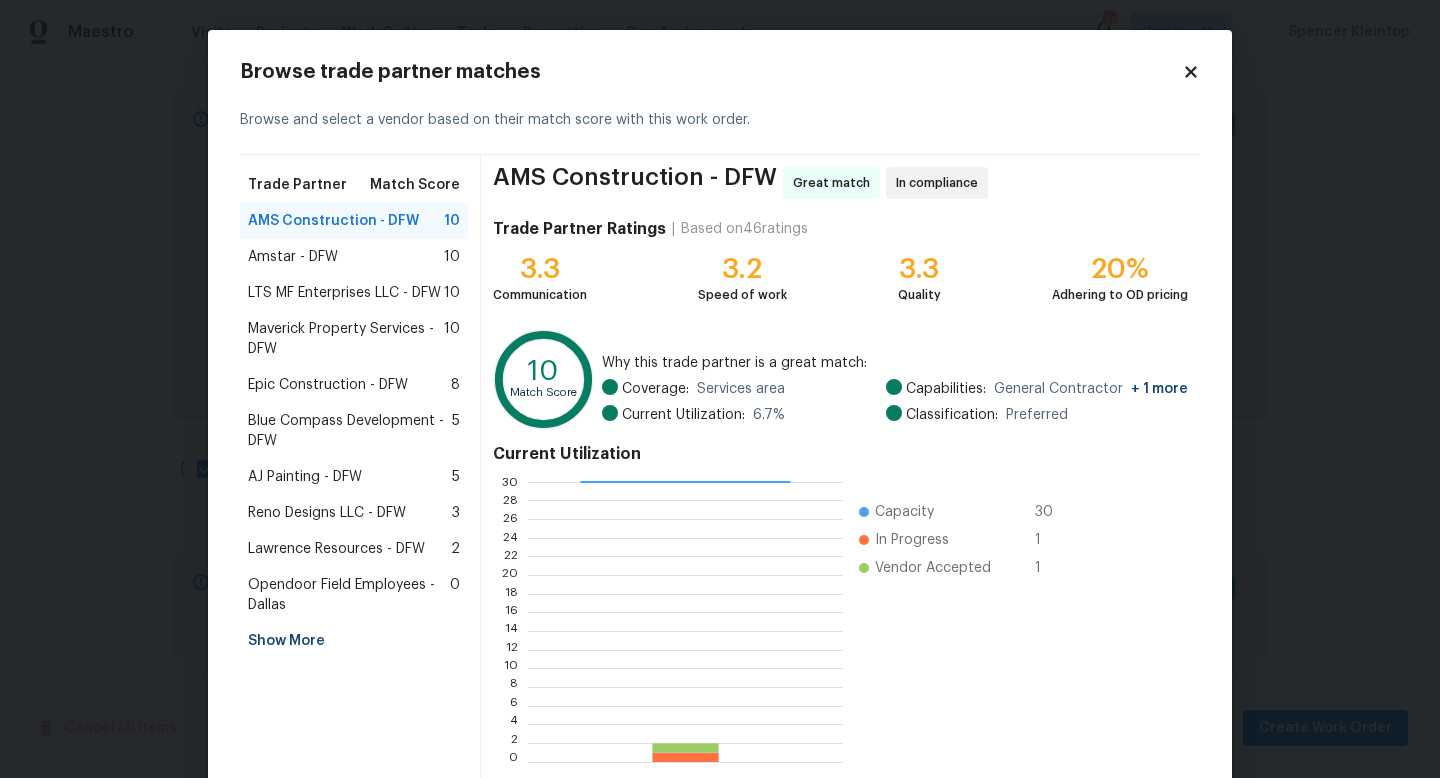 click on "Epic Construction - DFW" at bounding box center (328, 385) 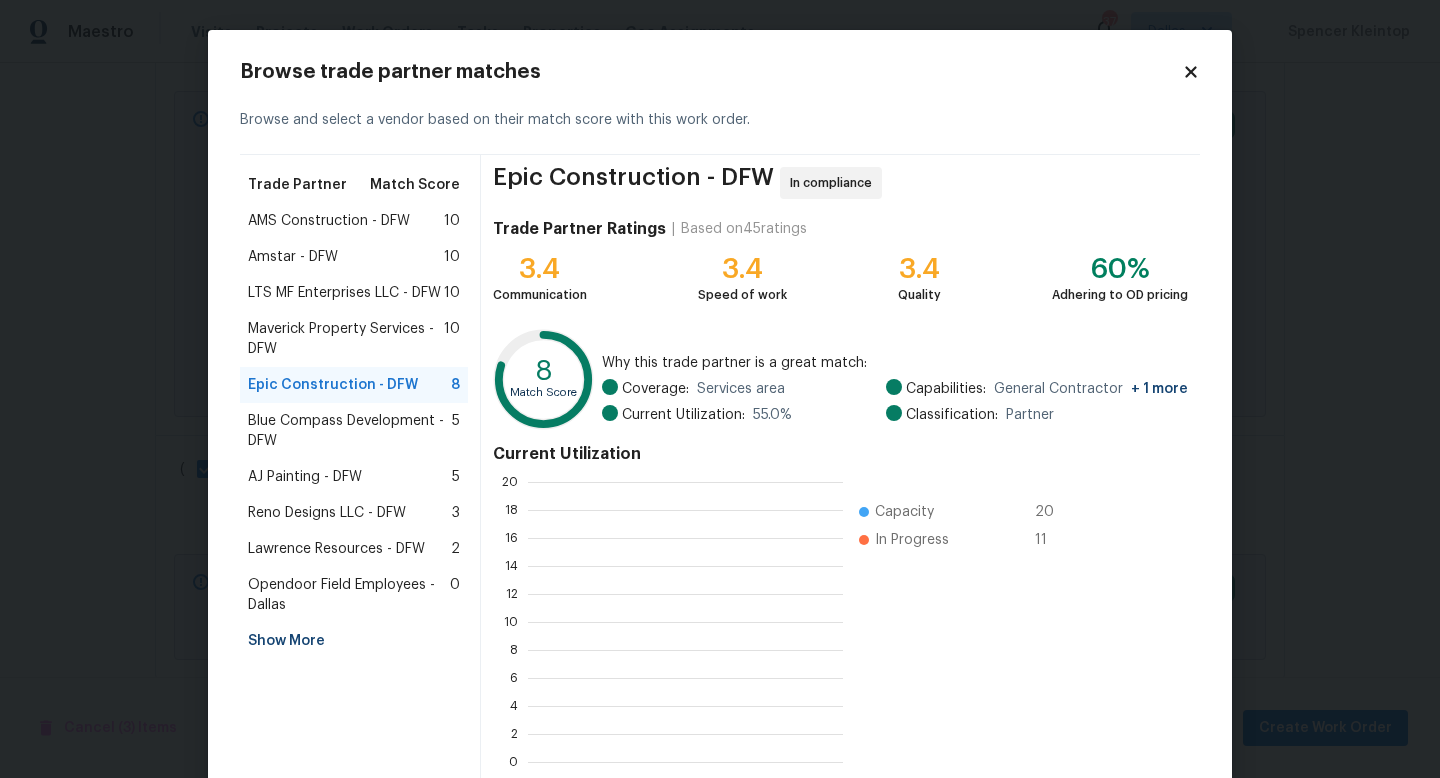 scroll, scrollTop: 2, scrollLeft: 2, axis: both 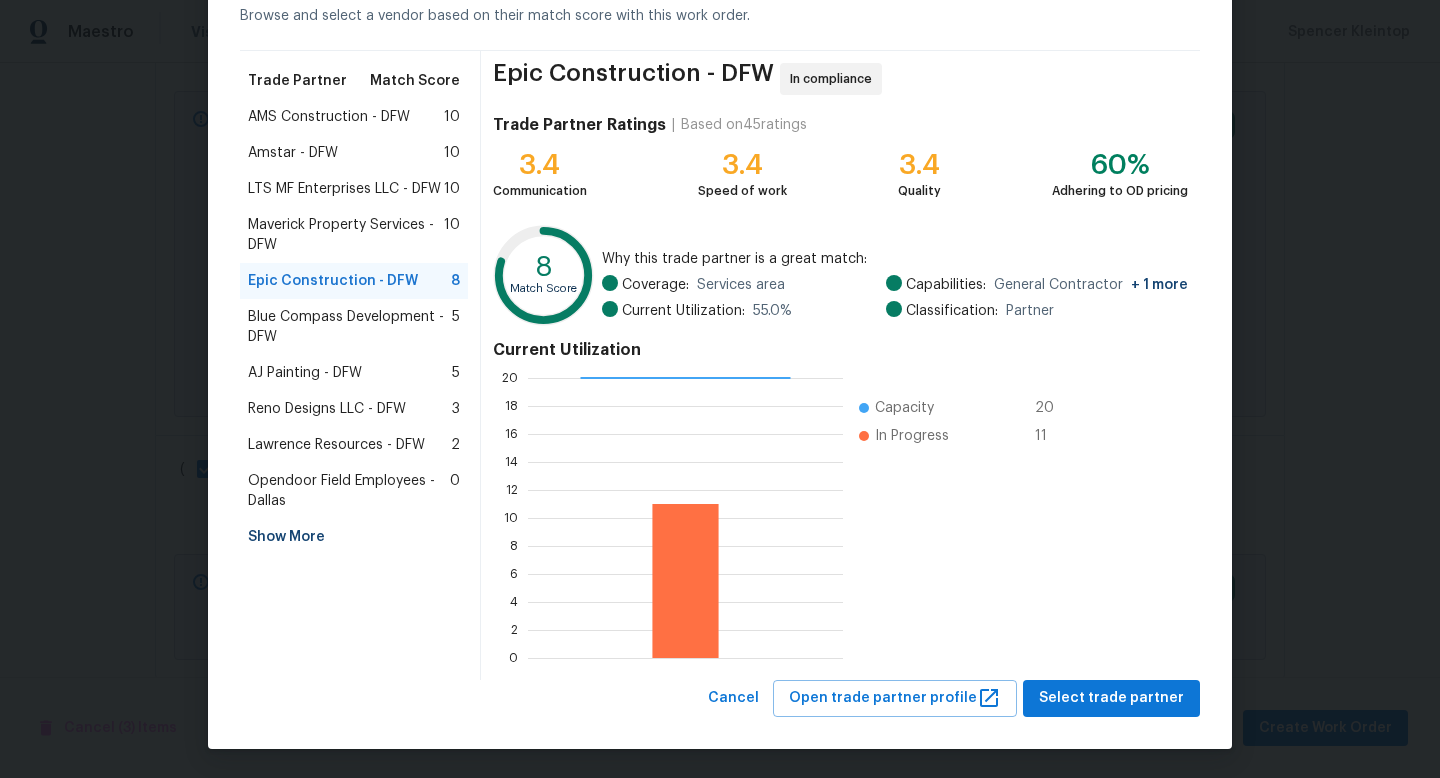 click on "Maverick Property Services - DFW" at bounding box center (346, 235) 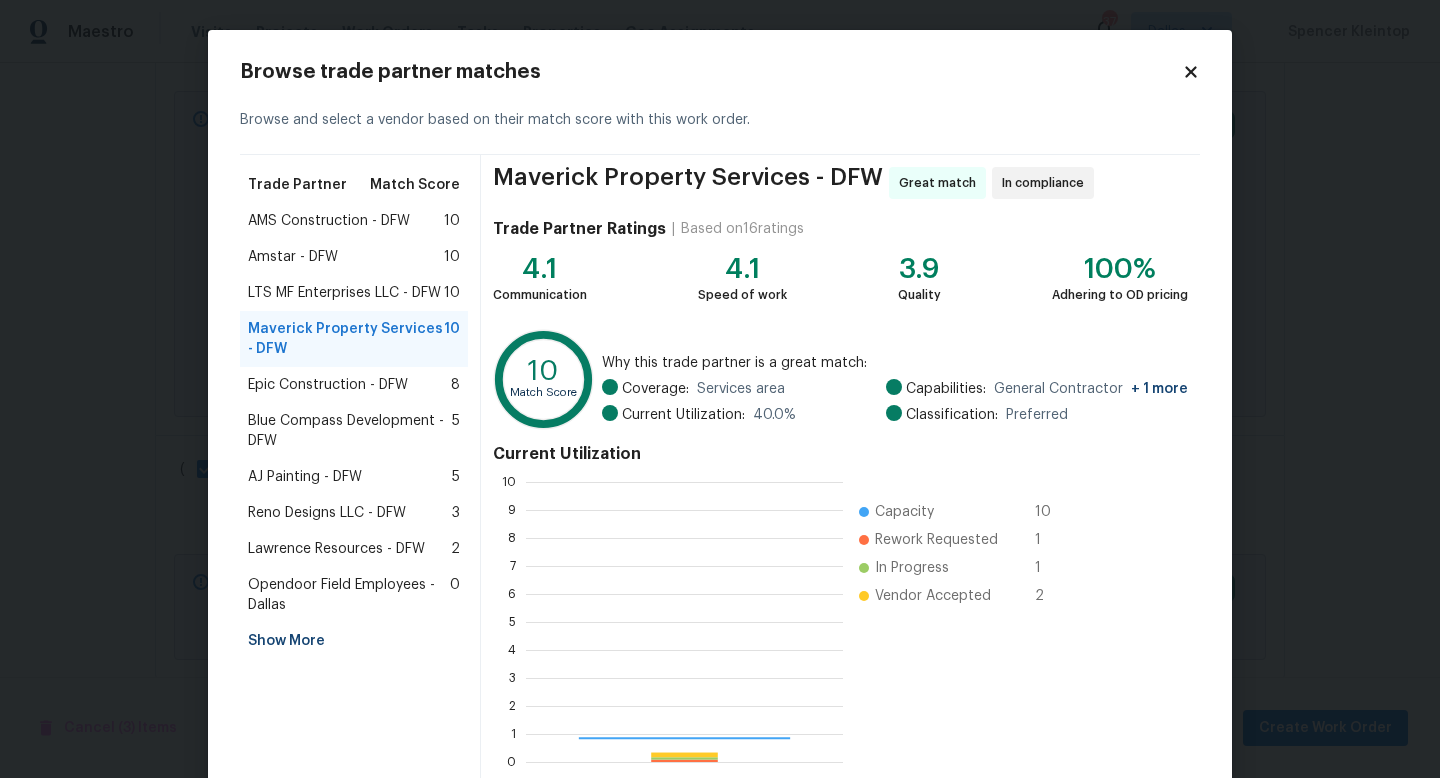 scroll, scrollTop: 2, scrollLeft: 2, axis: both 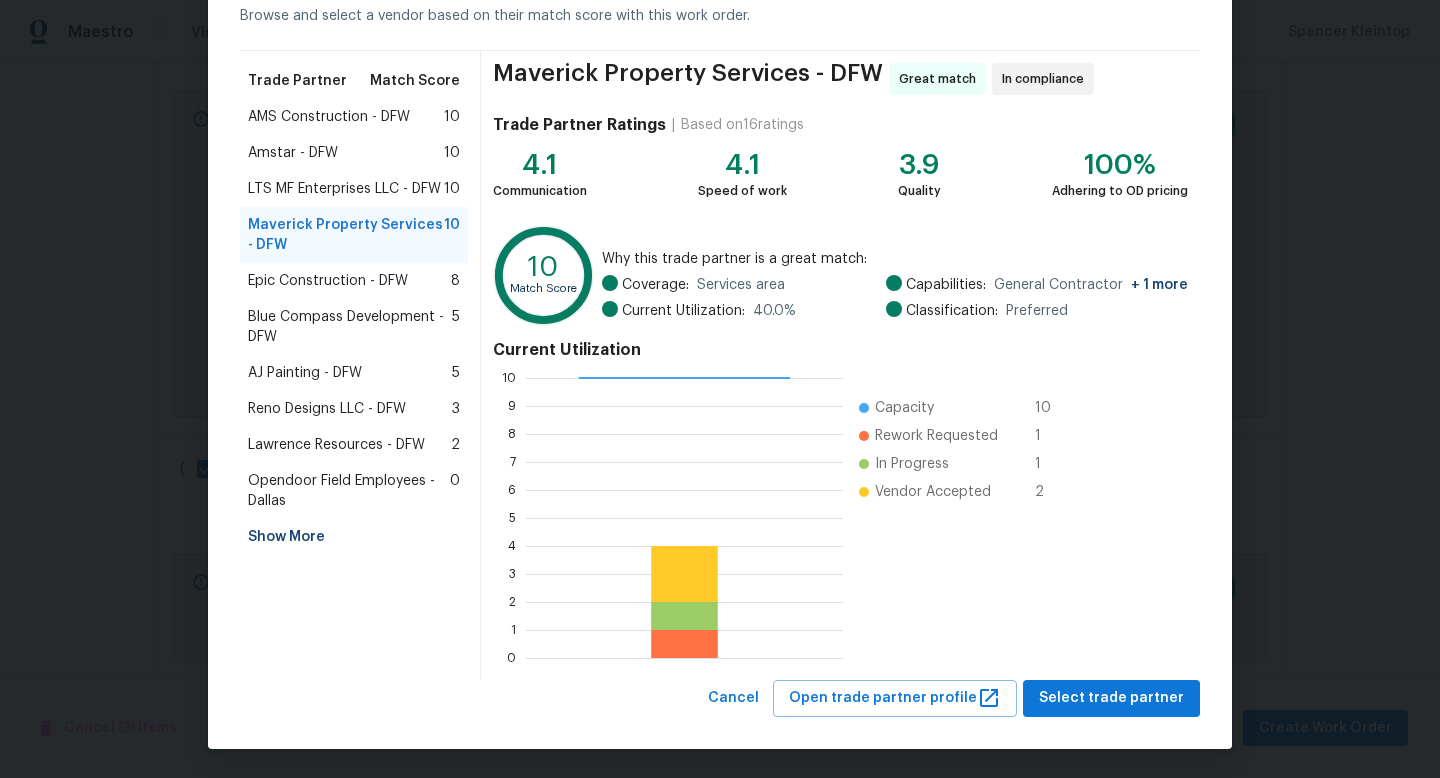 click on "LTS MF Enterprises LLC - DFW" at bounding box center (344, 189) 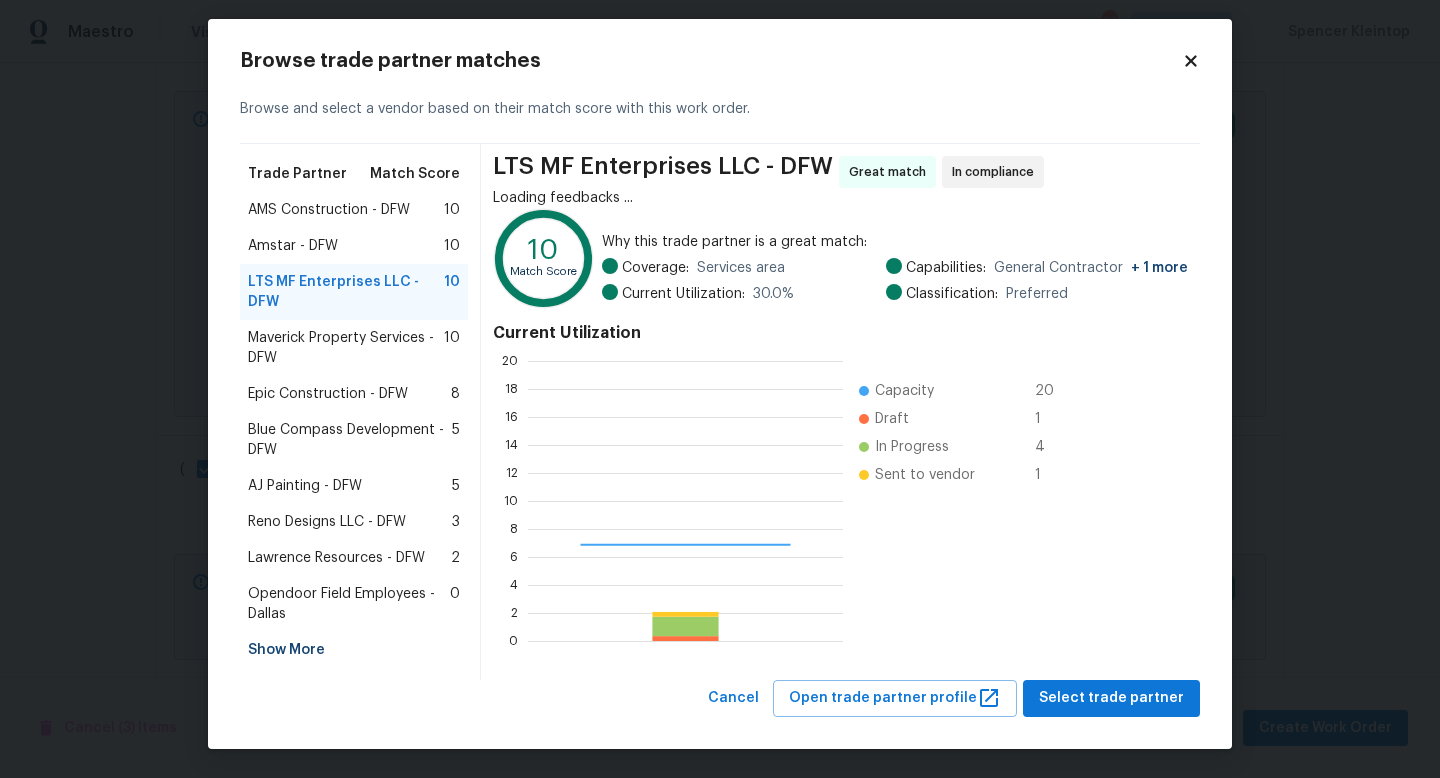 scroll, scrollTop: 2, scrollLeft: 2, axis: both 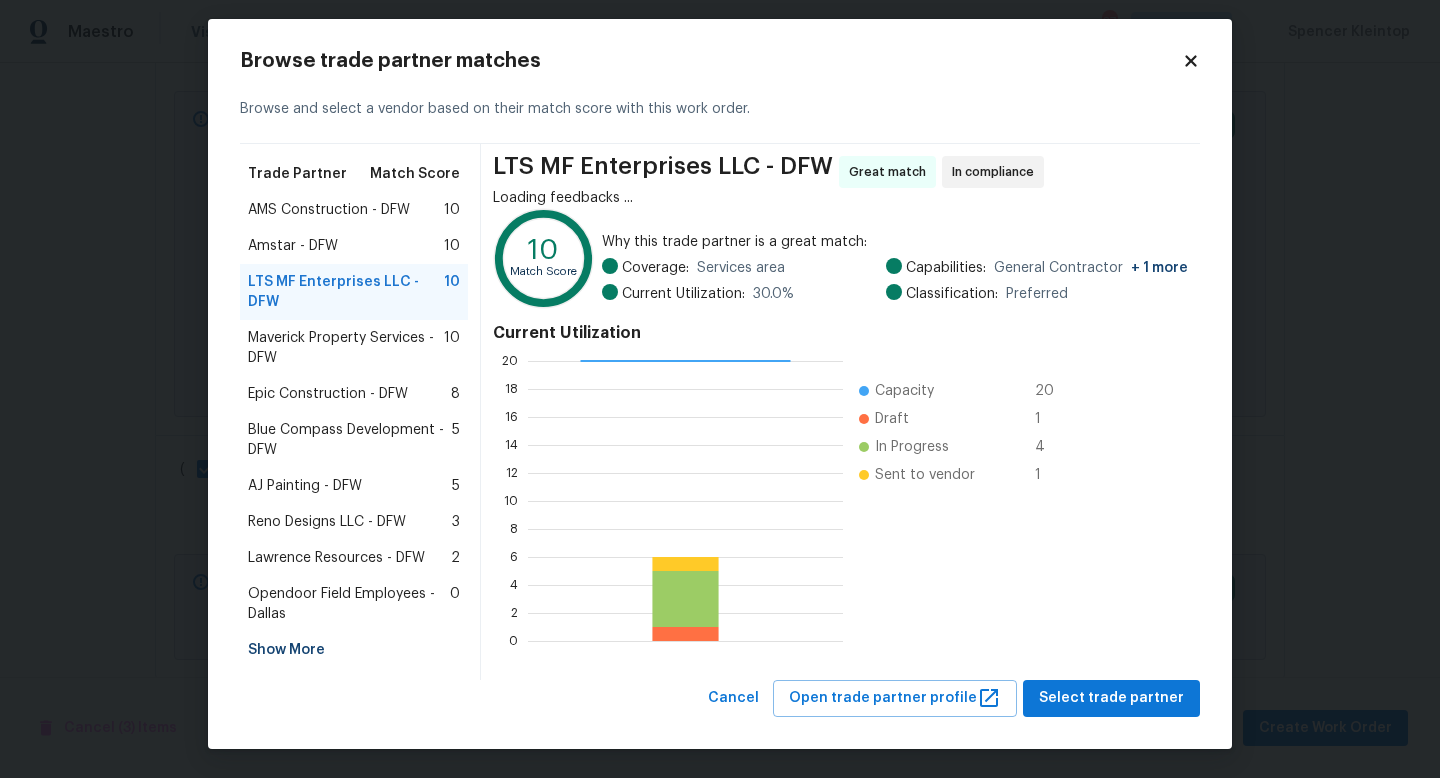 click on "Amstar - DFW" at bounding box center [293, 246] 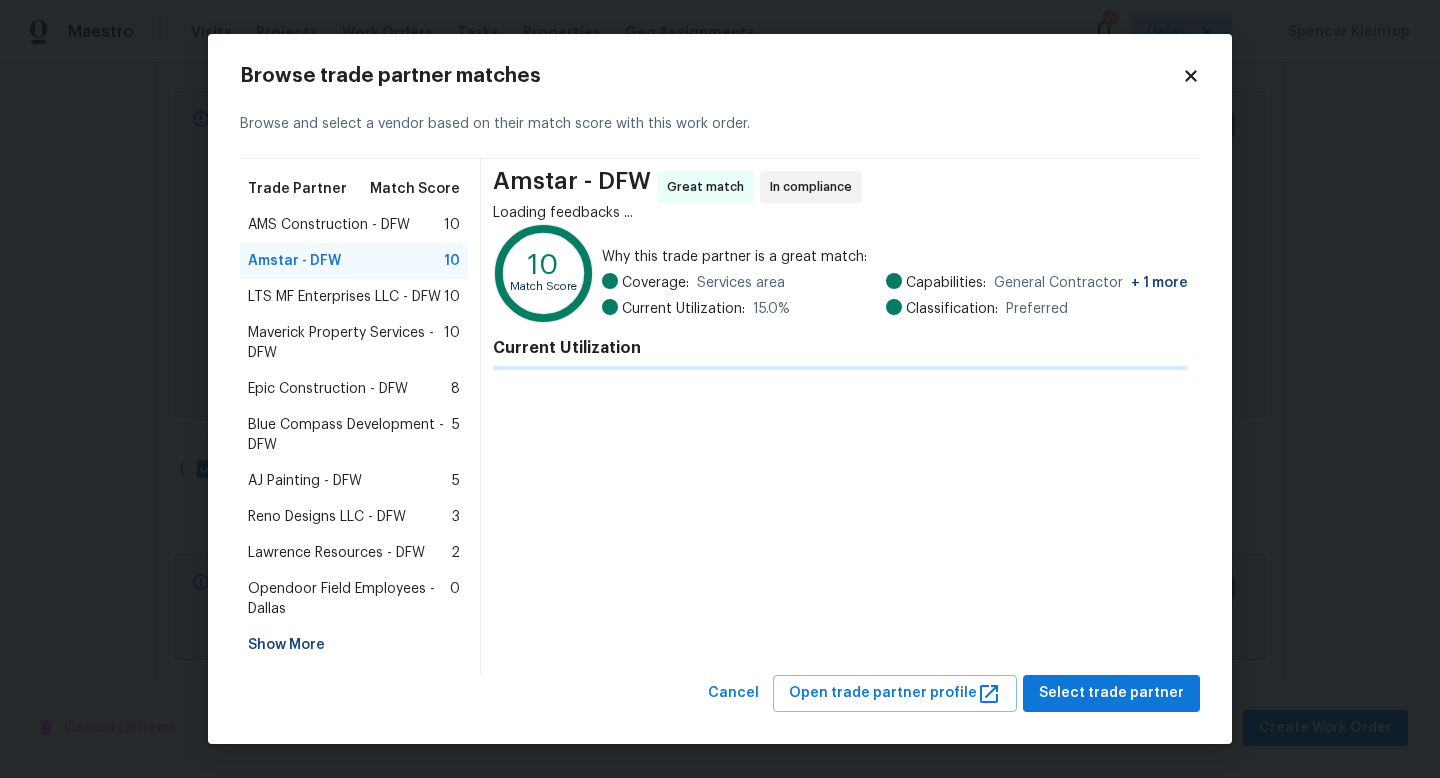 scroll, scrollTop: 0, scrollLeft: 0, axis: both 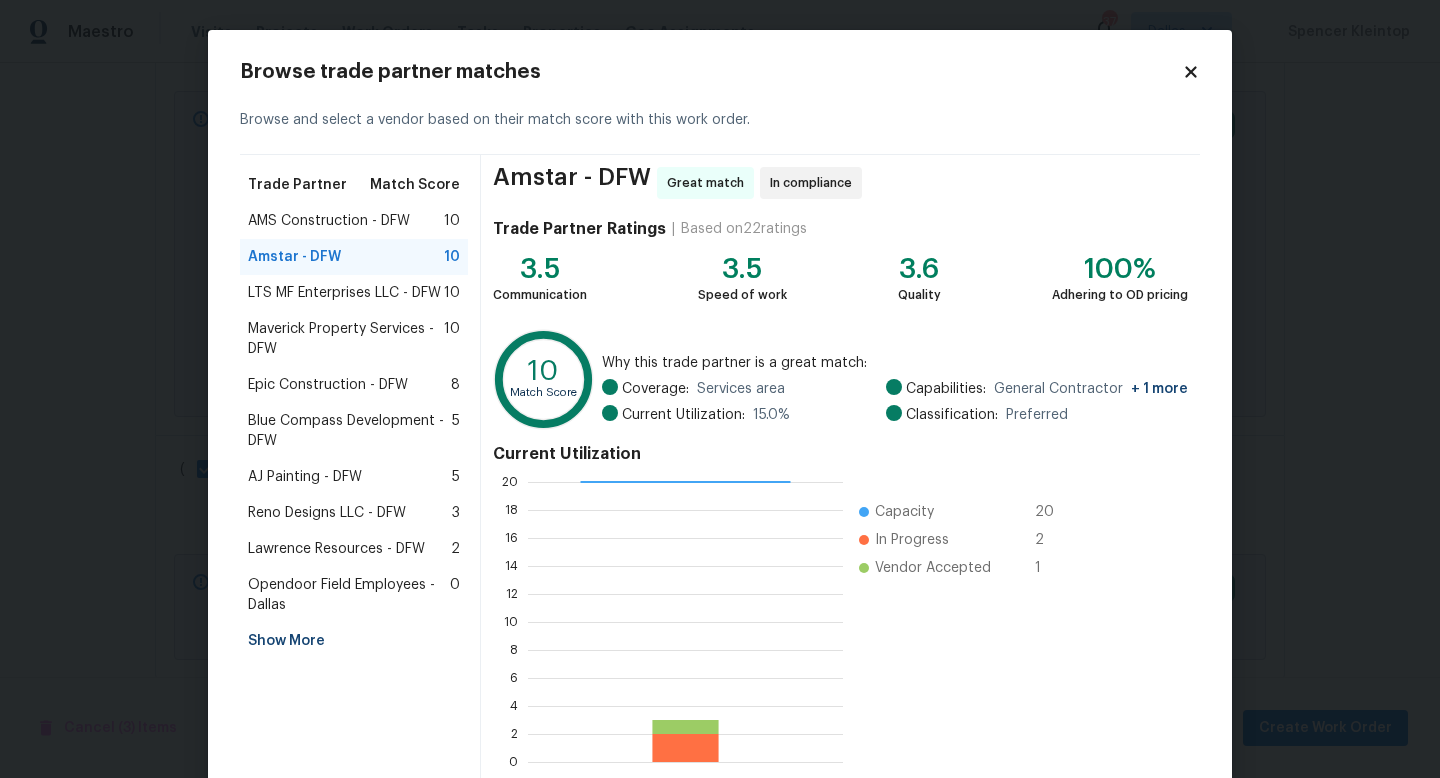click on "Maverick Property Services - DFW" at bounding box center [346, 339] 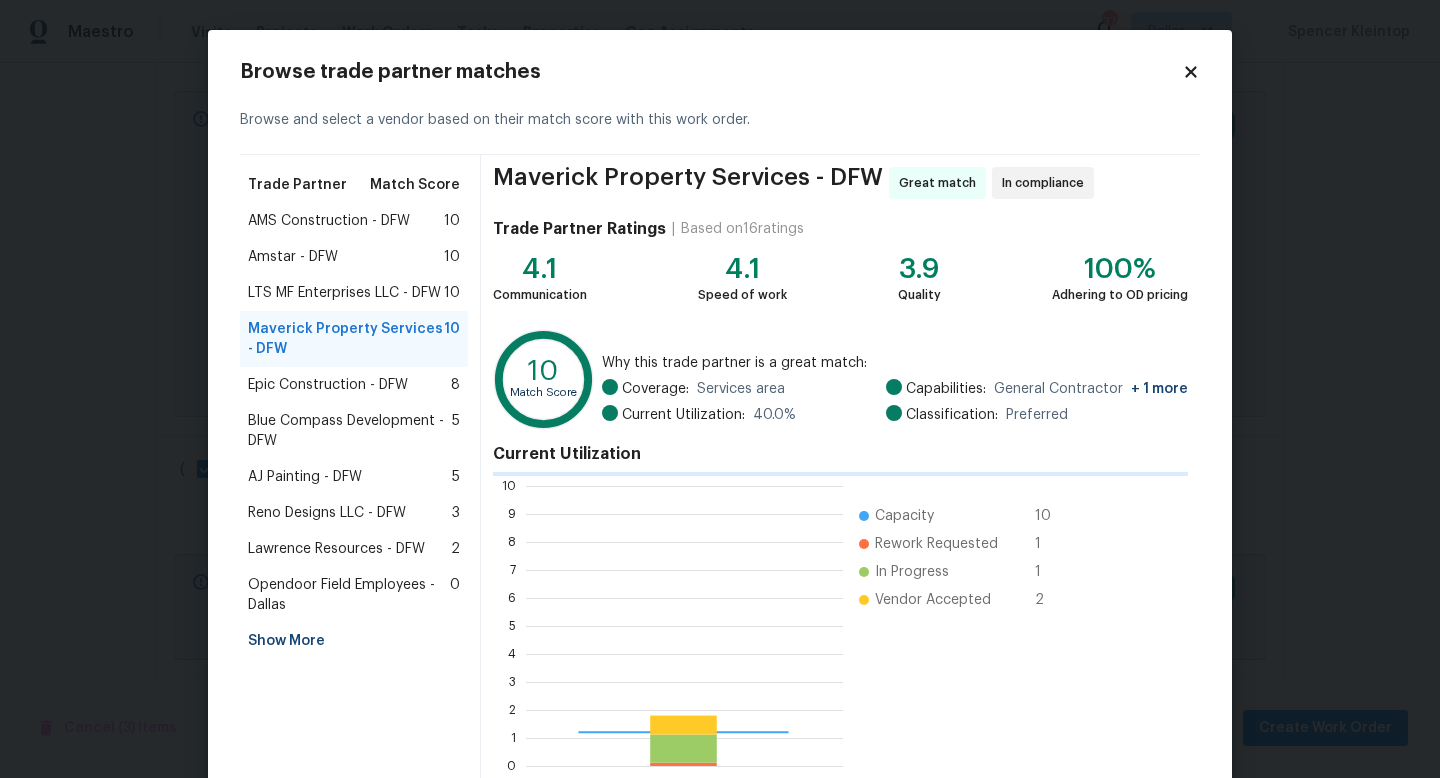 scroll, scrollTop: 280, scrollLeft: 317, axis: both 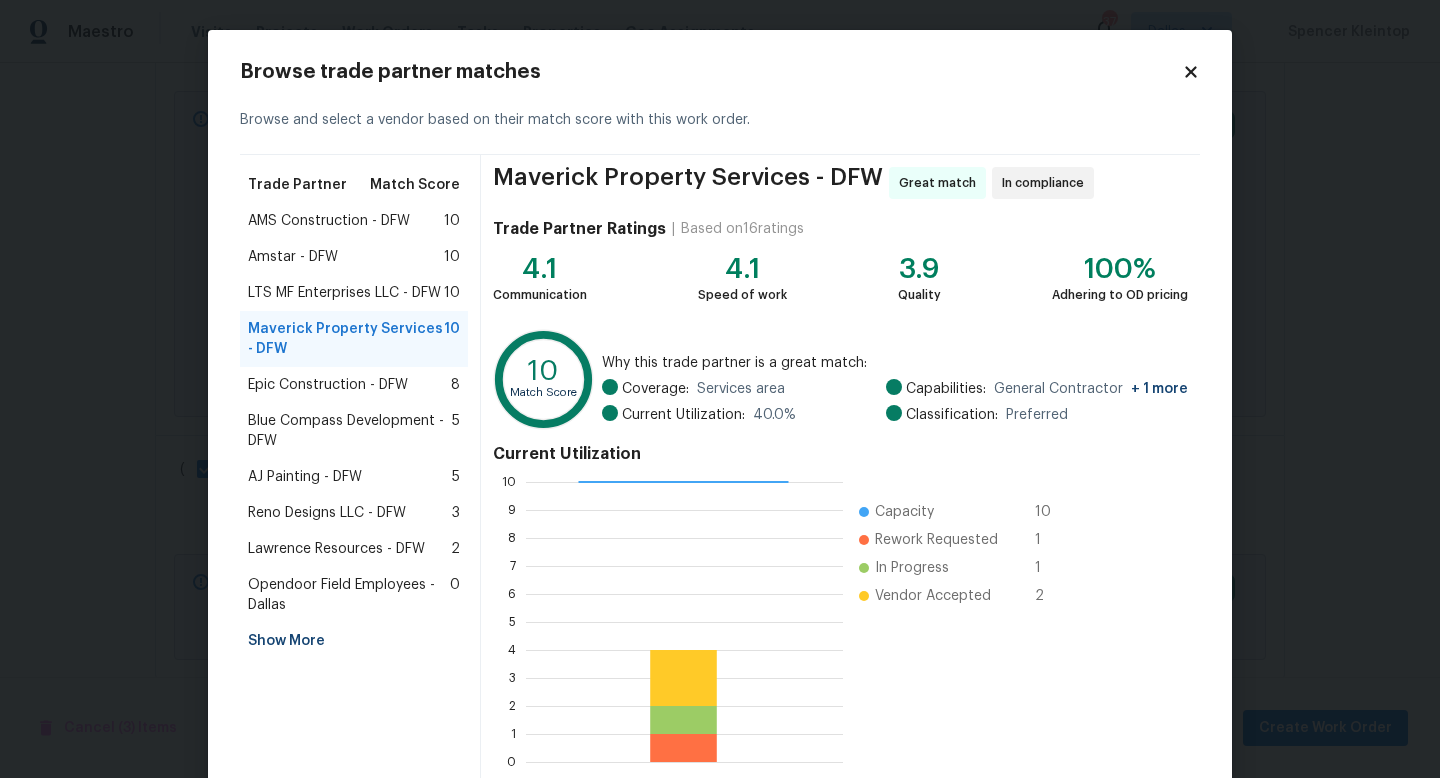 click on "Epic Construction - DFW" at bounding box center (328, 385) 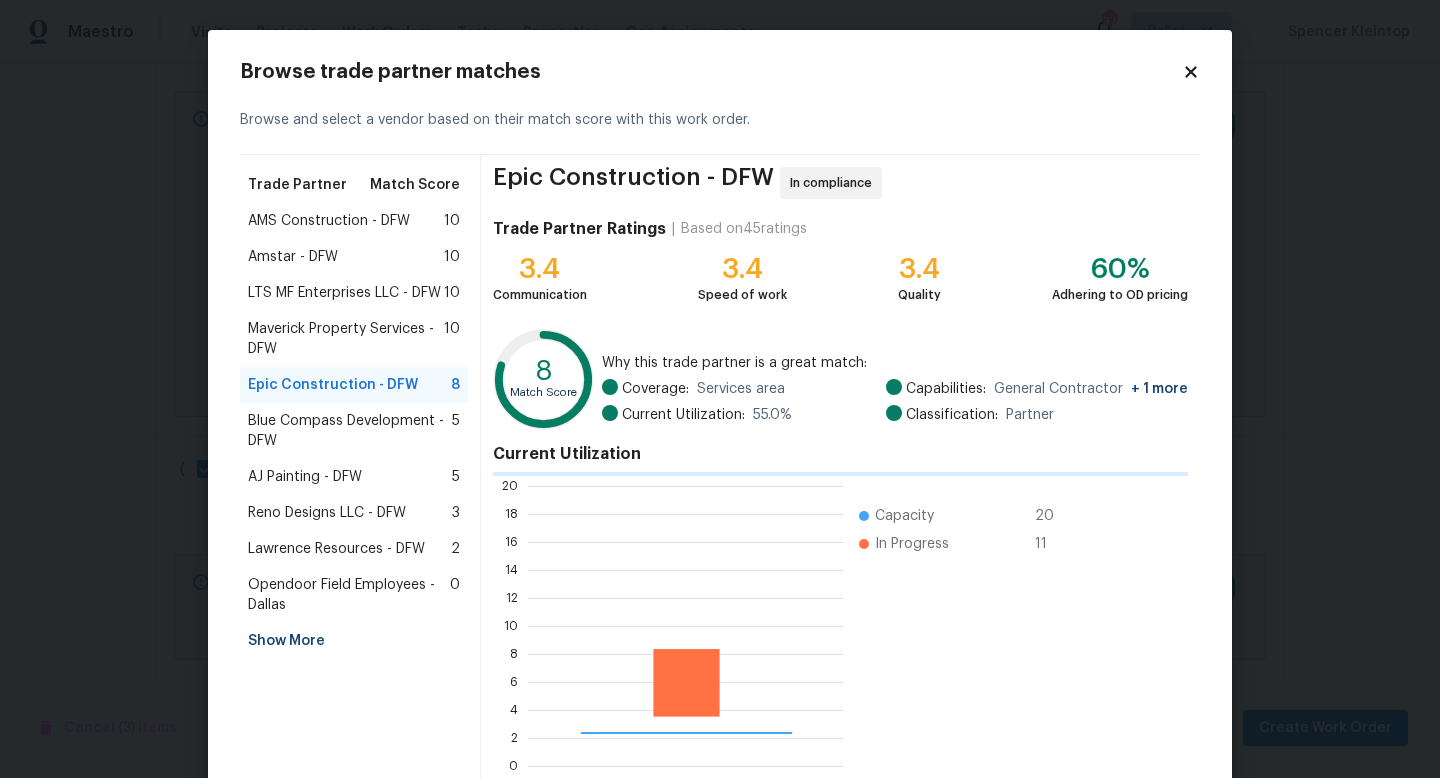 scroll, scrollTop: 280, scrollLeft: 315, axis: both 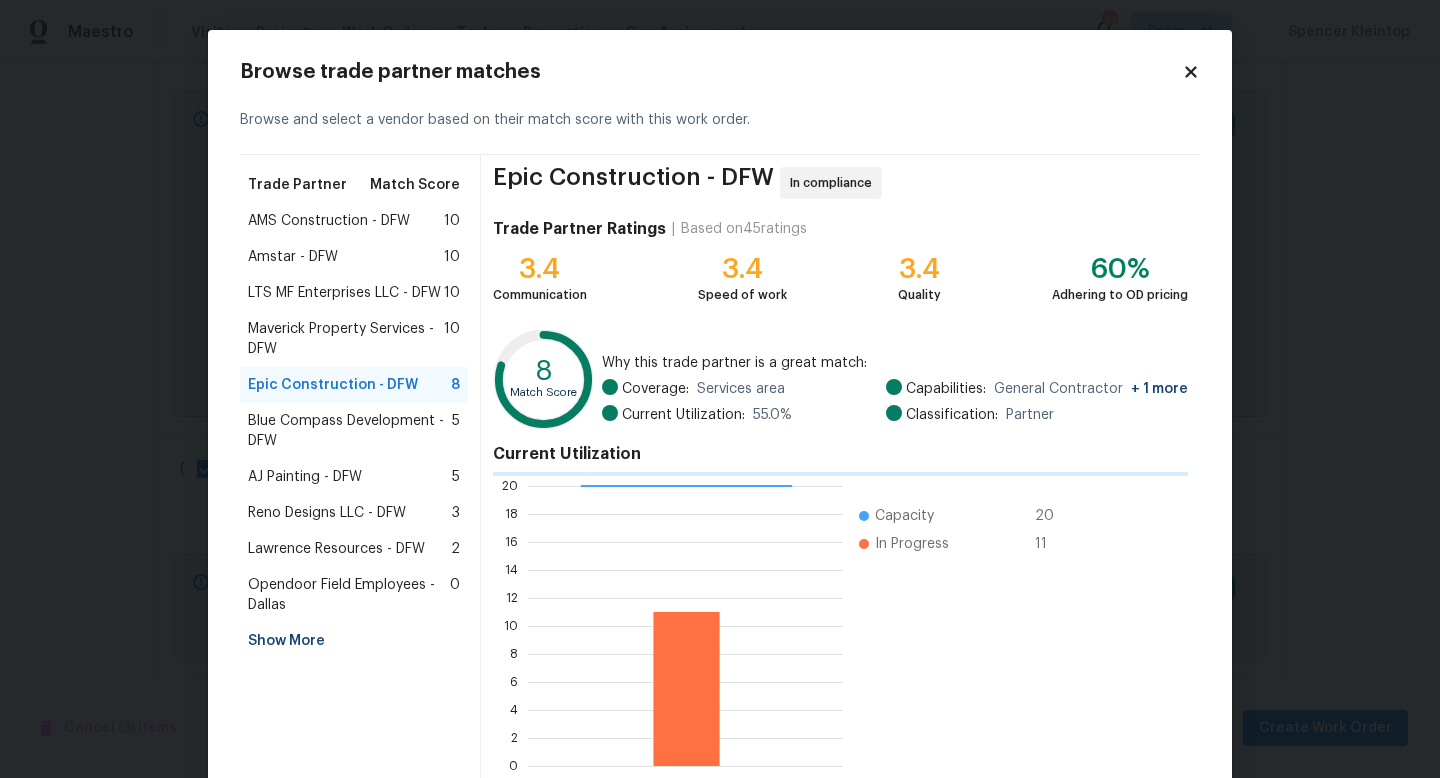 click on "Maverick Property Services - DFW 10" at bounding box center [354, 339] 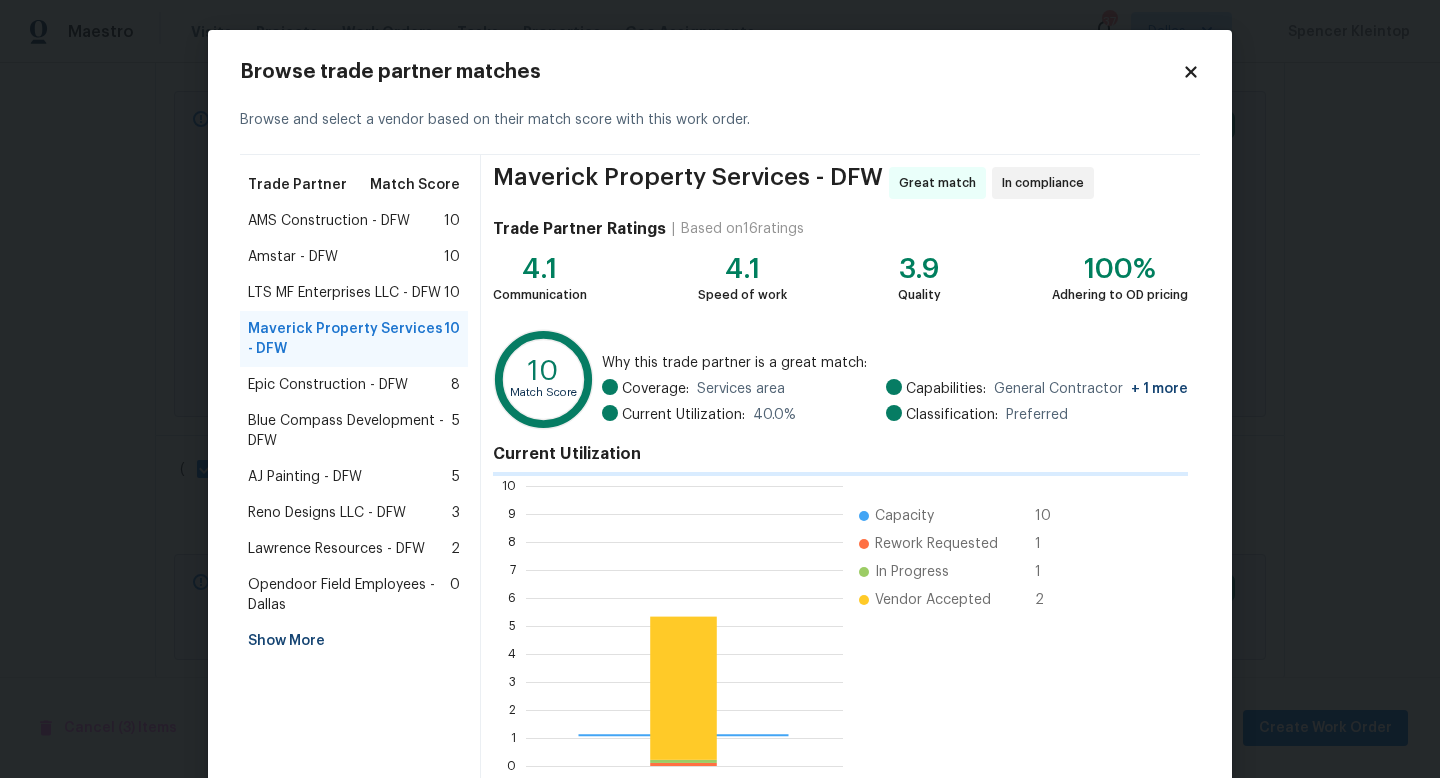 scroll, scrollTop: 280, scrollLeft: 317, axis: both 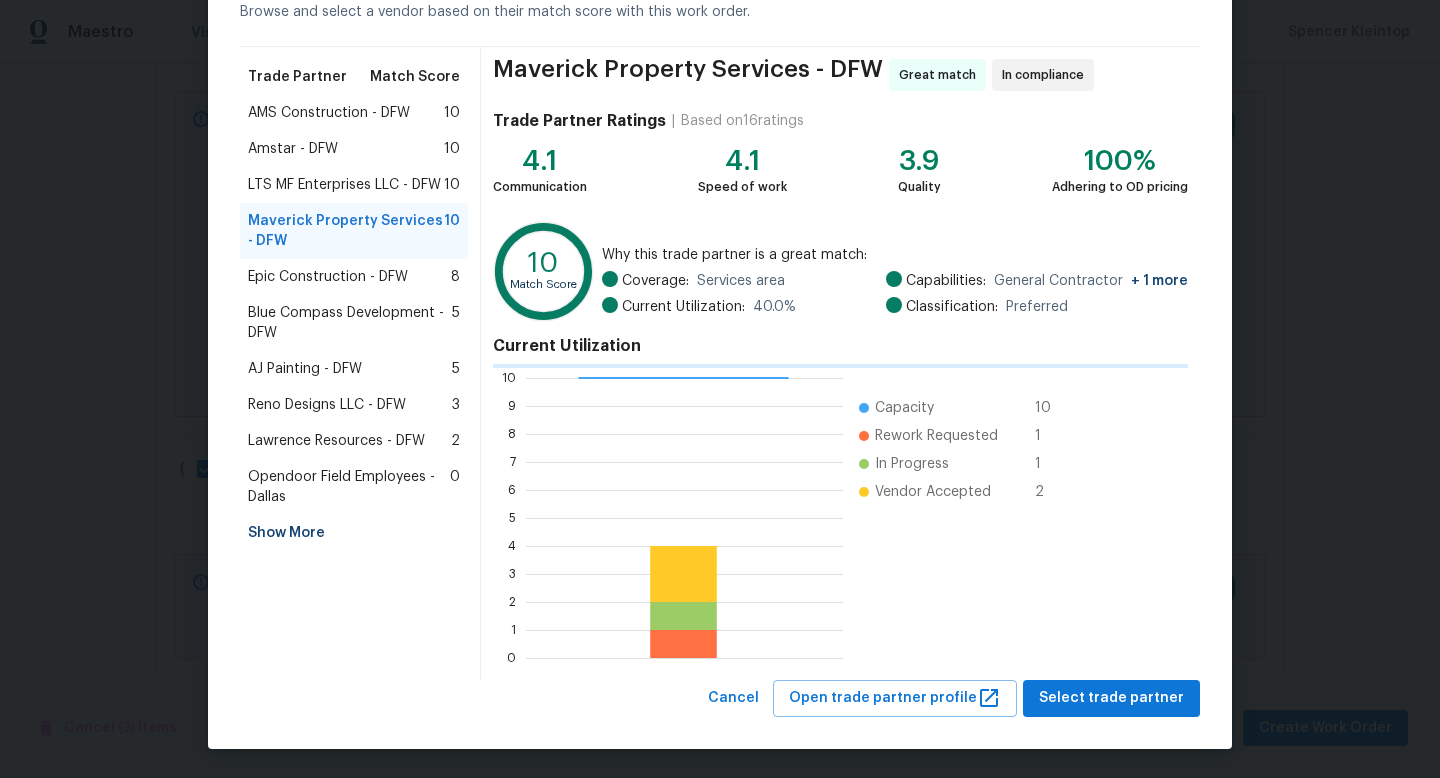 click on "Epic Construction - DFW" at bounding box center [328, 277] 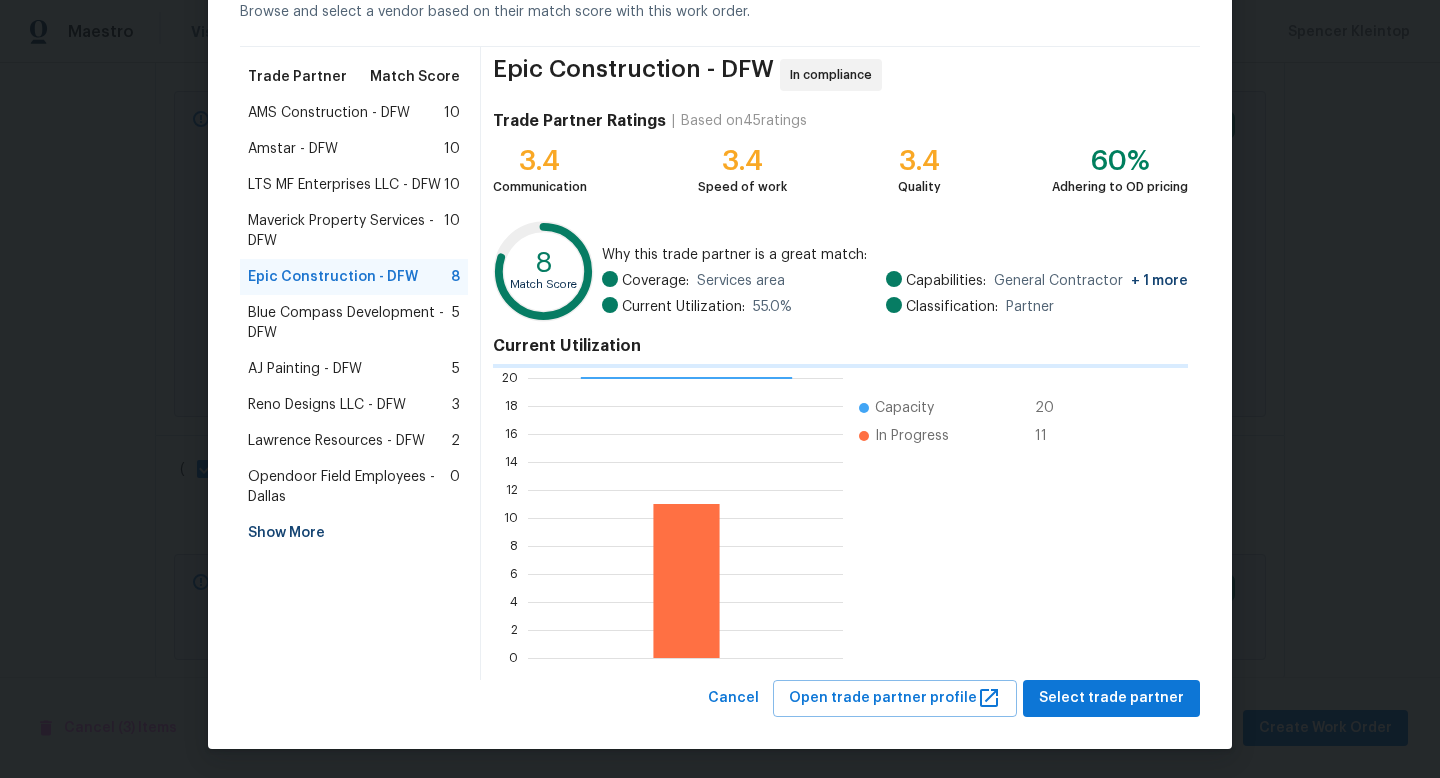 click on "Maverick Property Services - DFW" at bounding box center (346, 231) 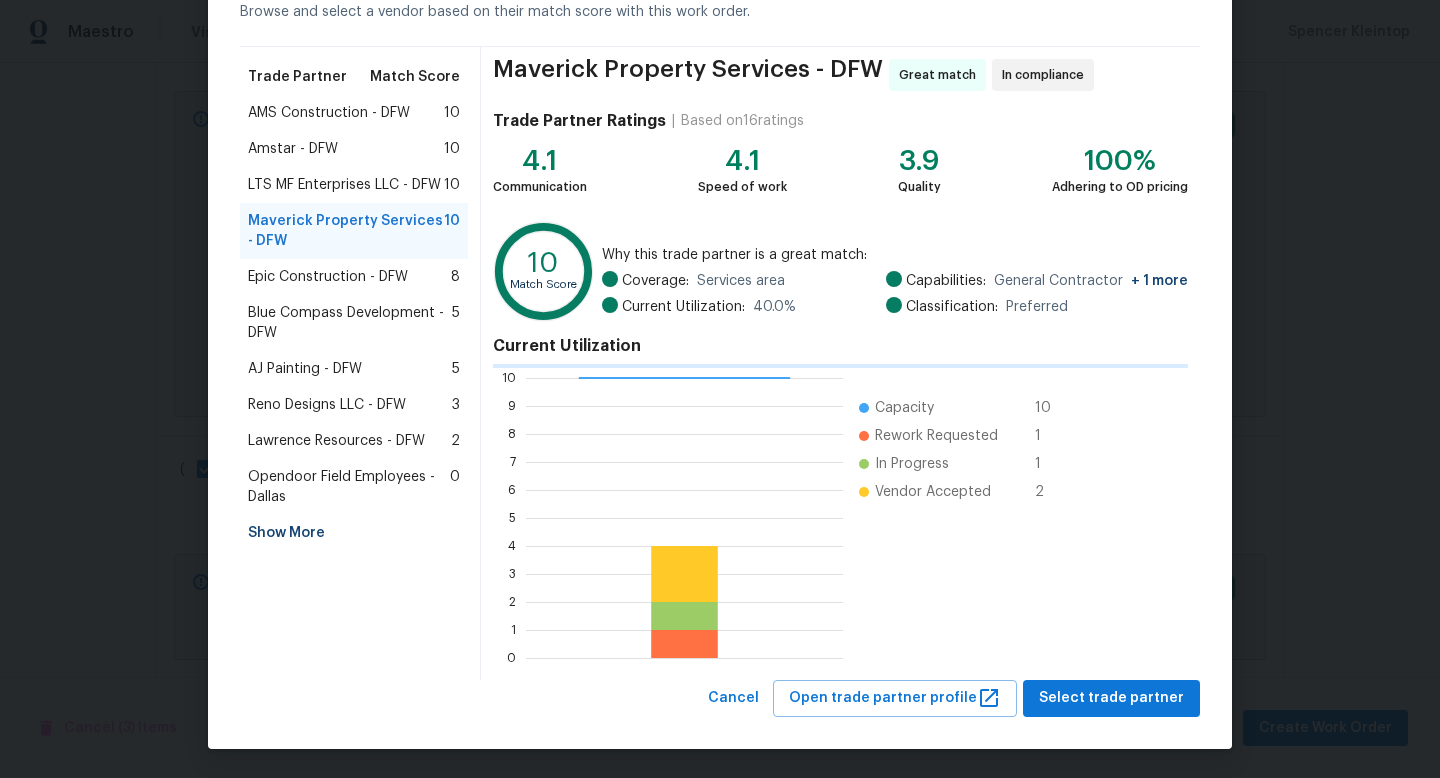 scroll, scrollTop: 280, scrollLeft: 317, axis: both 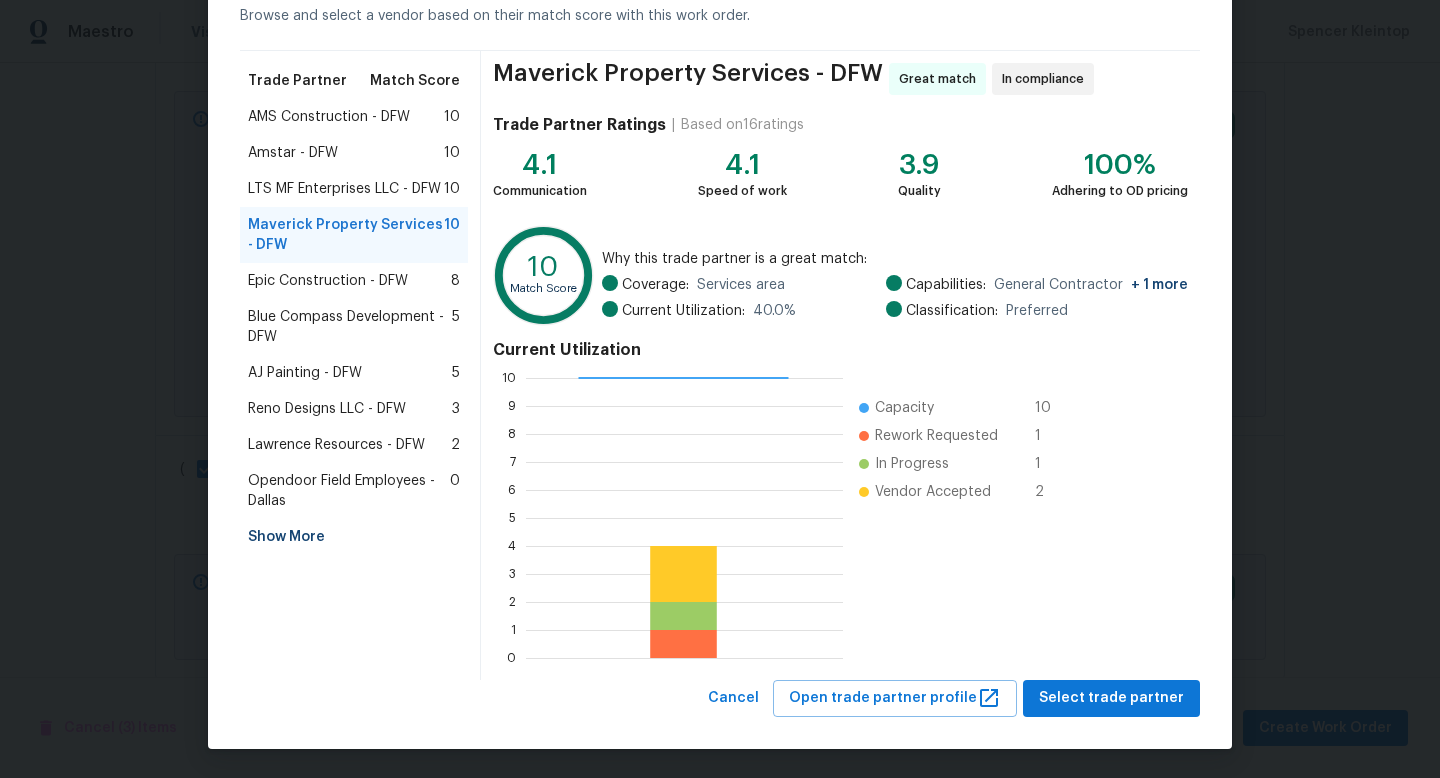 click on "Epic Construction - DFW" at bounding box center (328, 281) 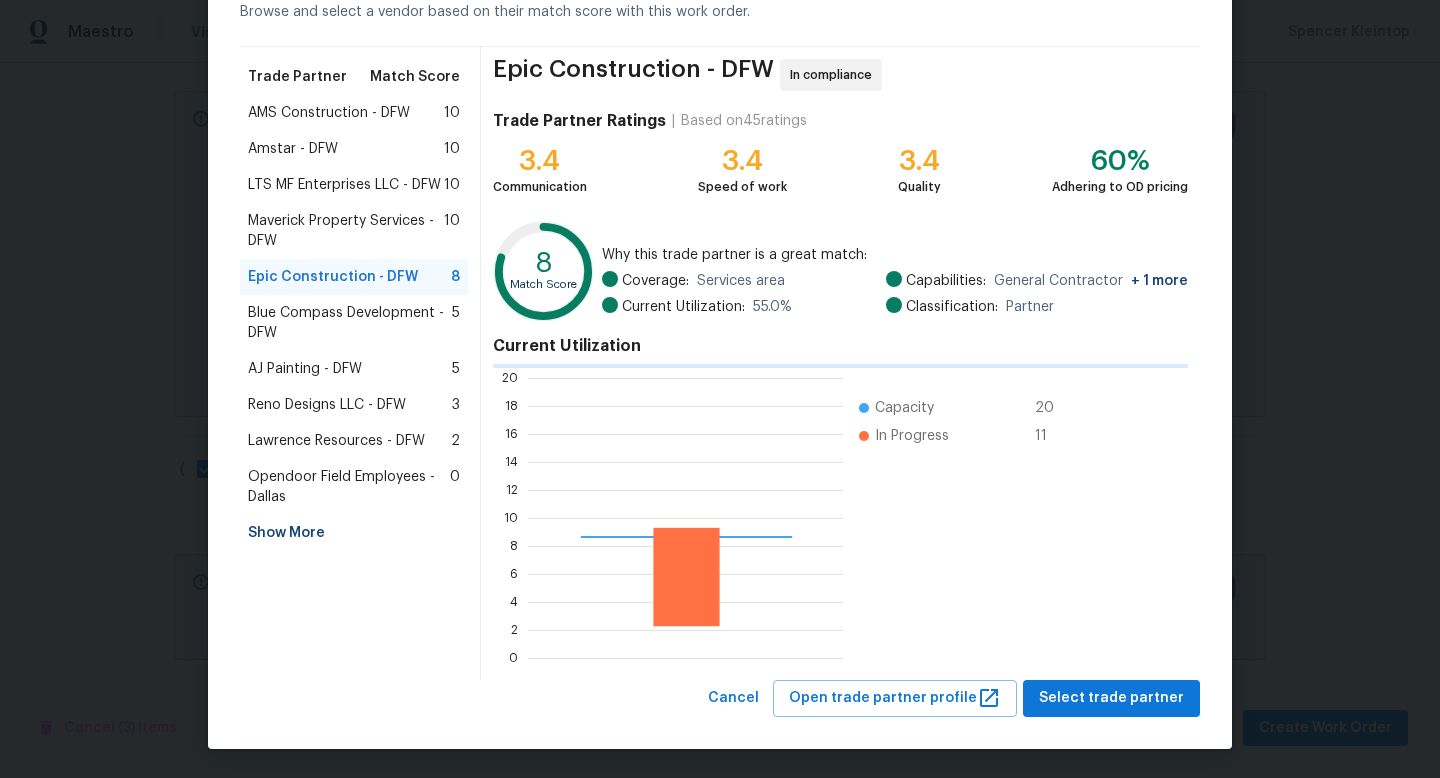scroll, scrollTop: 104, scrollLeft: 0, axis: vertical 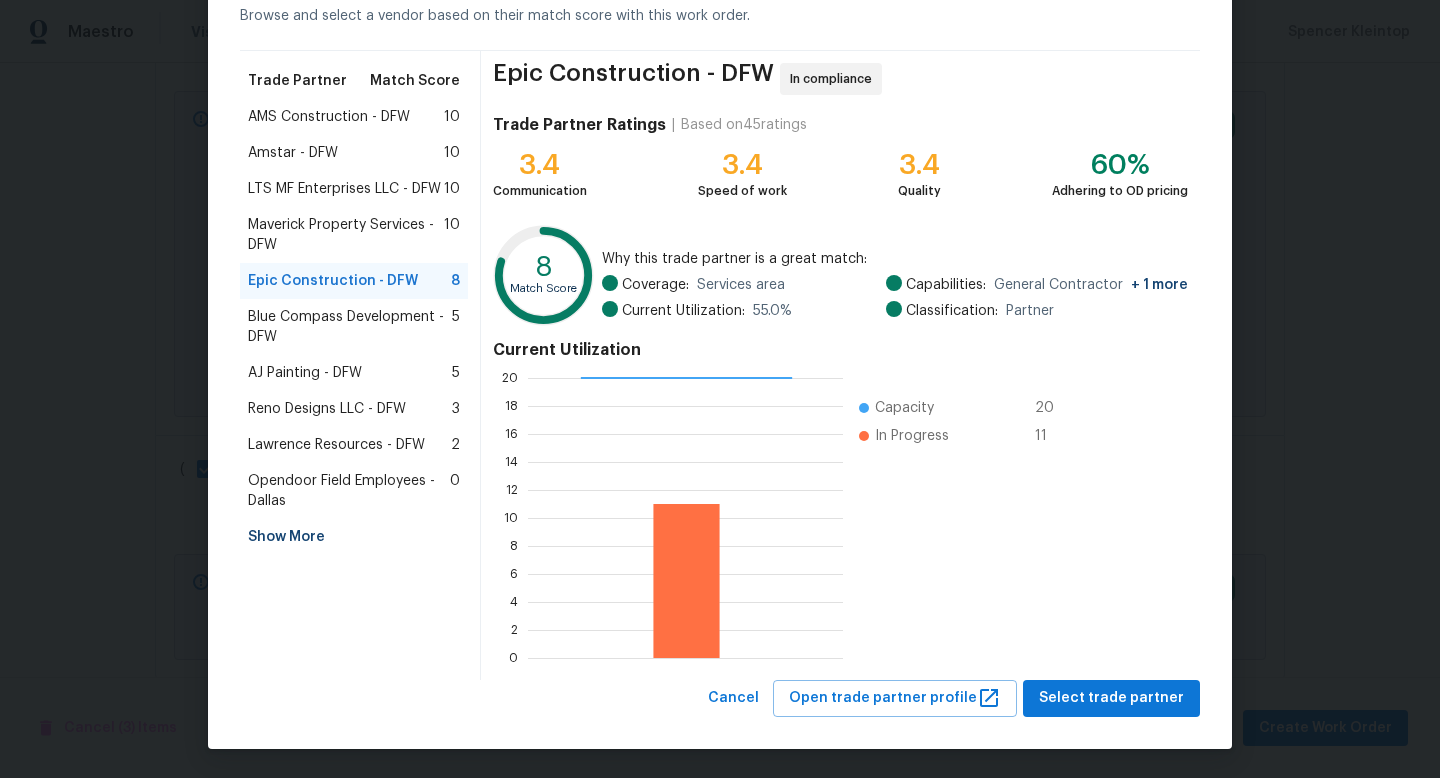 click on "Maverick Property Services - DFW" at bounding box center [346, 235] 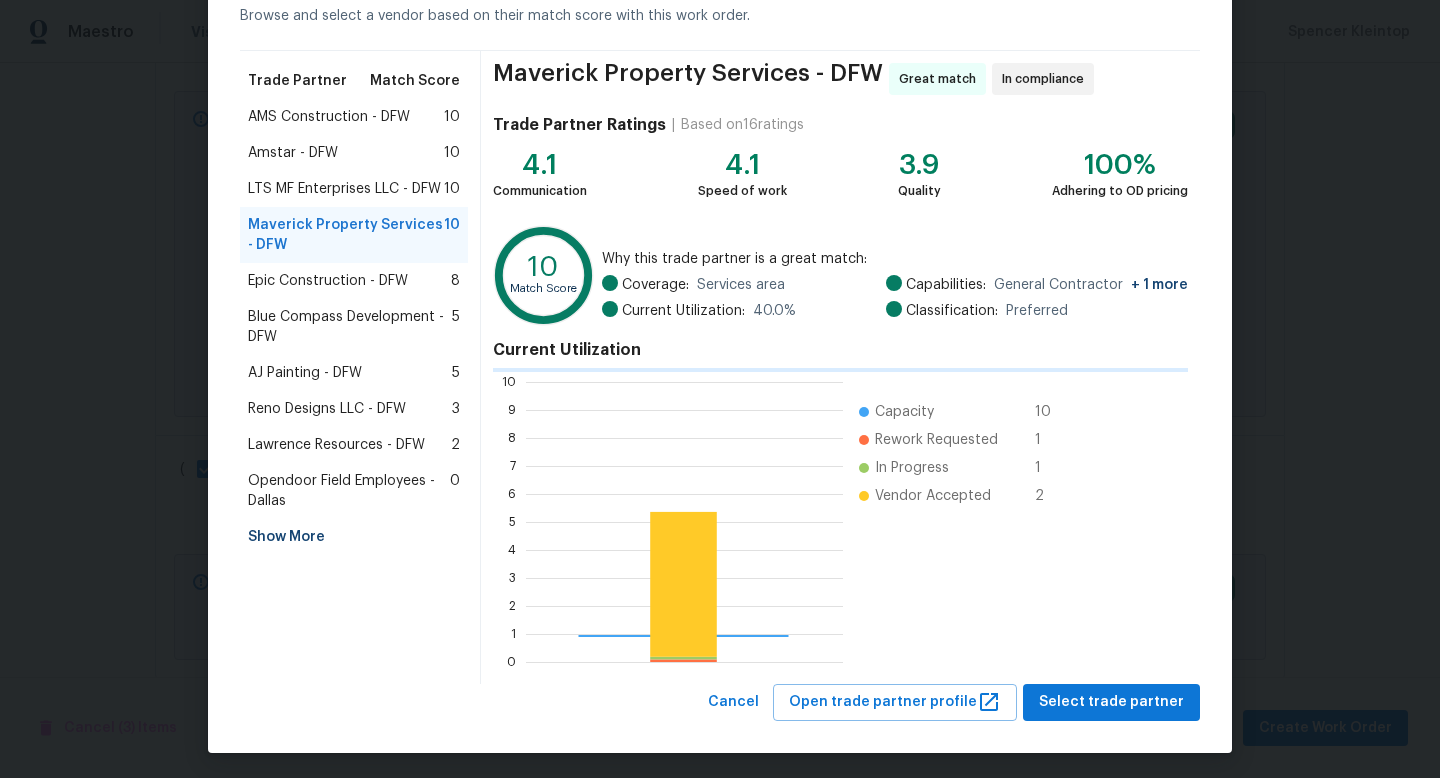scroll, scrollTop: 280, scrollLeft: 317, axis: both 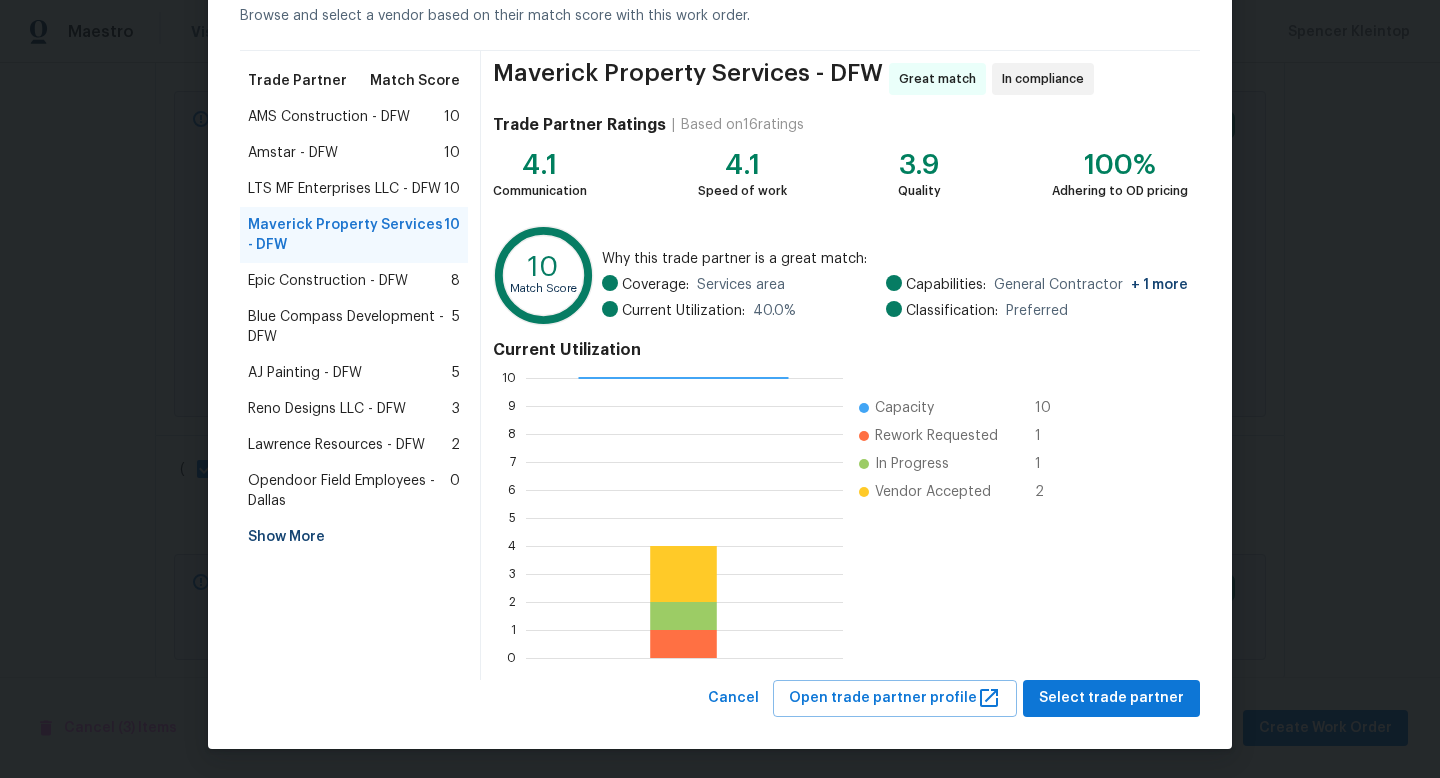 click on "Epic Construction - DFW" at bounding box center (328, 281) 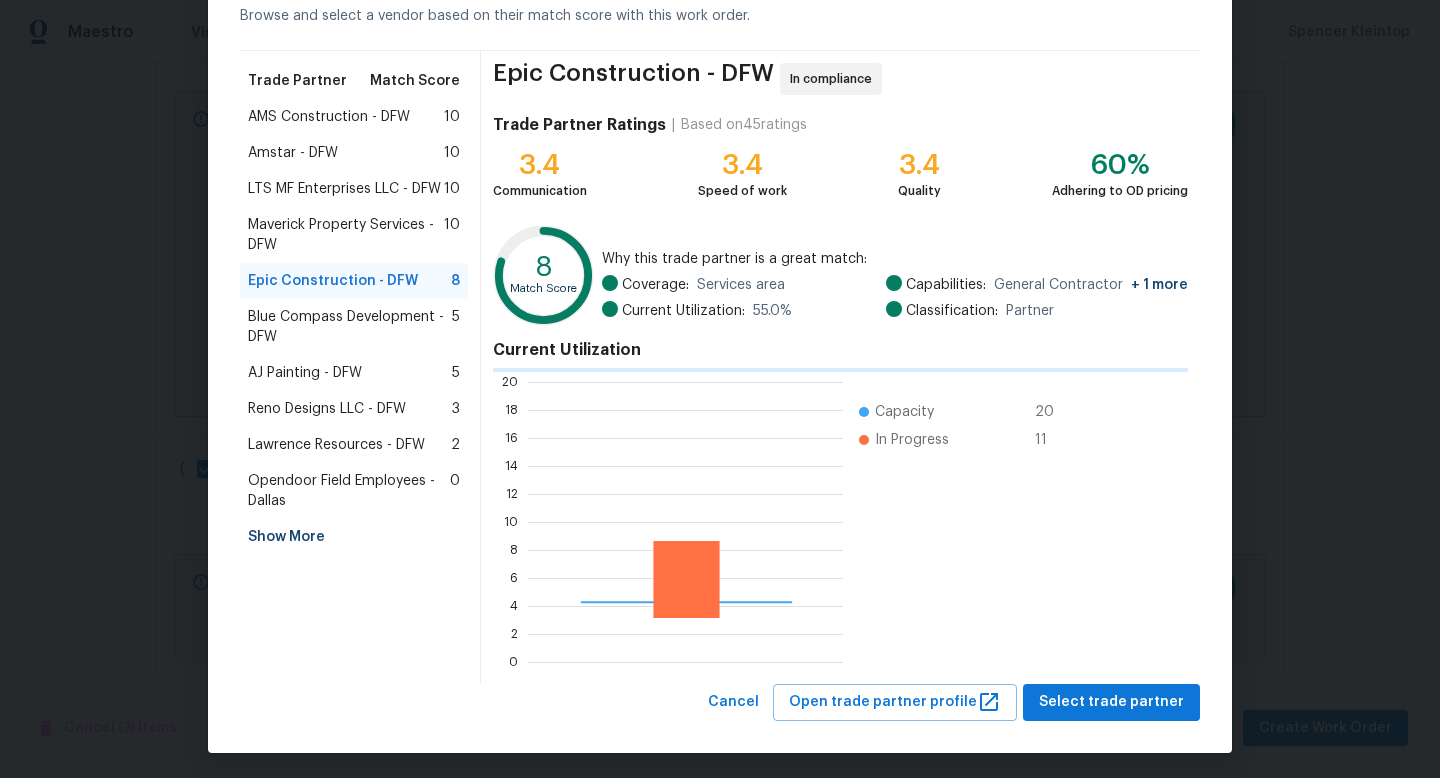 scroll, scrollTop: 280, scrollLeft: 315, axis: both 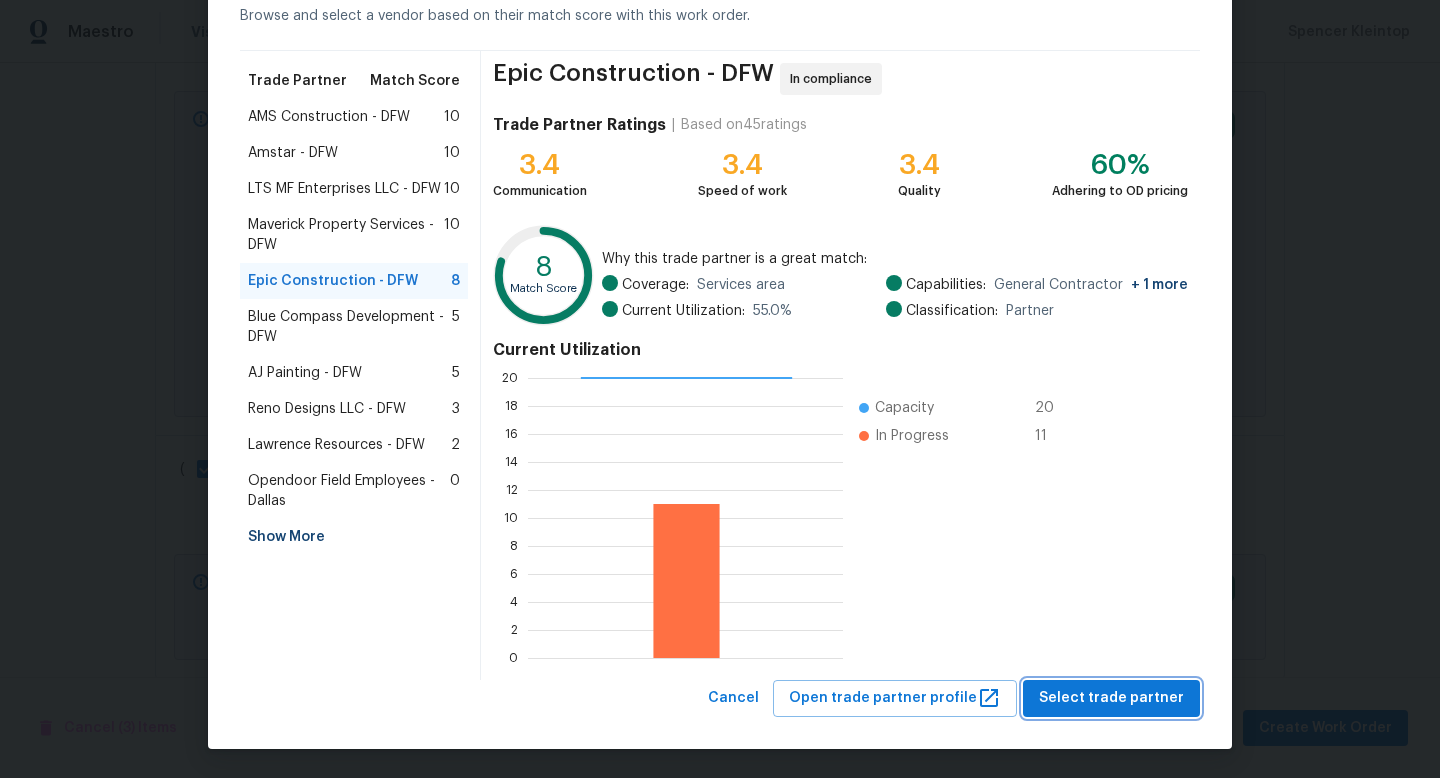 click on "Select trade partner" at bounding box center (1111, 698) 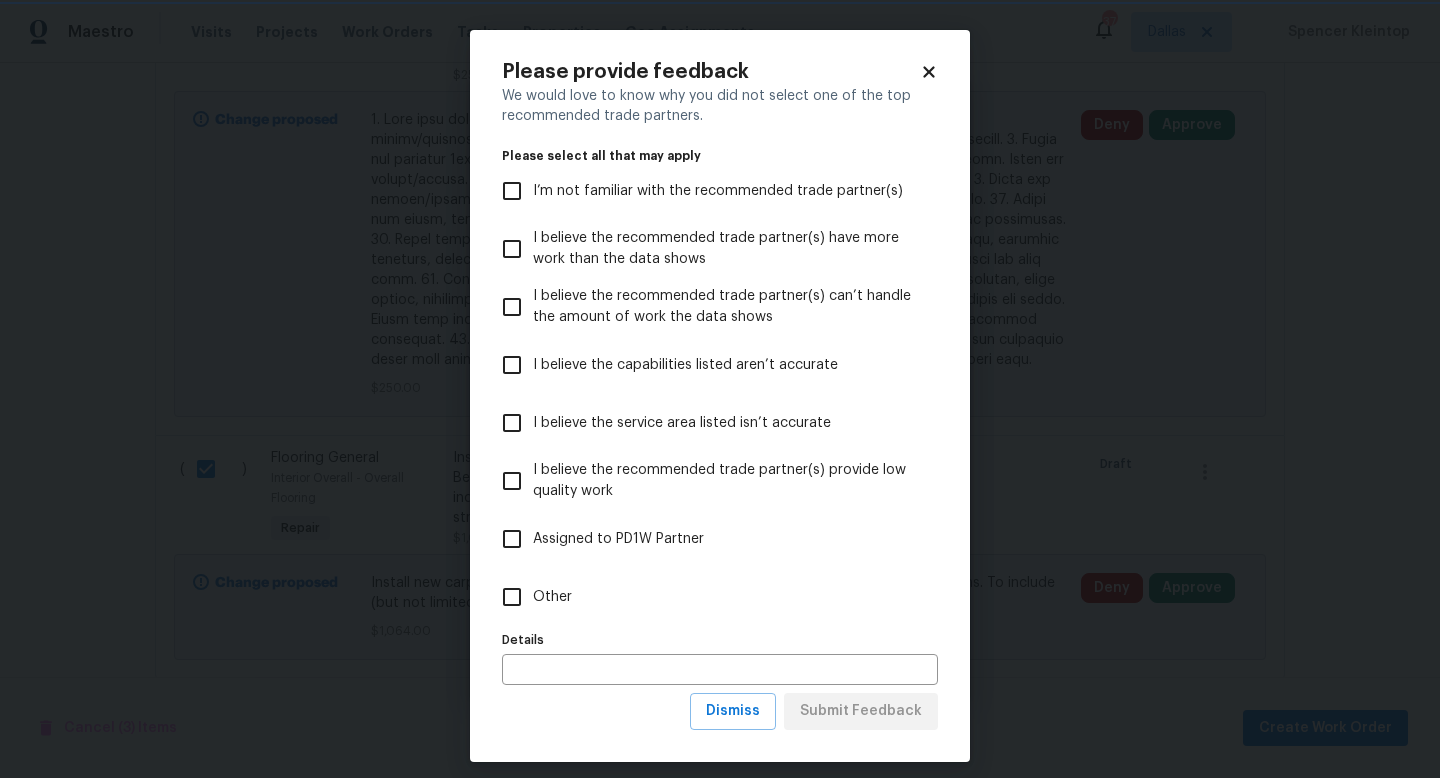 scroll, scrollTop: 0, scrollLeft: 0, axis: both 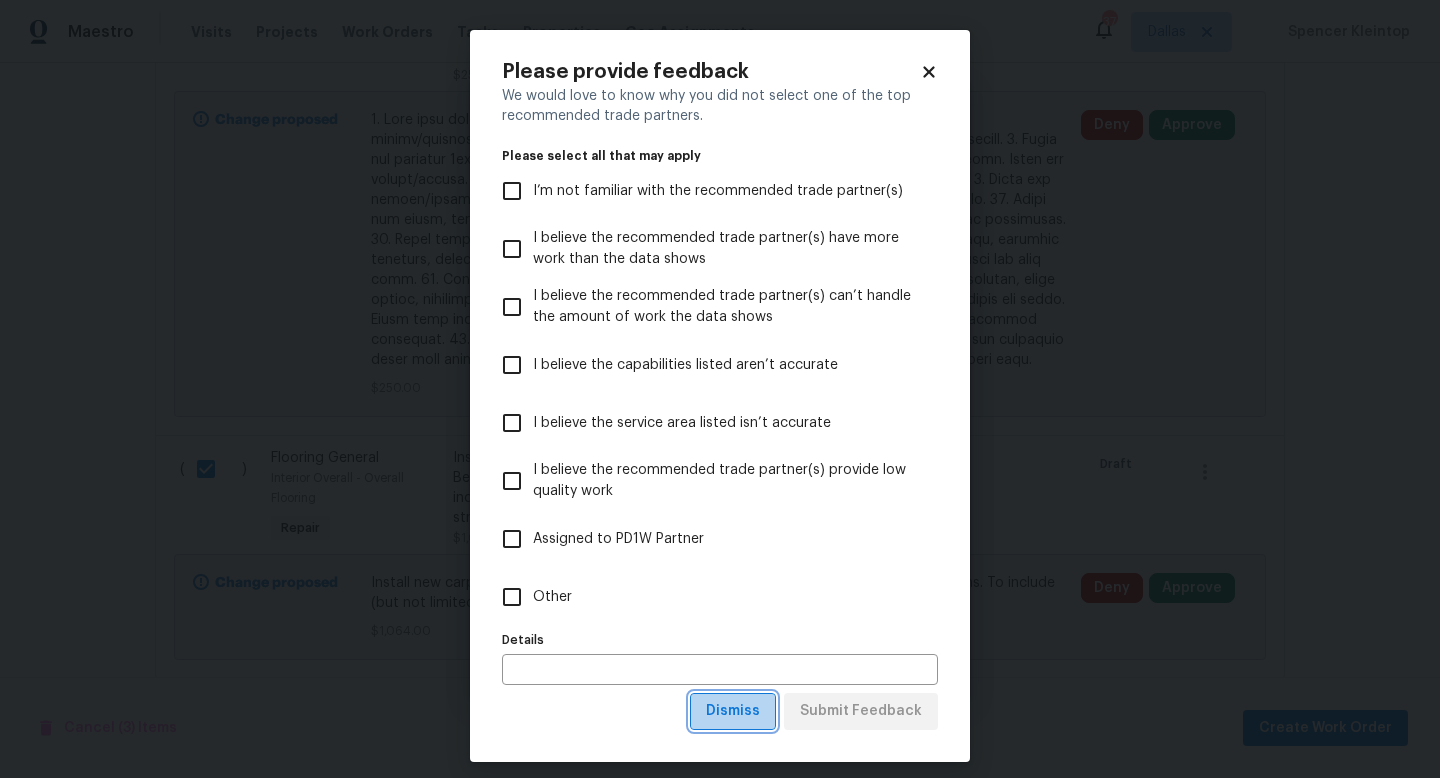 click on "Dismiss" at bounding box center (733, 711) 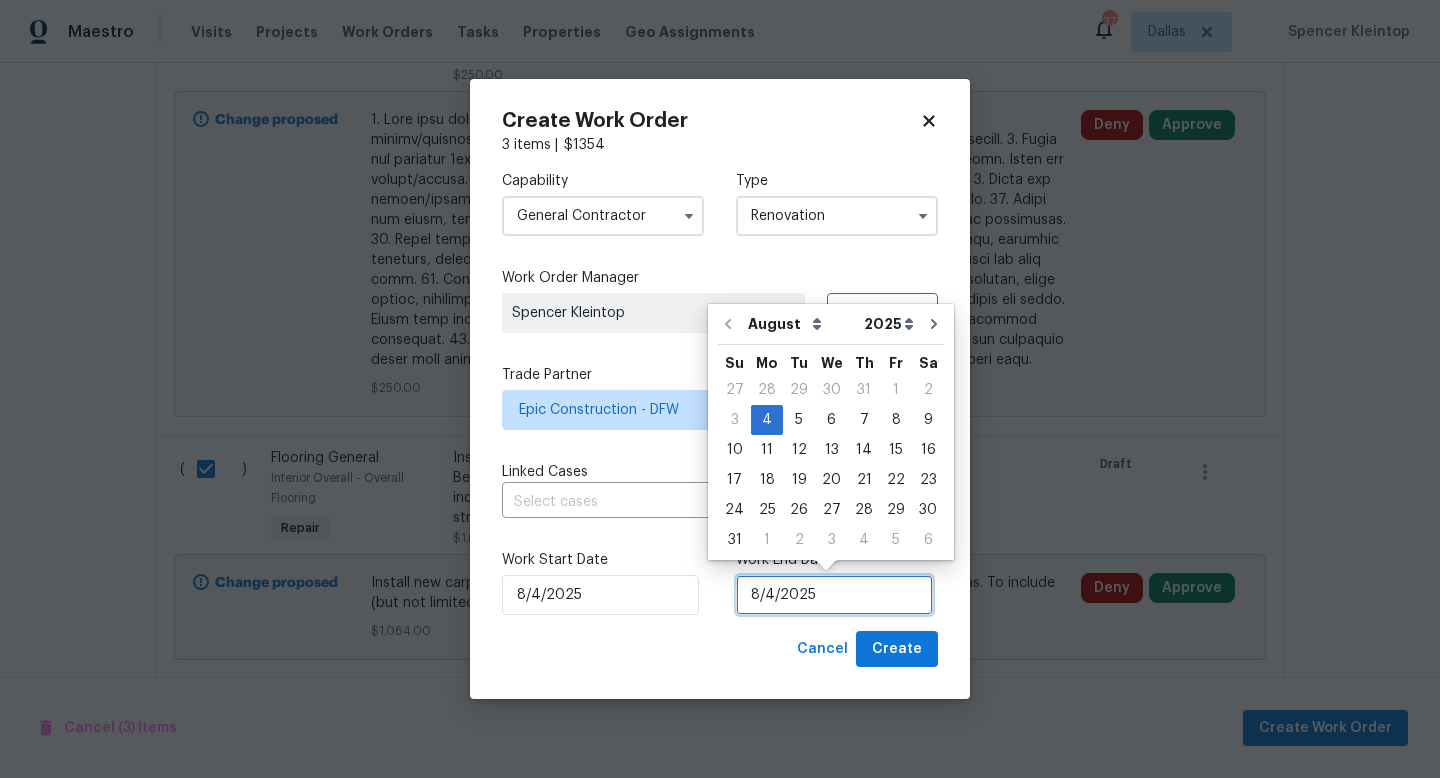 click on "8/4/2025" at bounding box center (834, 595) 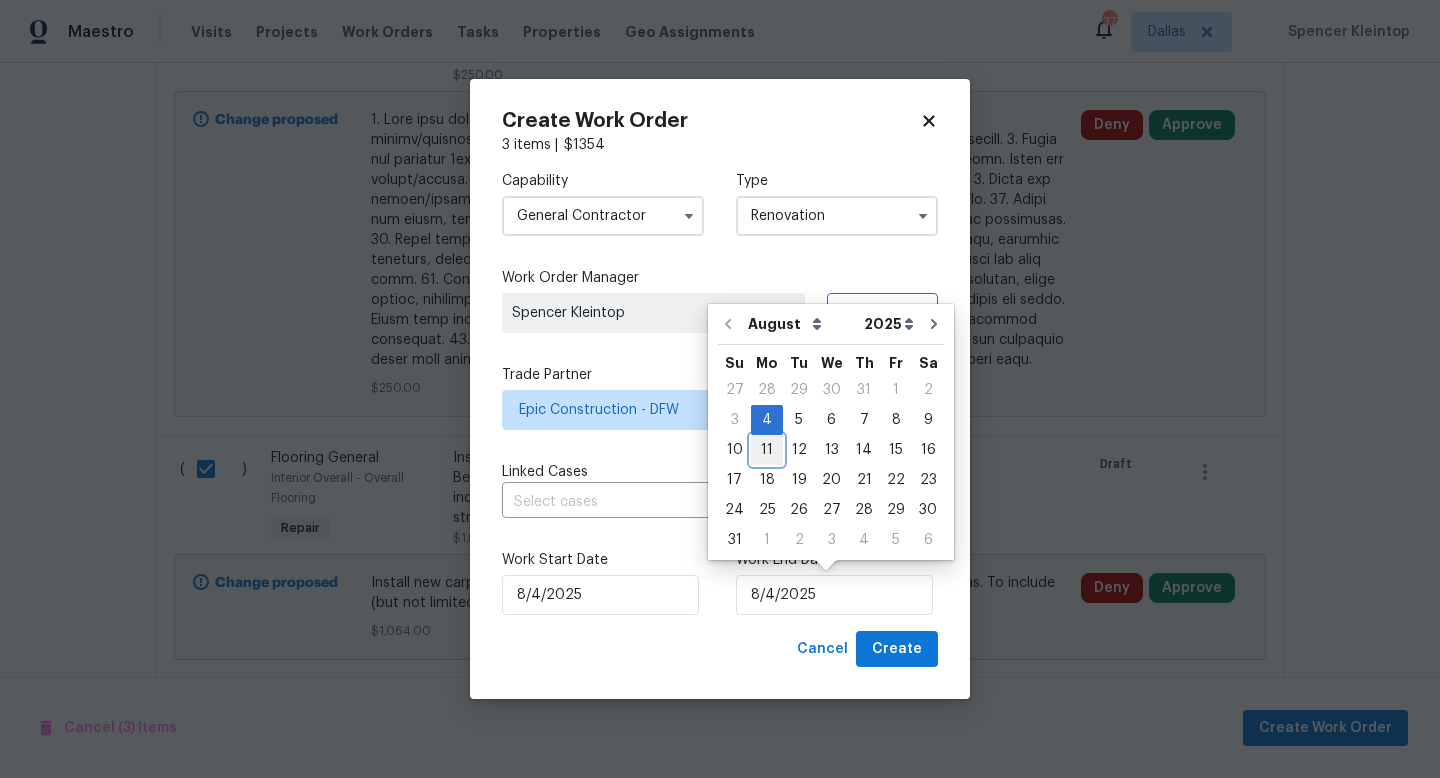 click on "11" at bounding box center (767, 450) 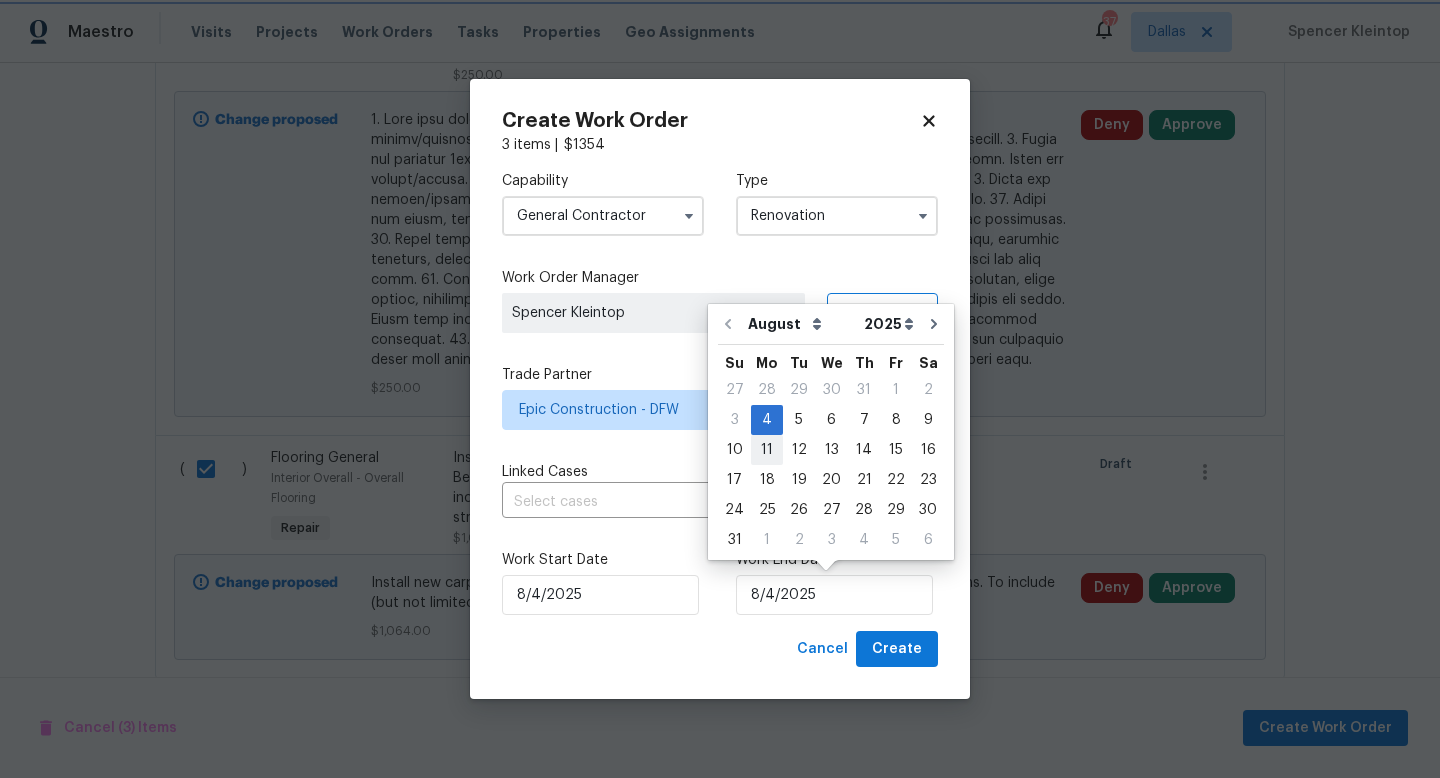 type on "8/11/2025" 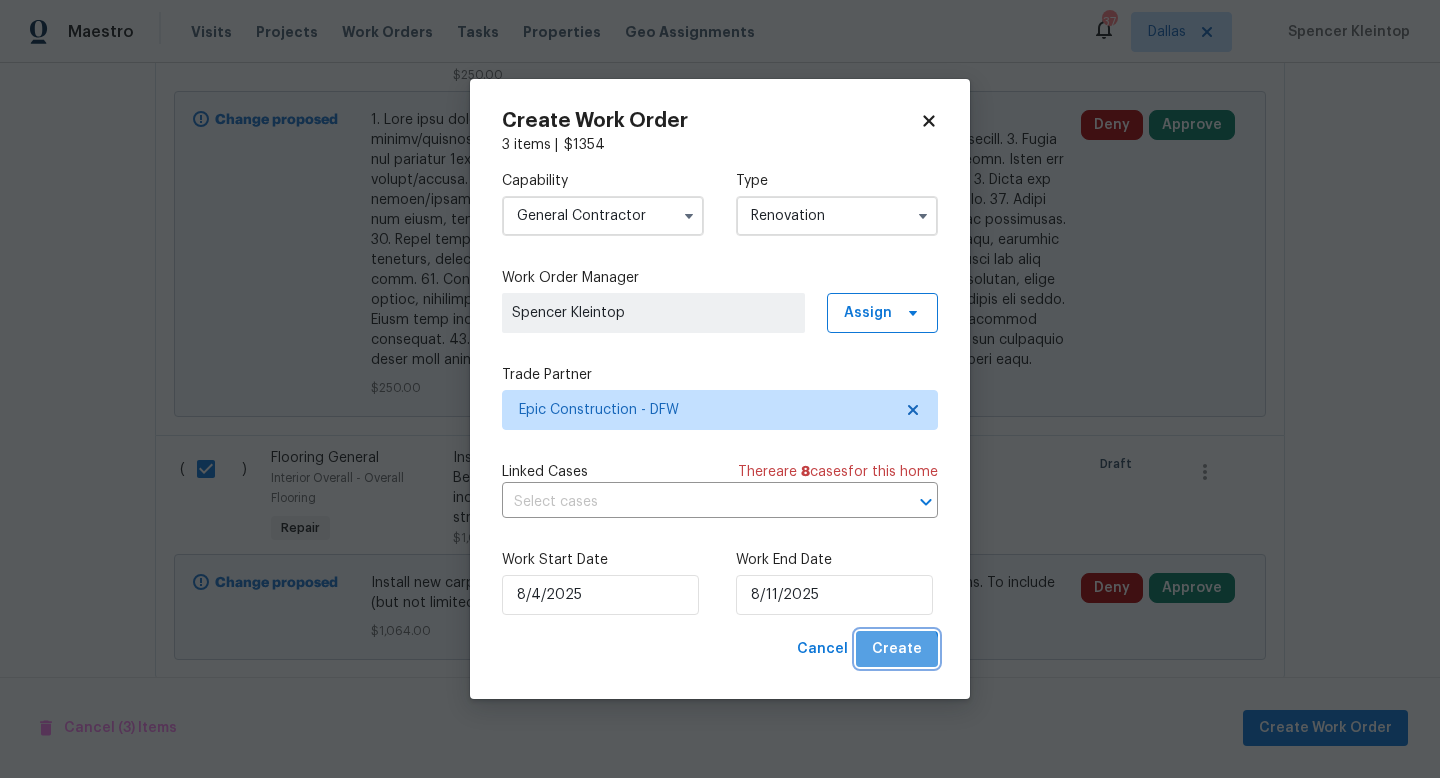 click on "Create" at bounding box center (897, 649) 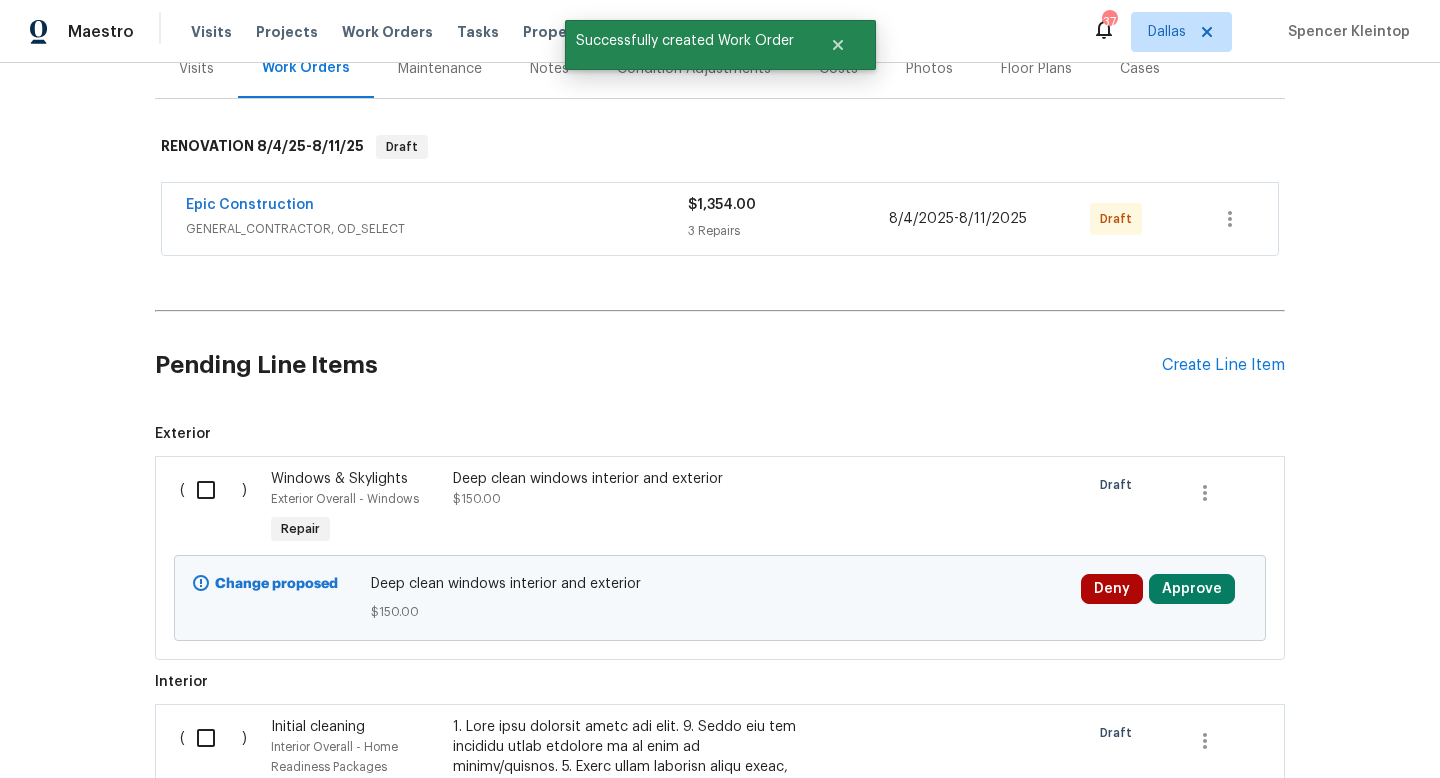 scroll, scrollTop: 299, scrollLeft: 0, axis: vertical 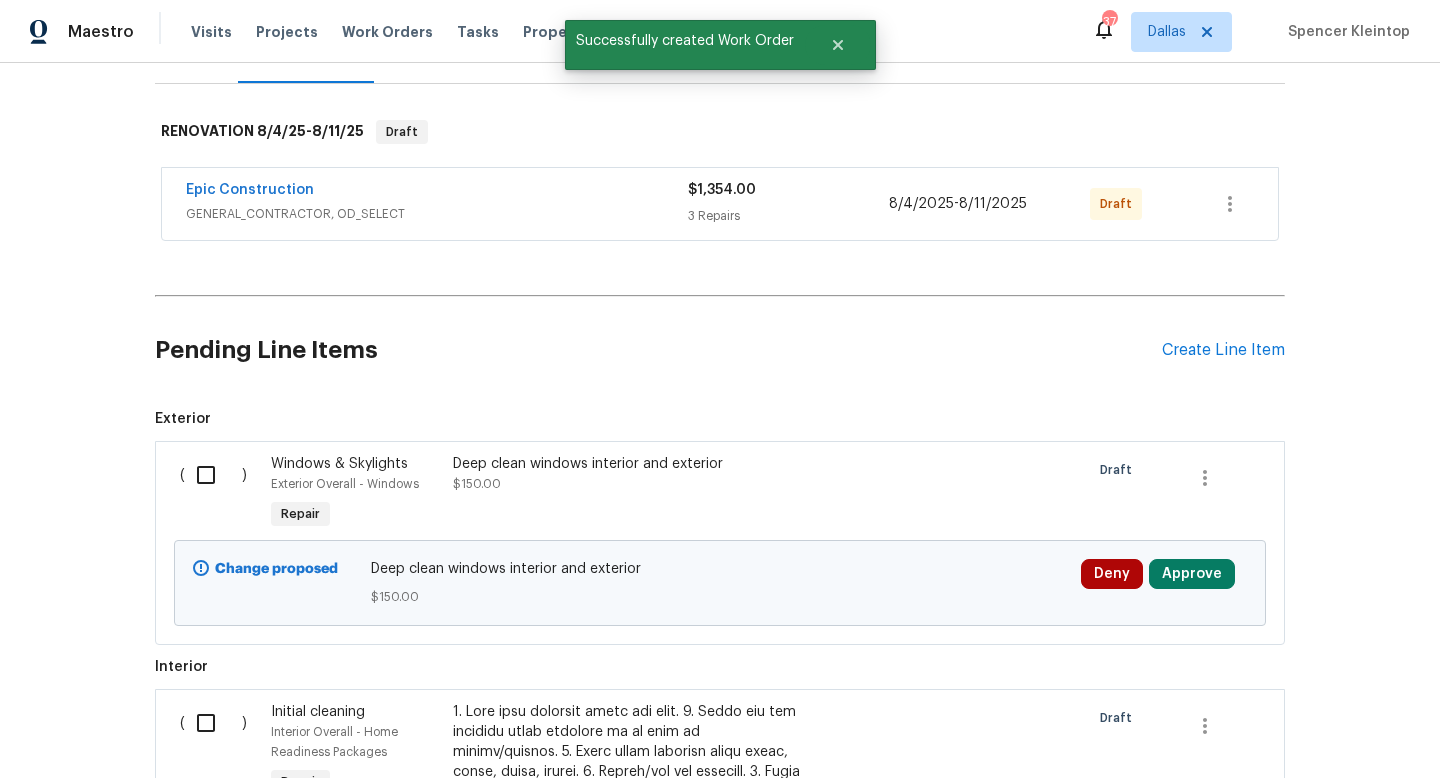 click at bounding box center (213, 475) 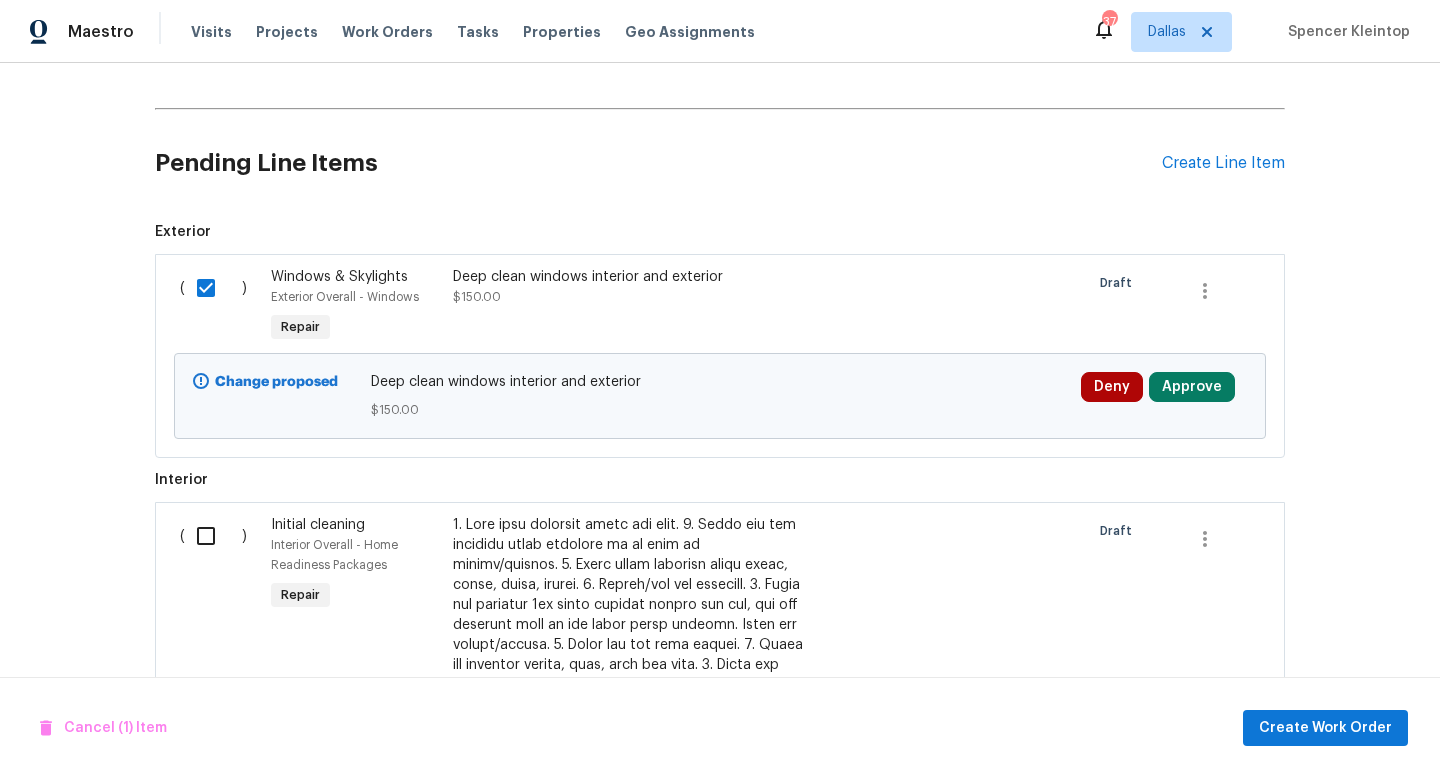 scroll, scrollTop: 515, scrollLeft: 0, axis: vertical 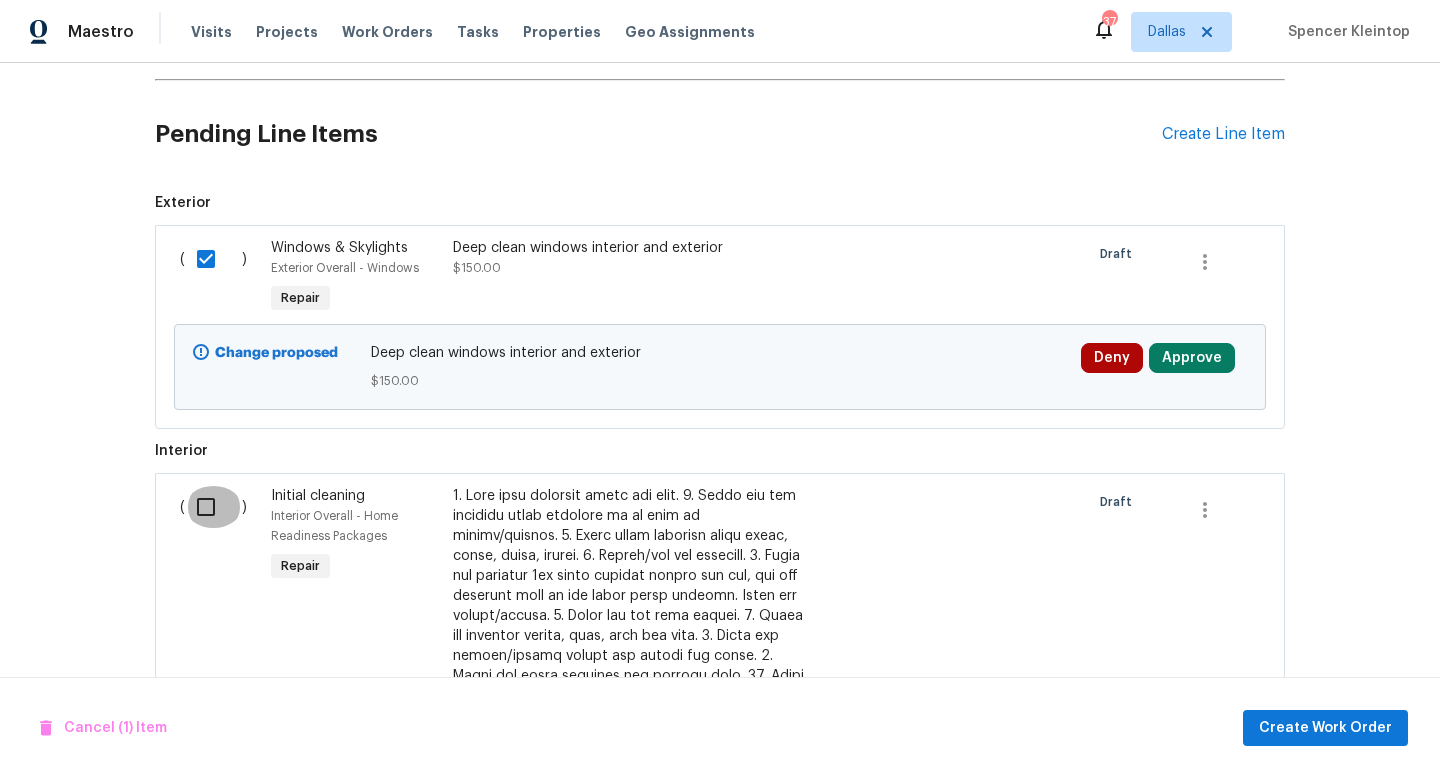 click at bounding box center [213, 507] 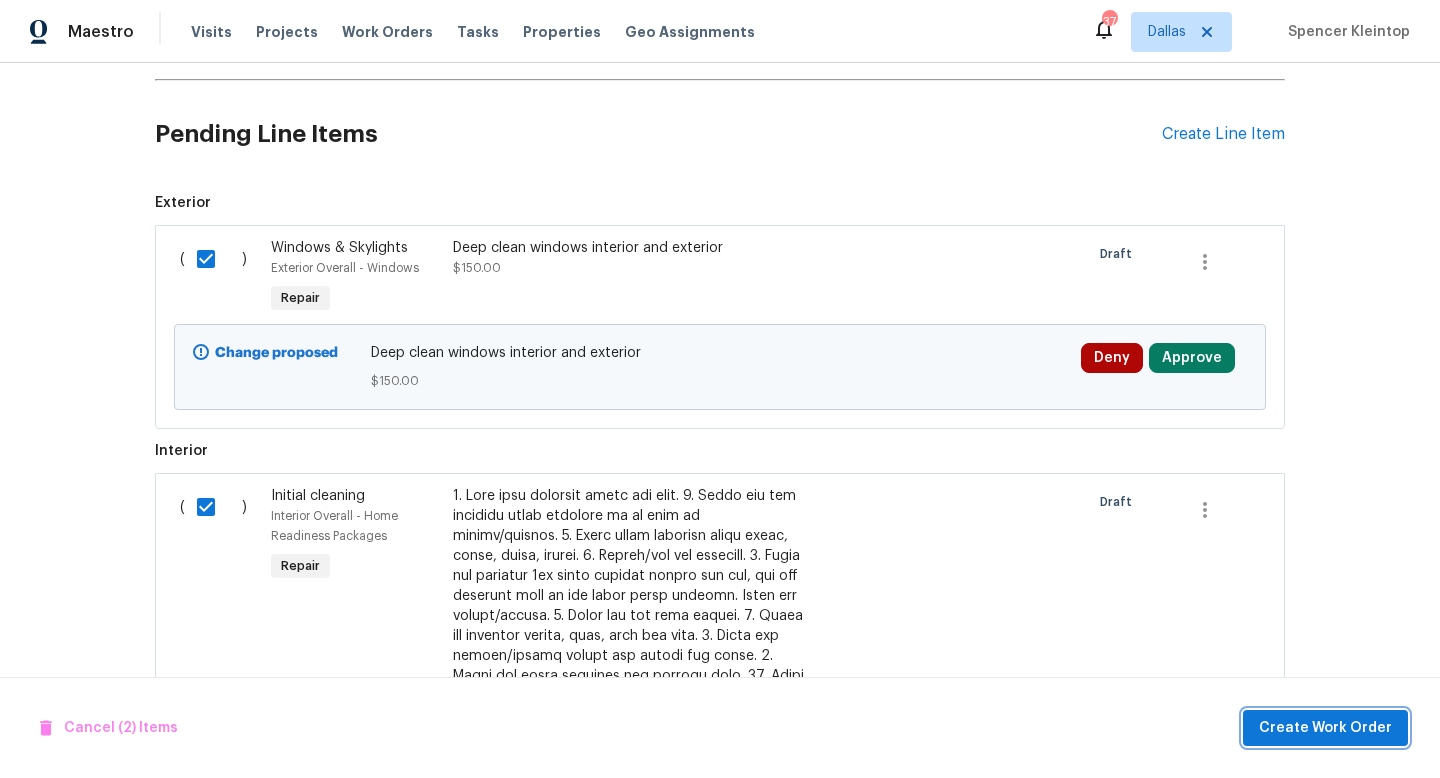 click on "Create Work Order" at bounding box center [1325, 728] 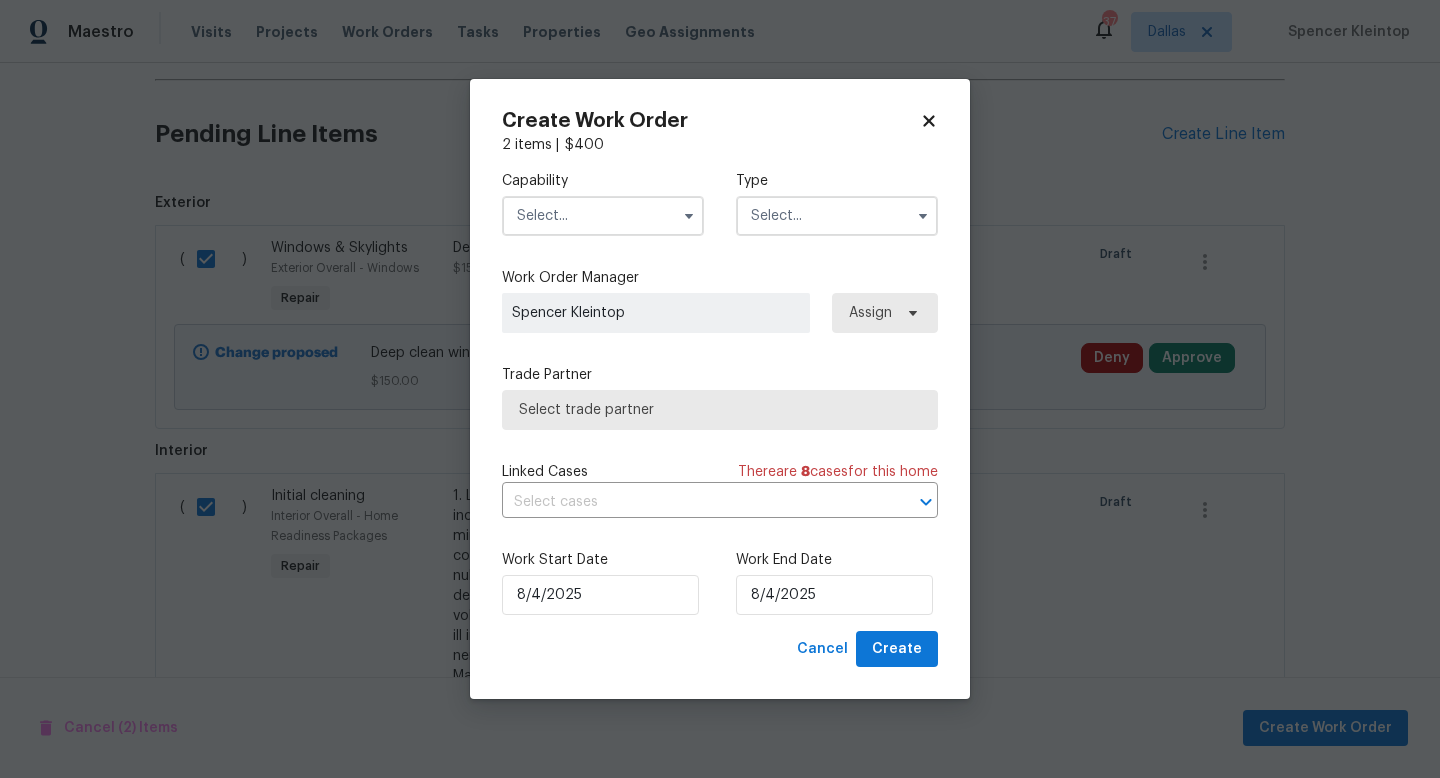 click on "Capability" at bounding box center [603, 203] 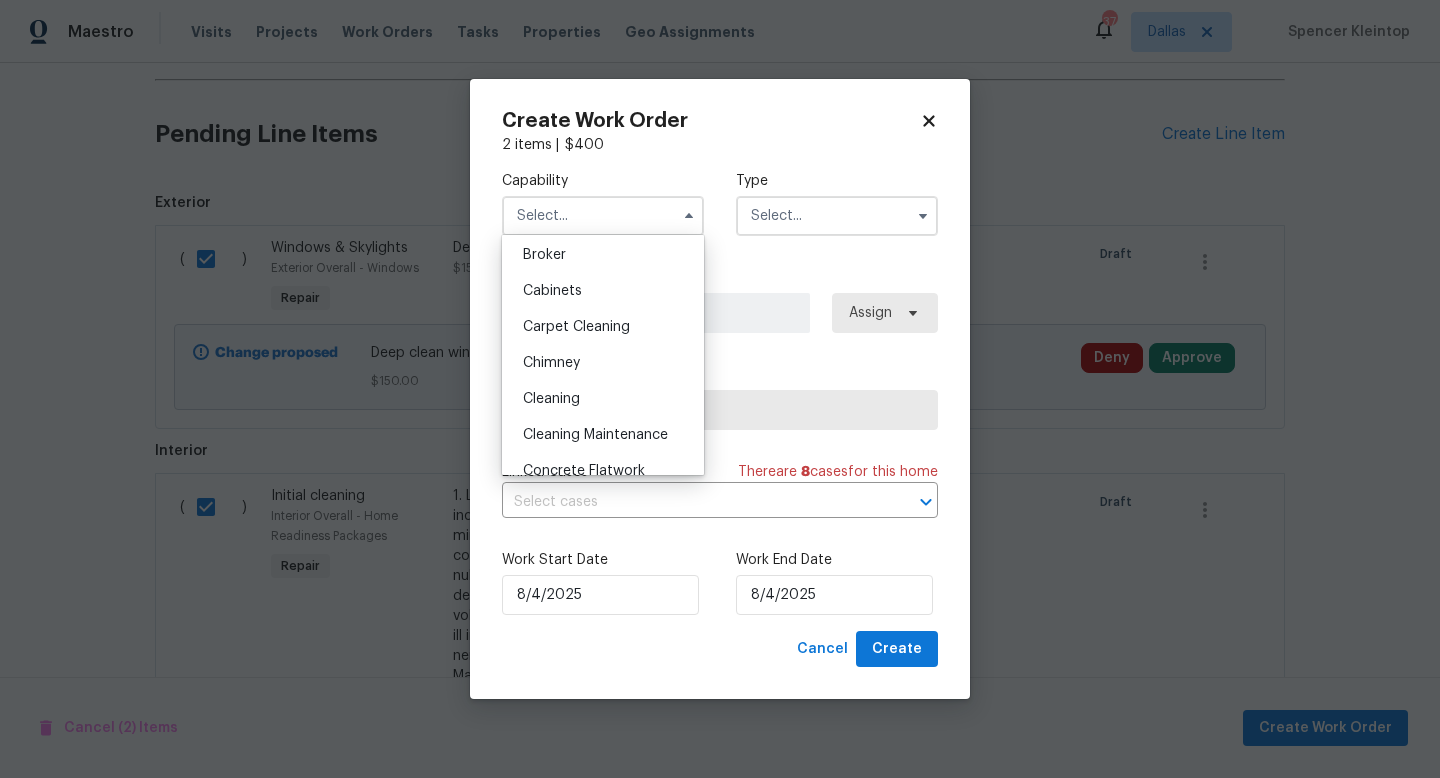 scroll, scrollTop: 149, scrollLeft: 0, axis: vertical 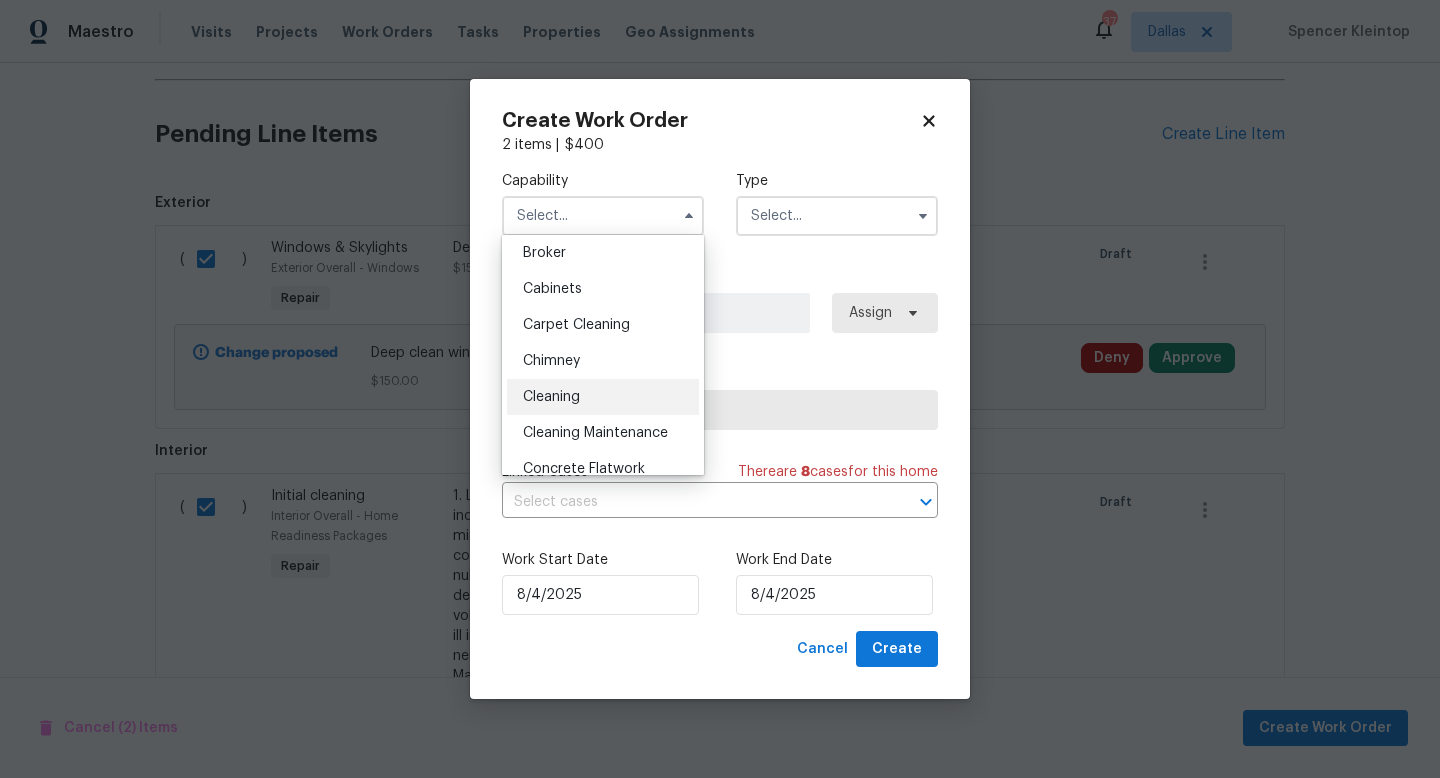 click on "Cleaning" at bounding box center [551, 397] 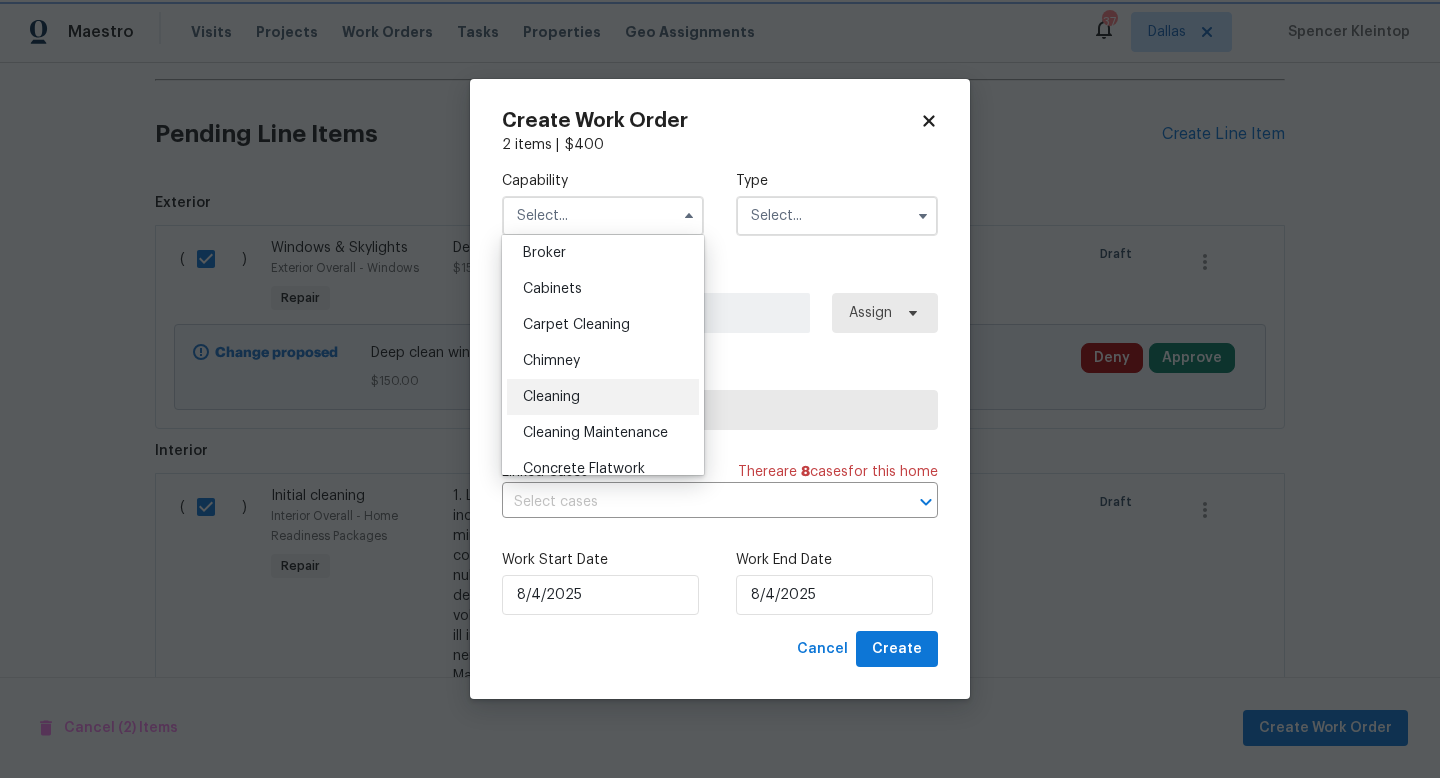 type on "Cleaning" 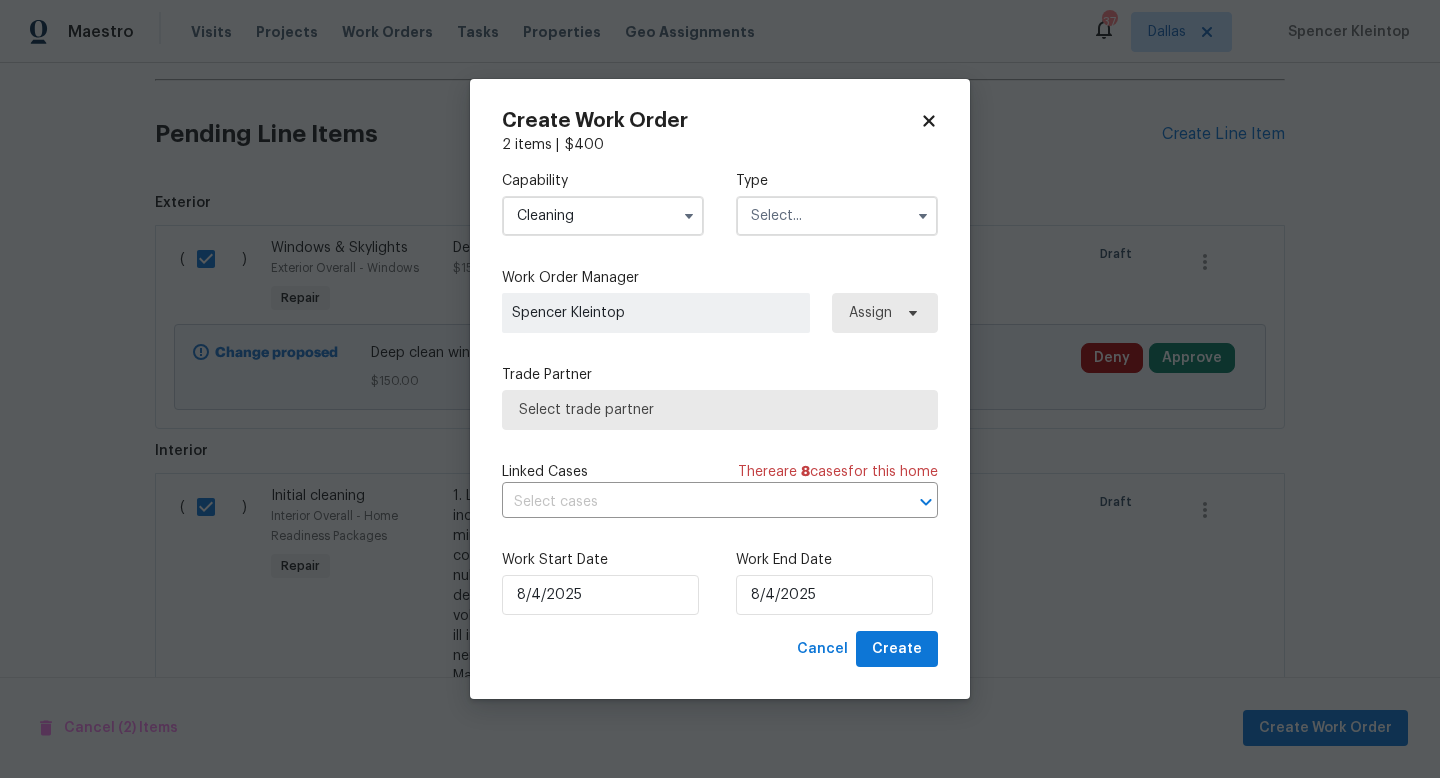 click at bounding box center [837, 216] 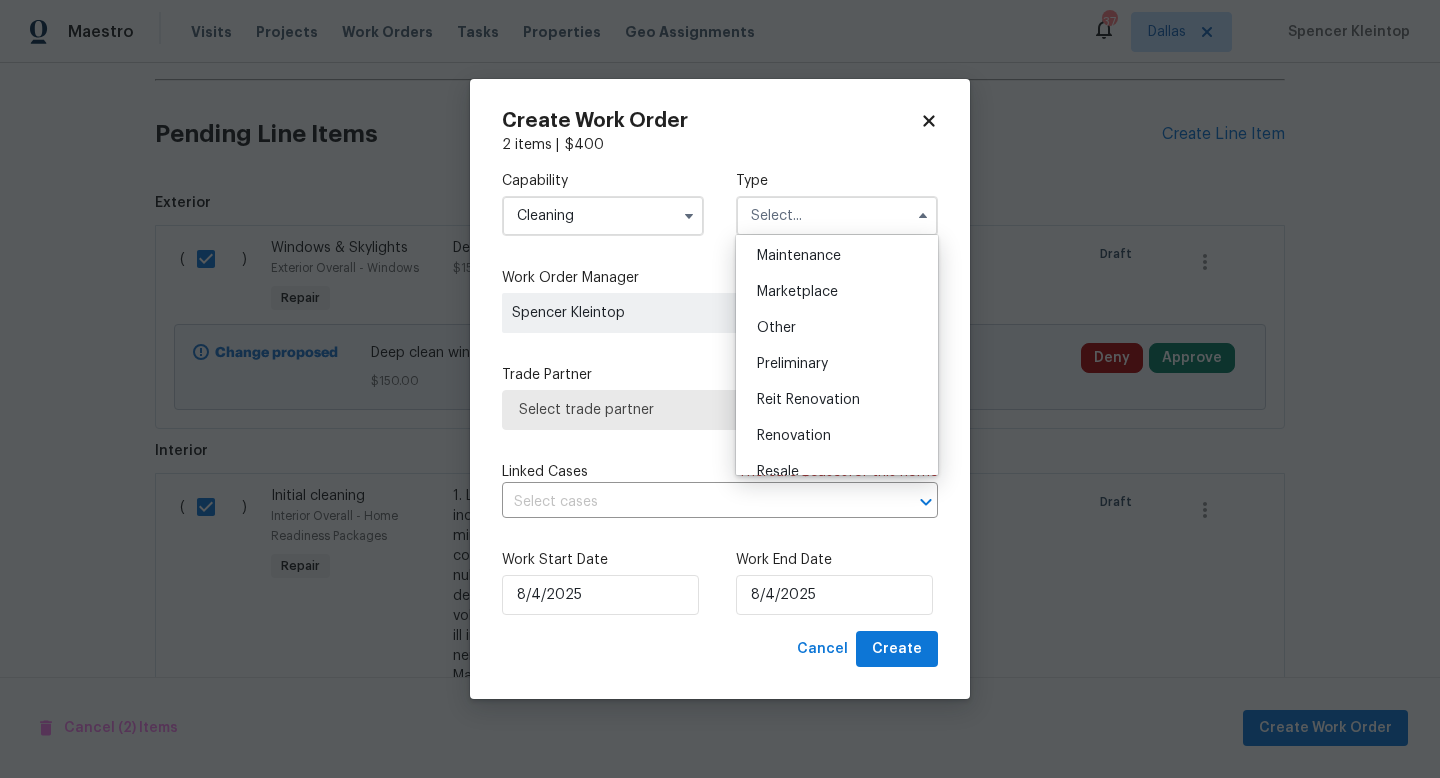 scroll, scrollTop: 328, scrollLeft: 0, axis: vertical 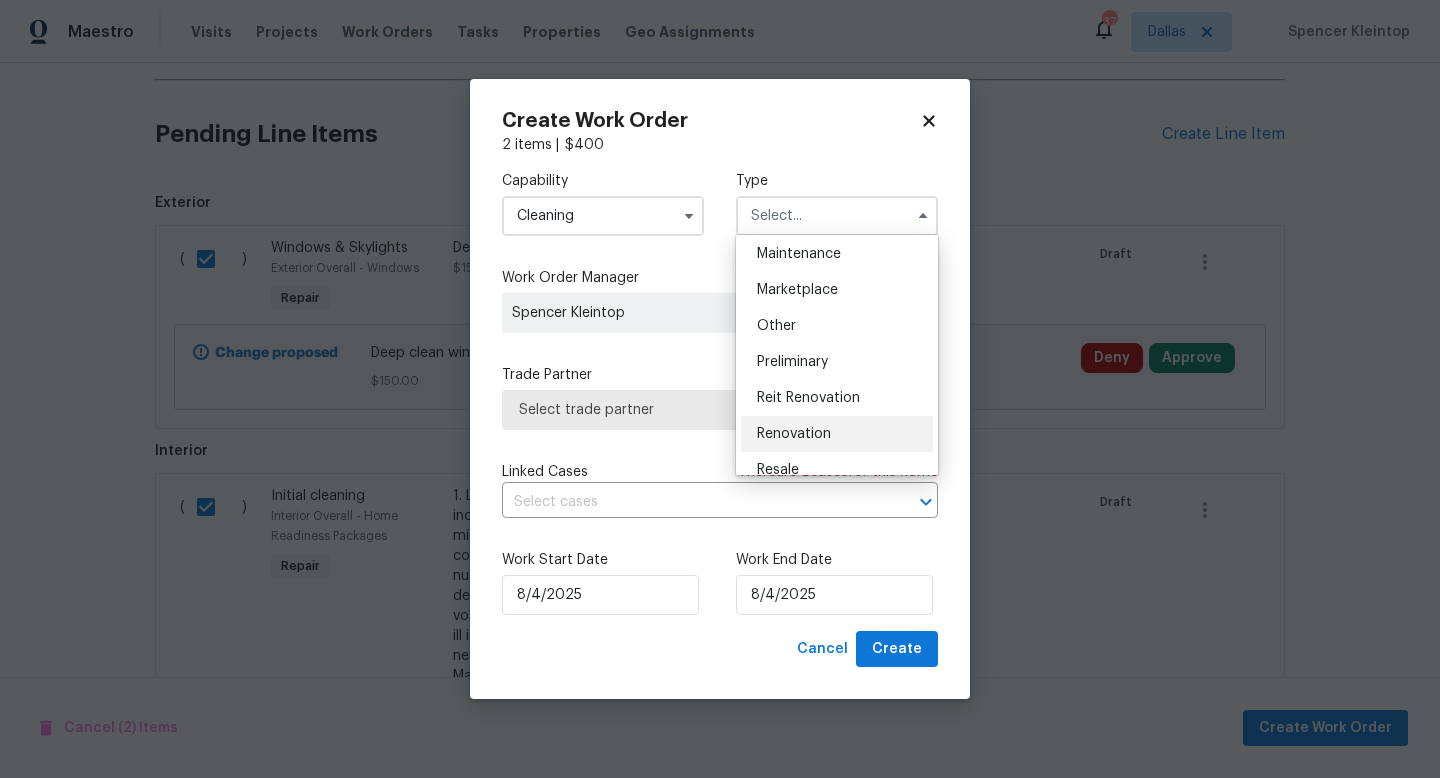 click on "Renovation" at bounding box center (794, 434) 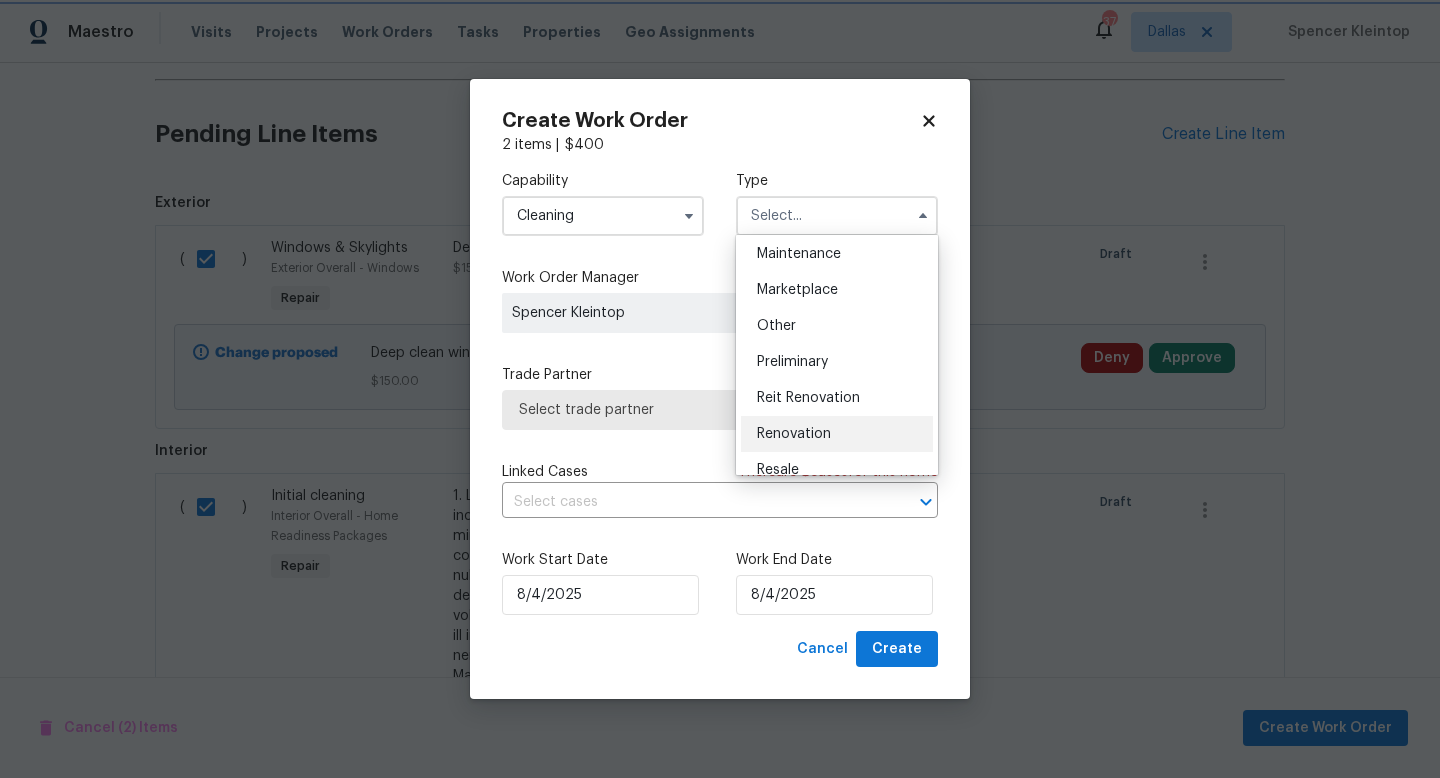 type on "Renovation" 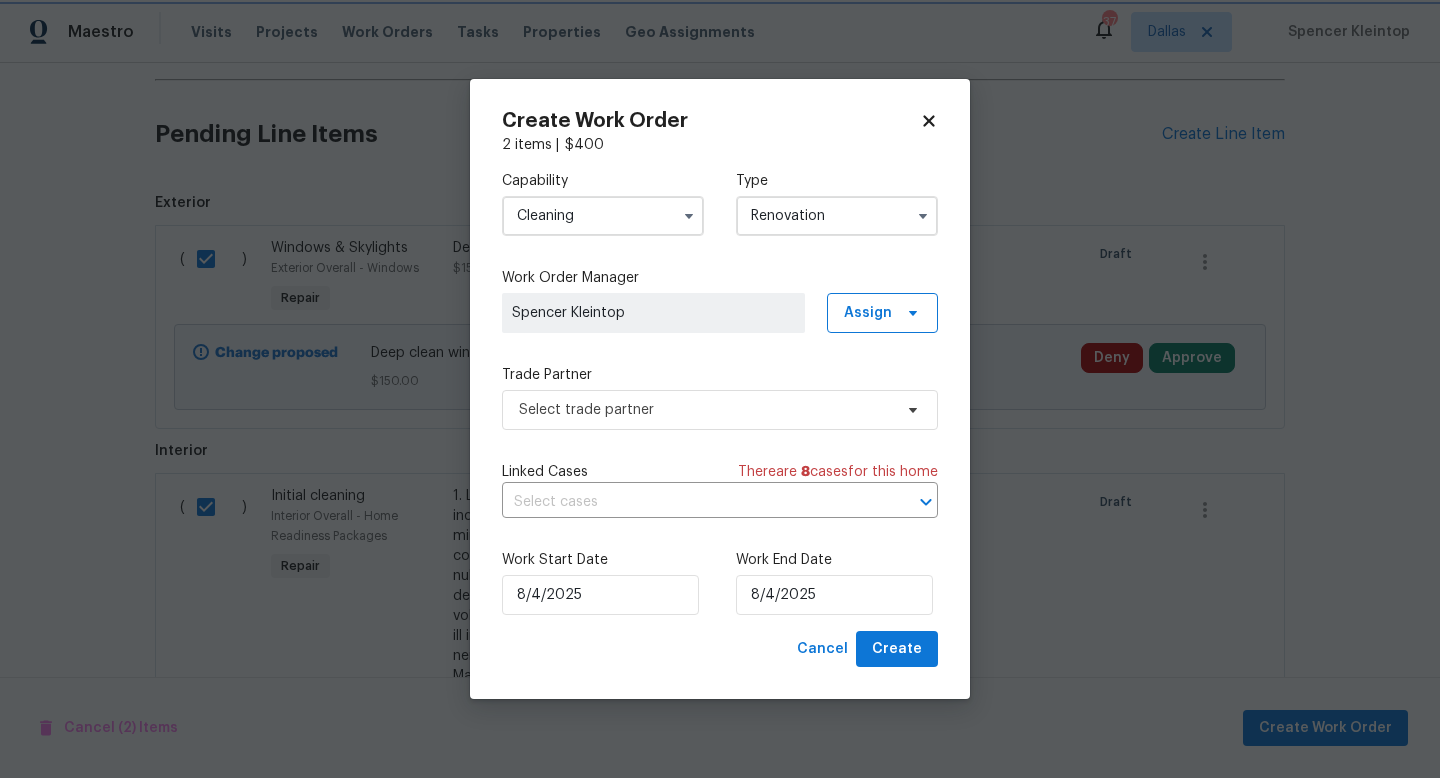 scroll, scrollTop: 0, scrollLeft: 0, axis: both 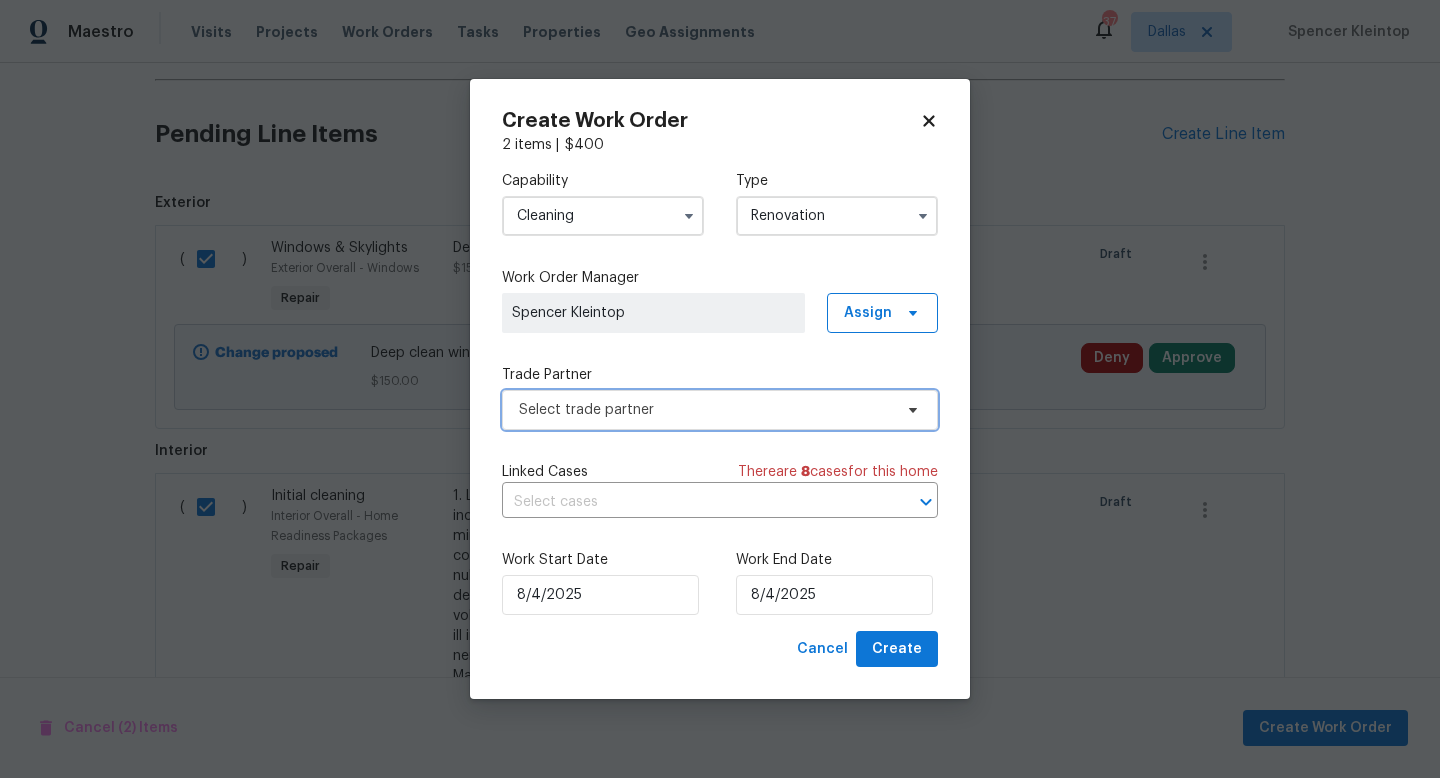 click on "Select trade partner" at bounding box center (705, 410) 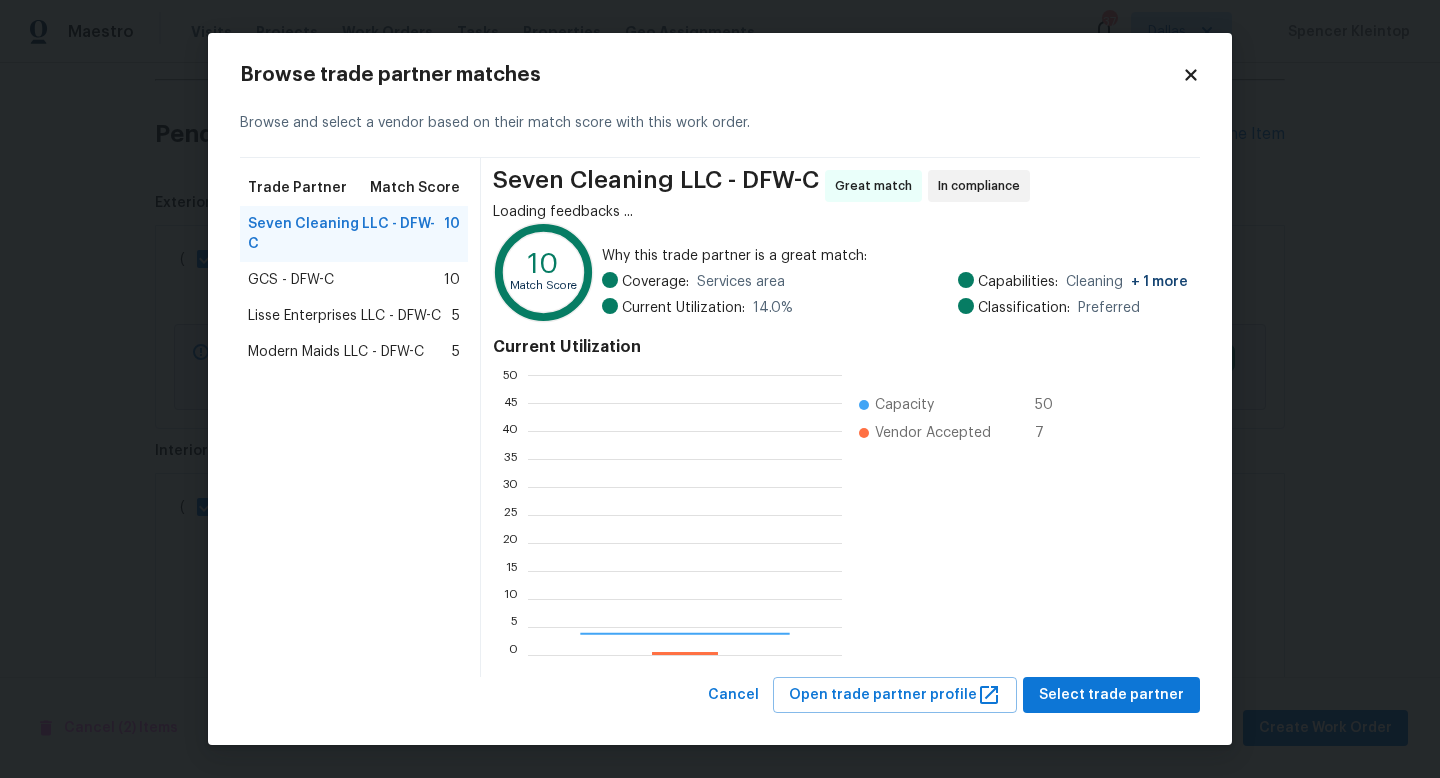 scroll, scrollTop: 2, scrollLeft: 1, axis: both 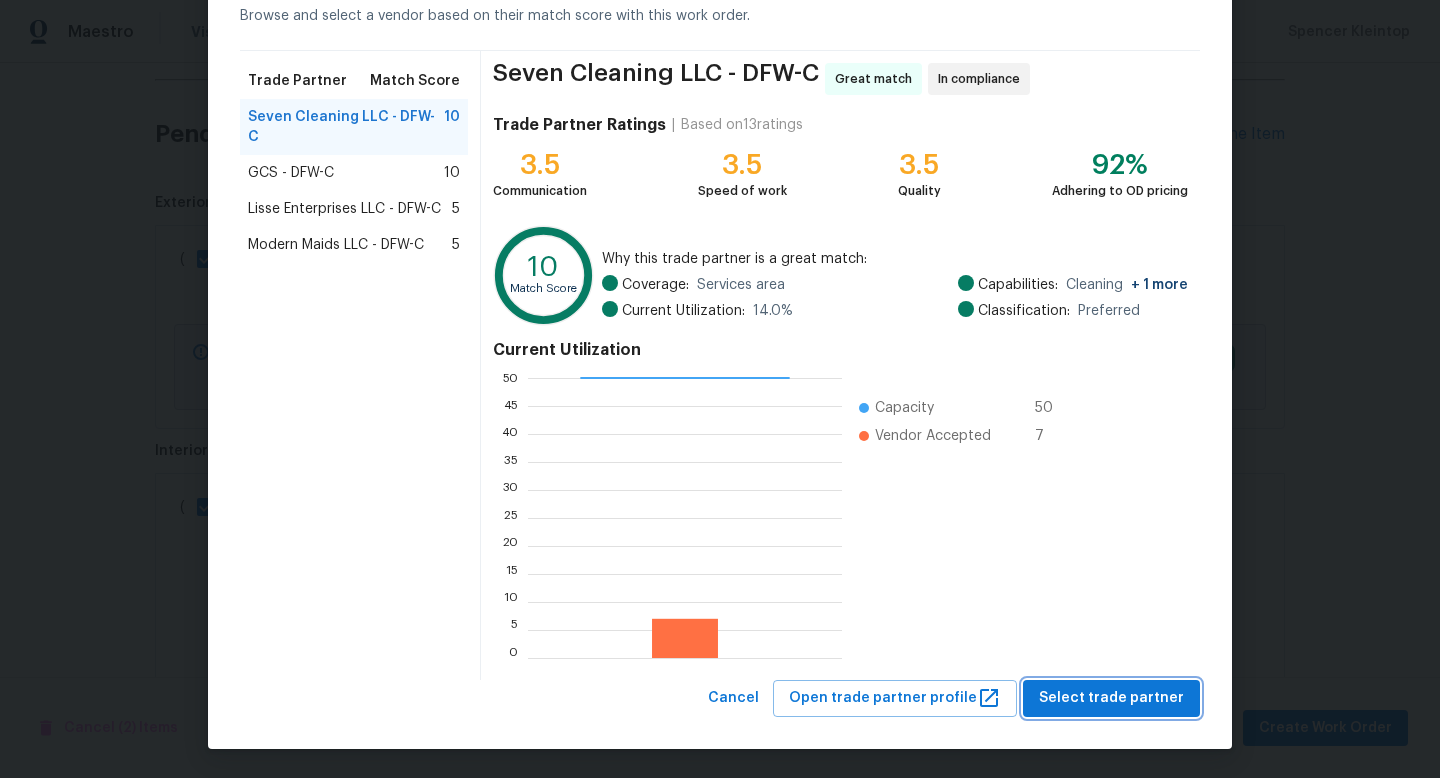 click on "Select trade partner" at bounding box center [1111, 698] 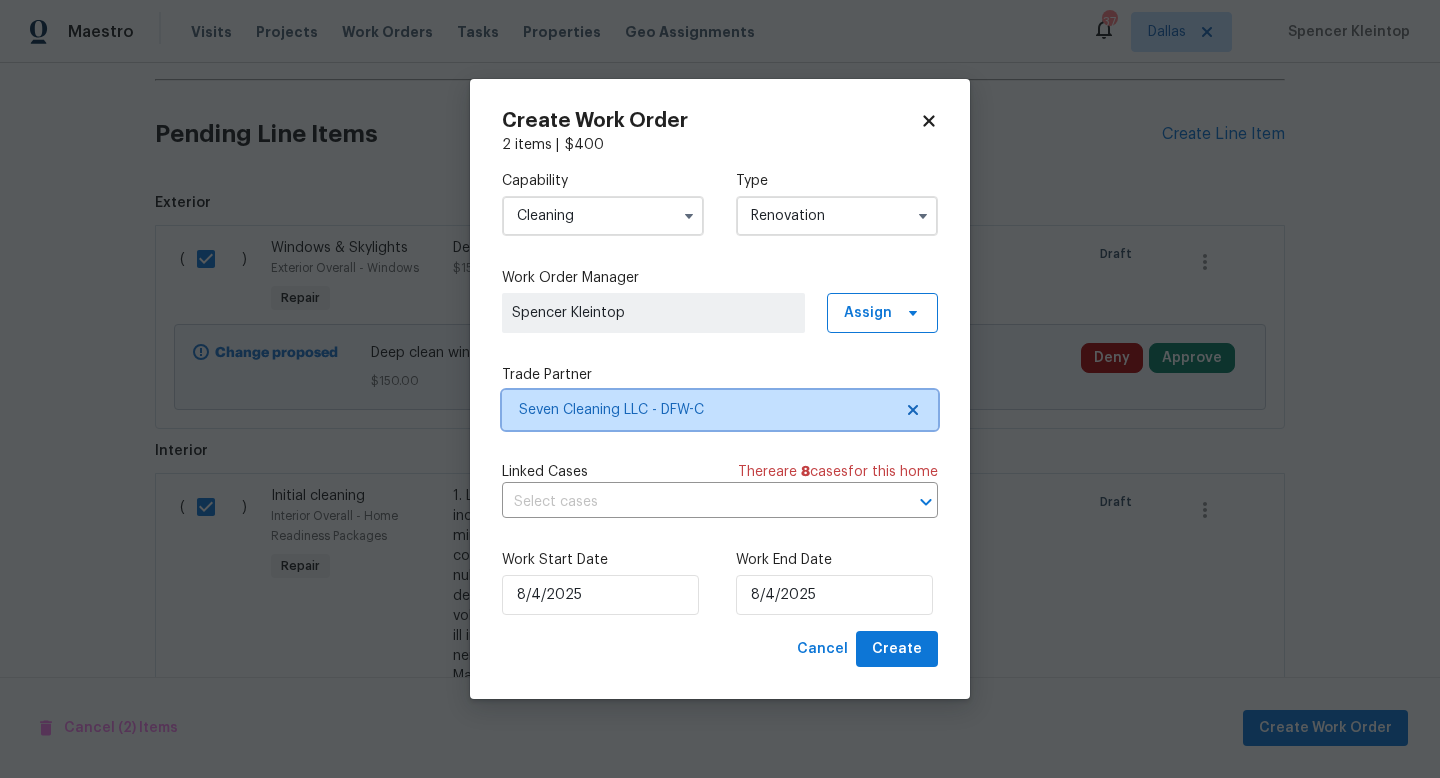scroll, scrollTop: 0, scrollLeft: 0, axis: both 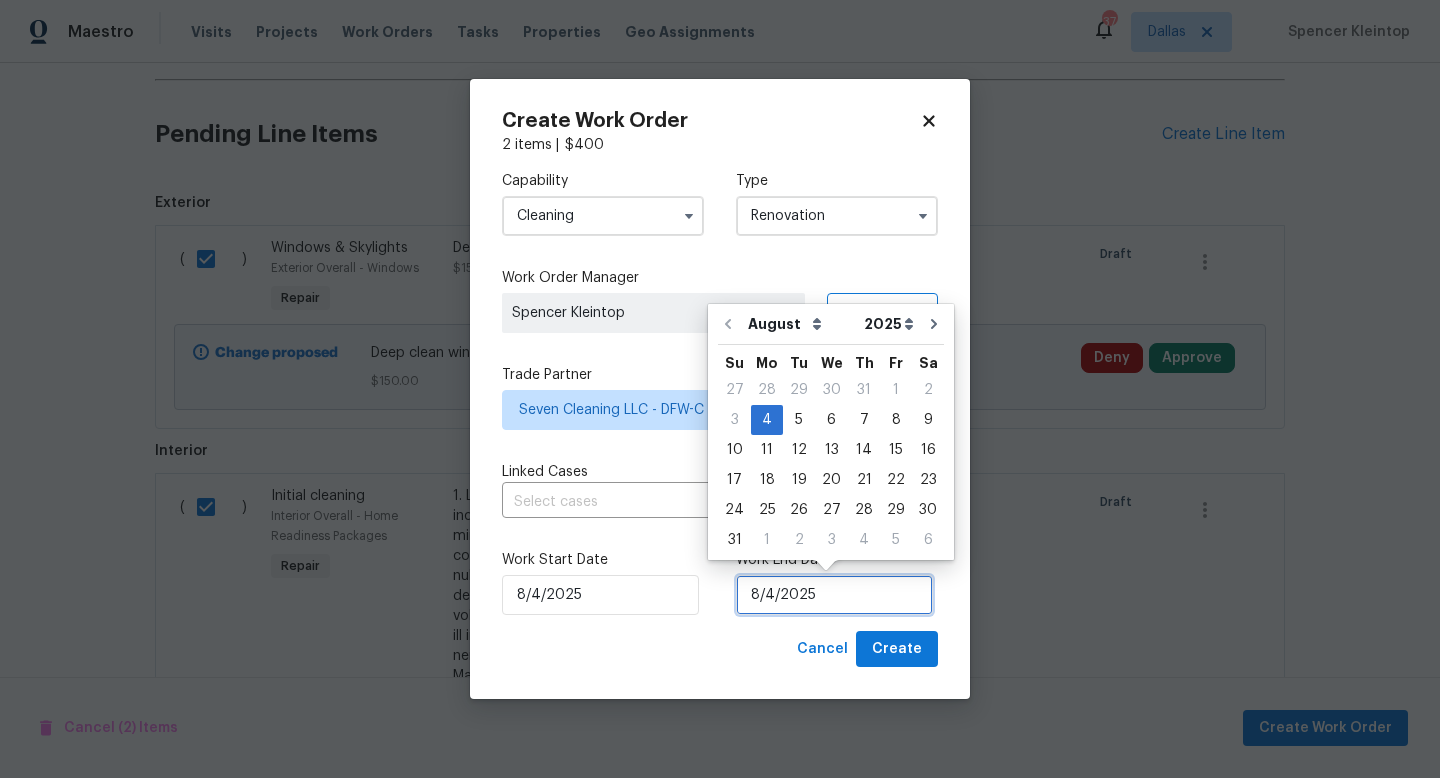 click on "8/4/2025" at bounding box center (834, 595) 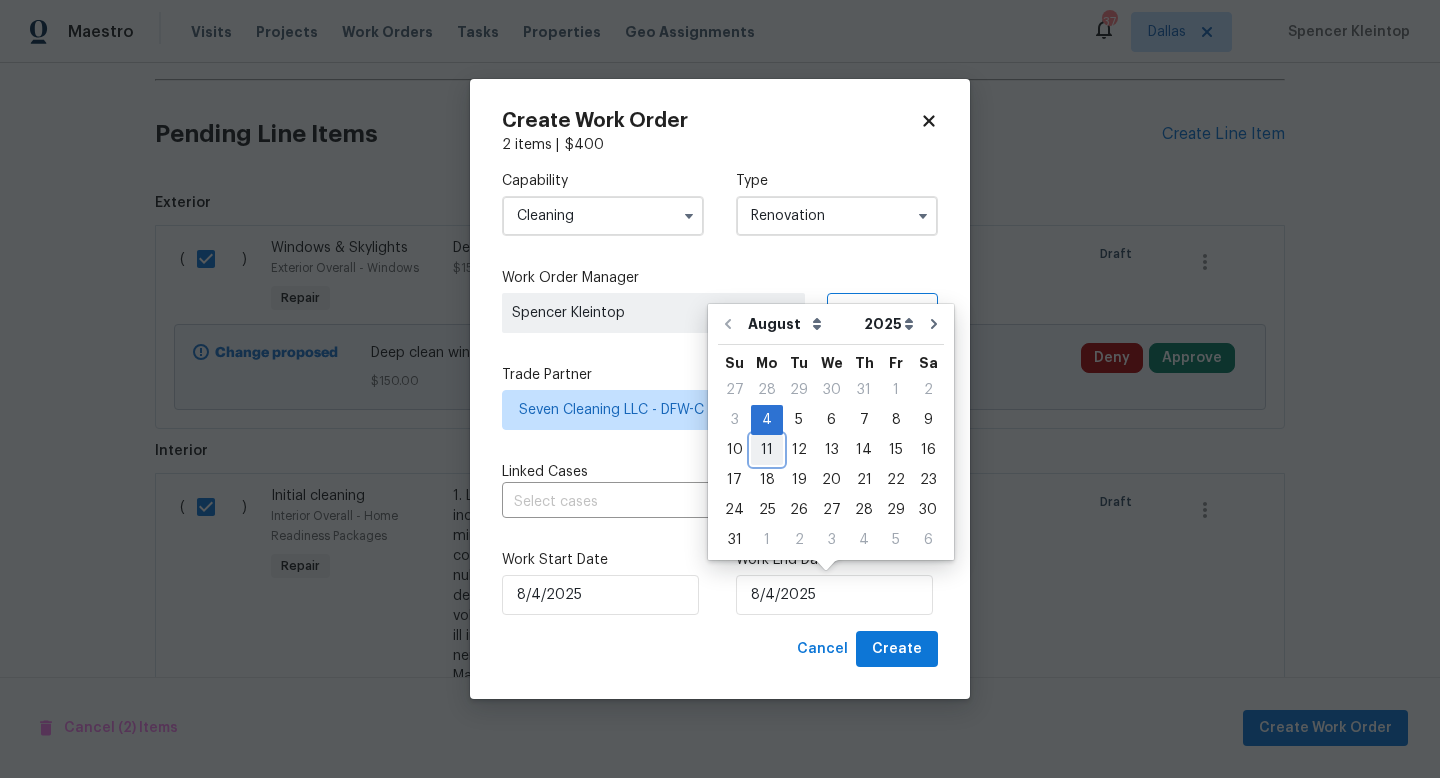 click on "11" at bounding box center (767, 450) 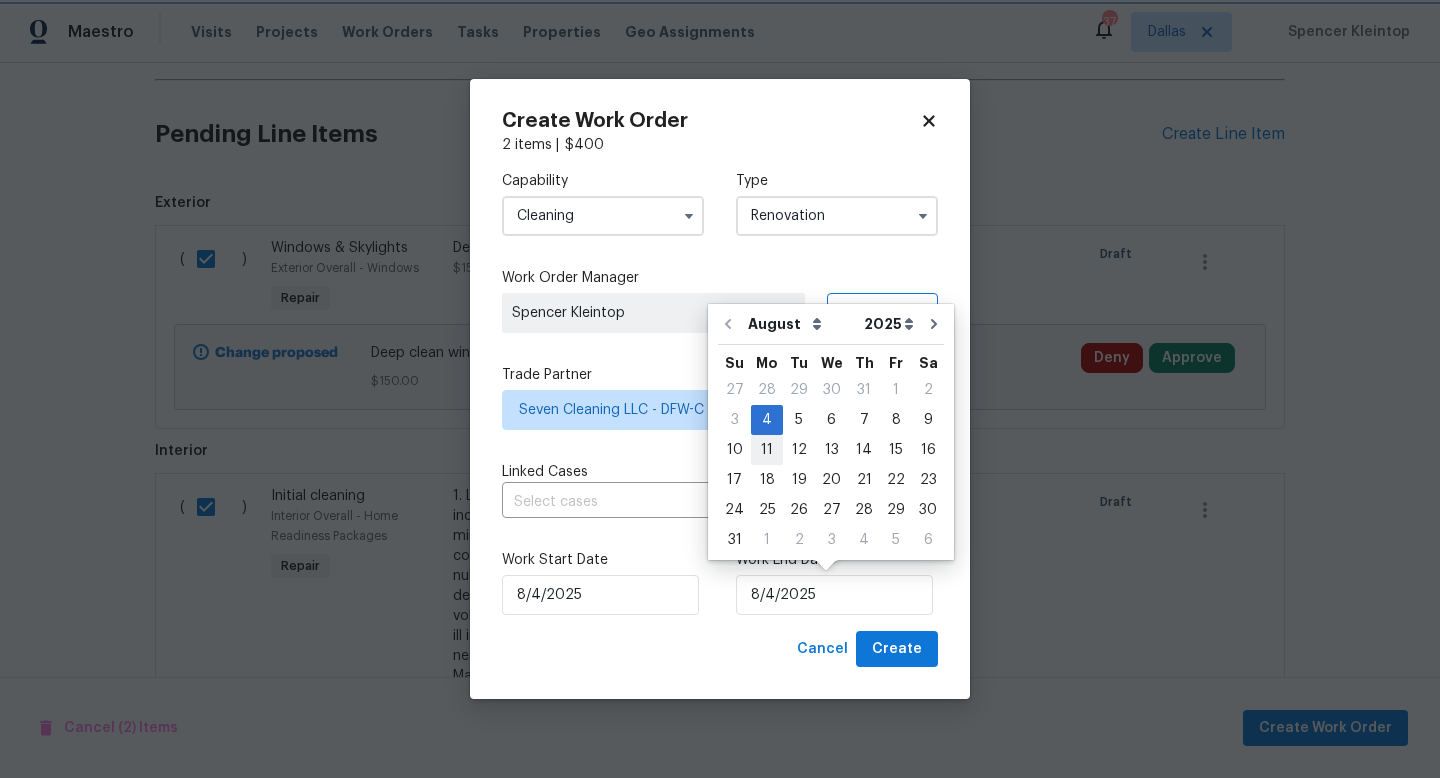 type on "8/11/2025" 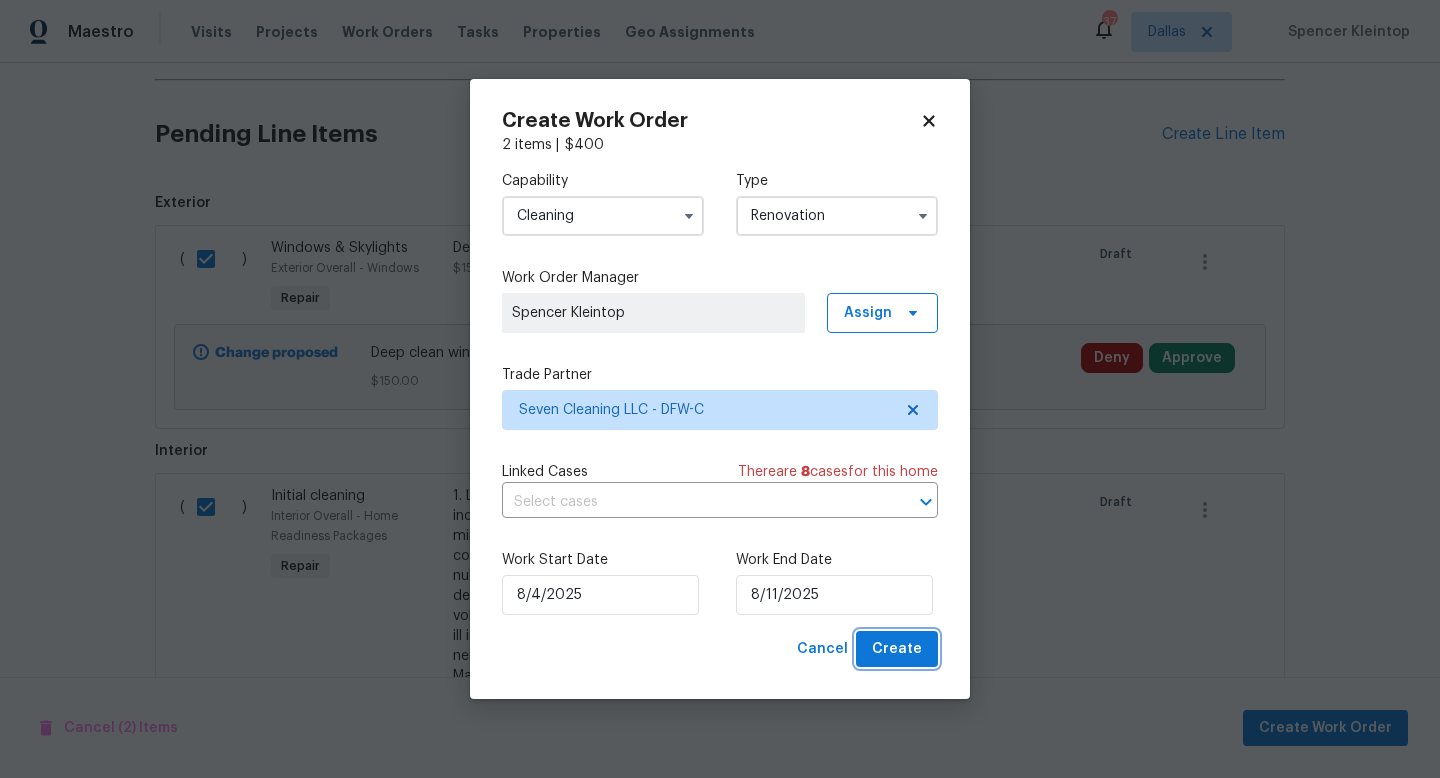 click on "Create" at bounding box center (897, 649) 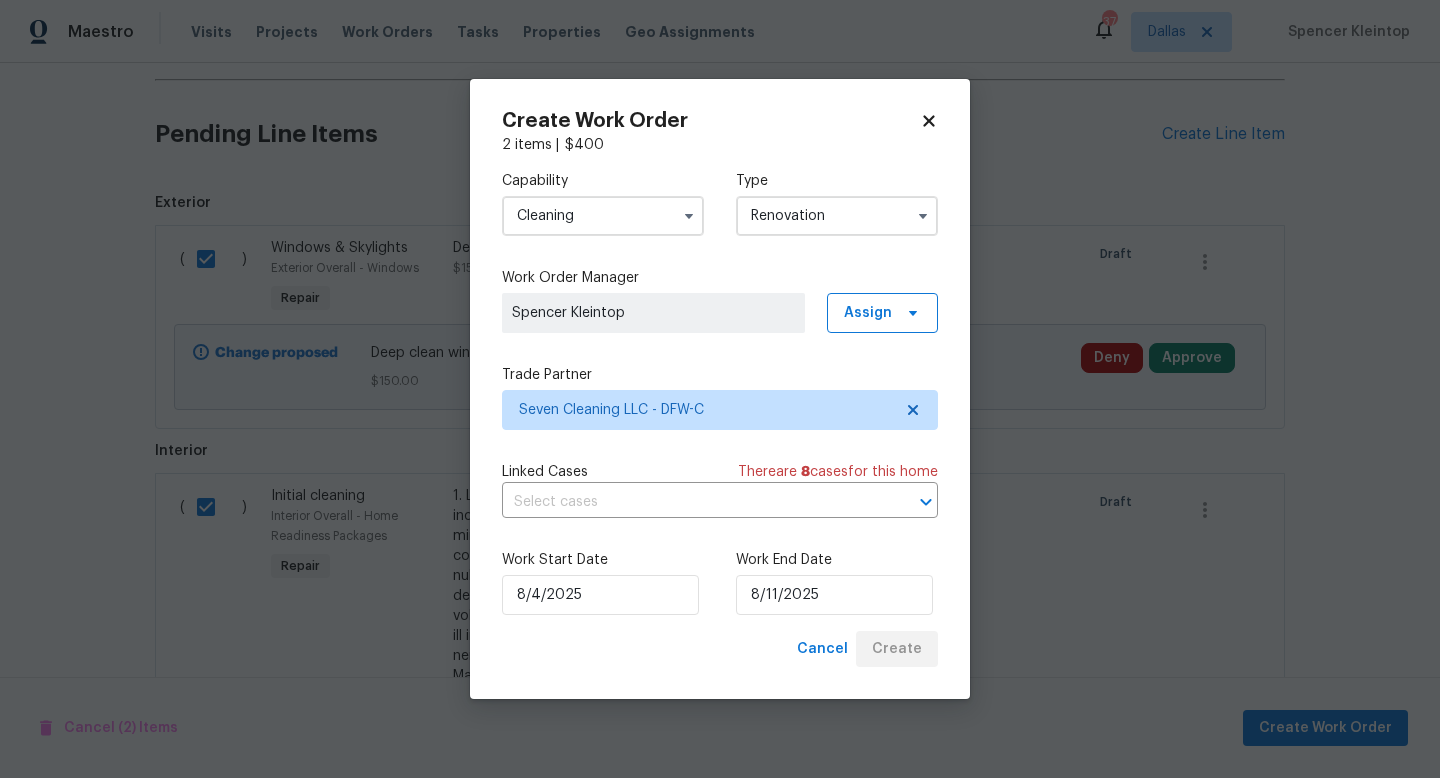 scroll, scrollTop: 127, scrollLeft: 0, axis: vertical 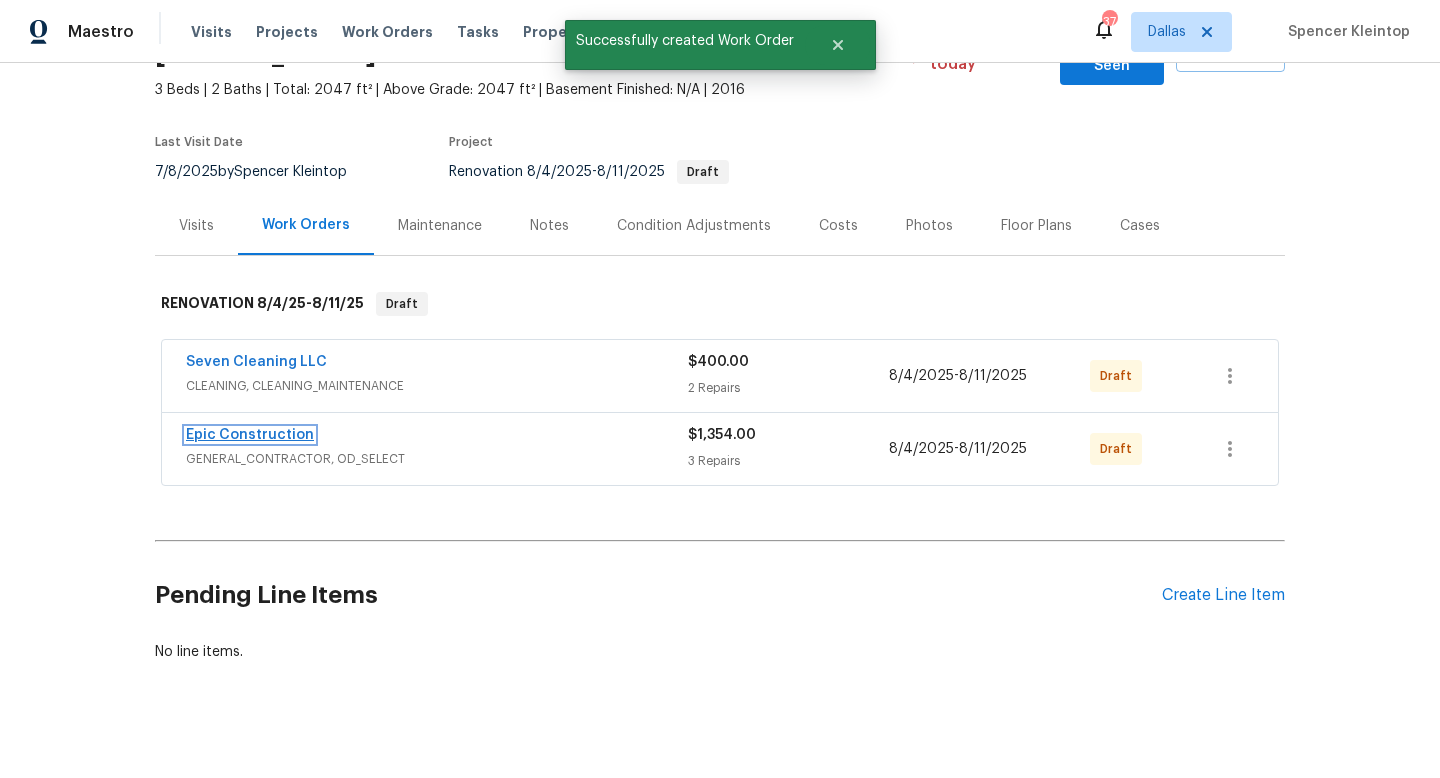 click on "Epic Construction" at bounding box center (250, 435) 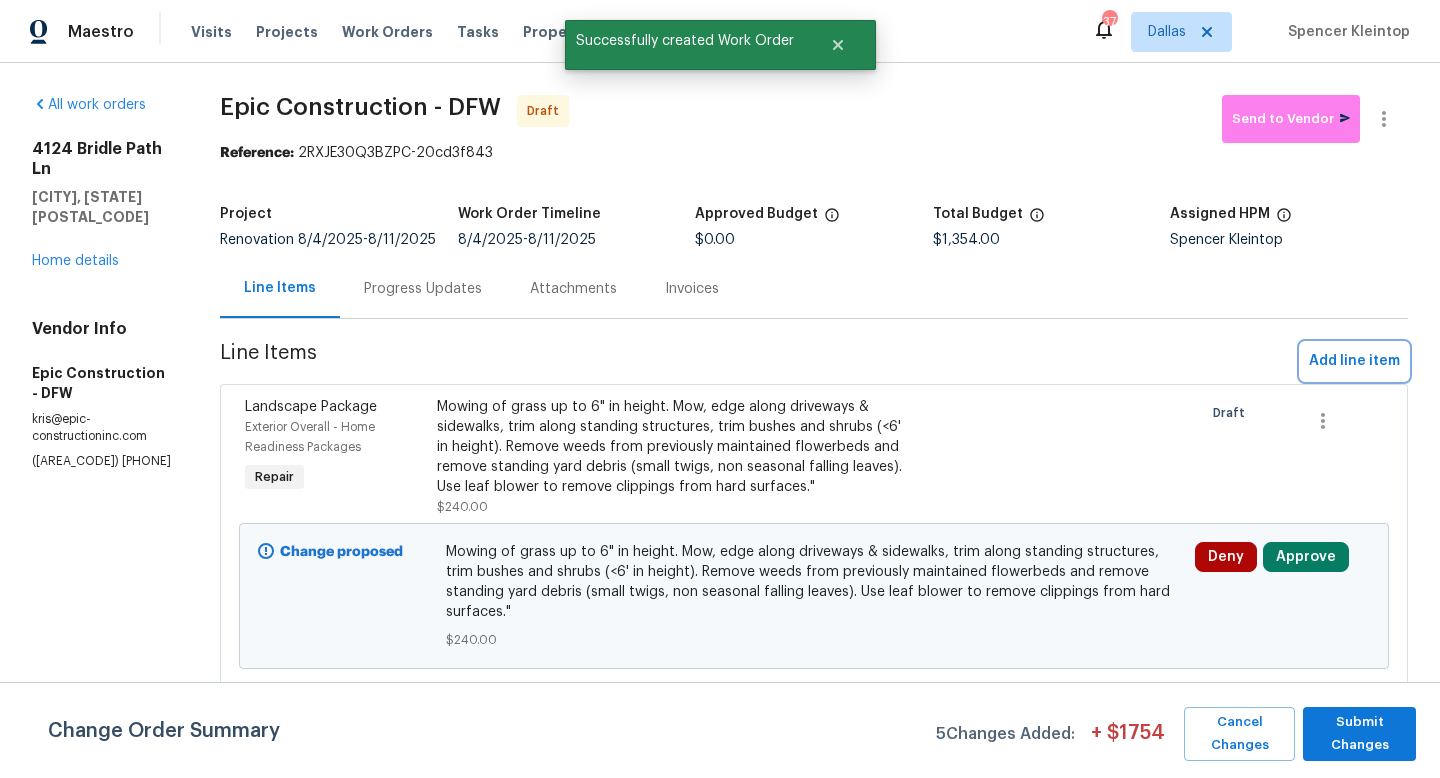 click on "Add line item" at bounding box center (1354, 361) 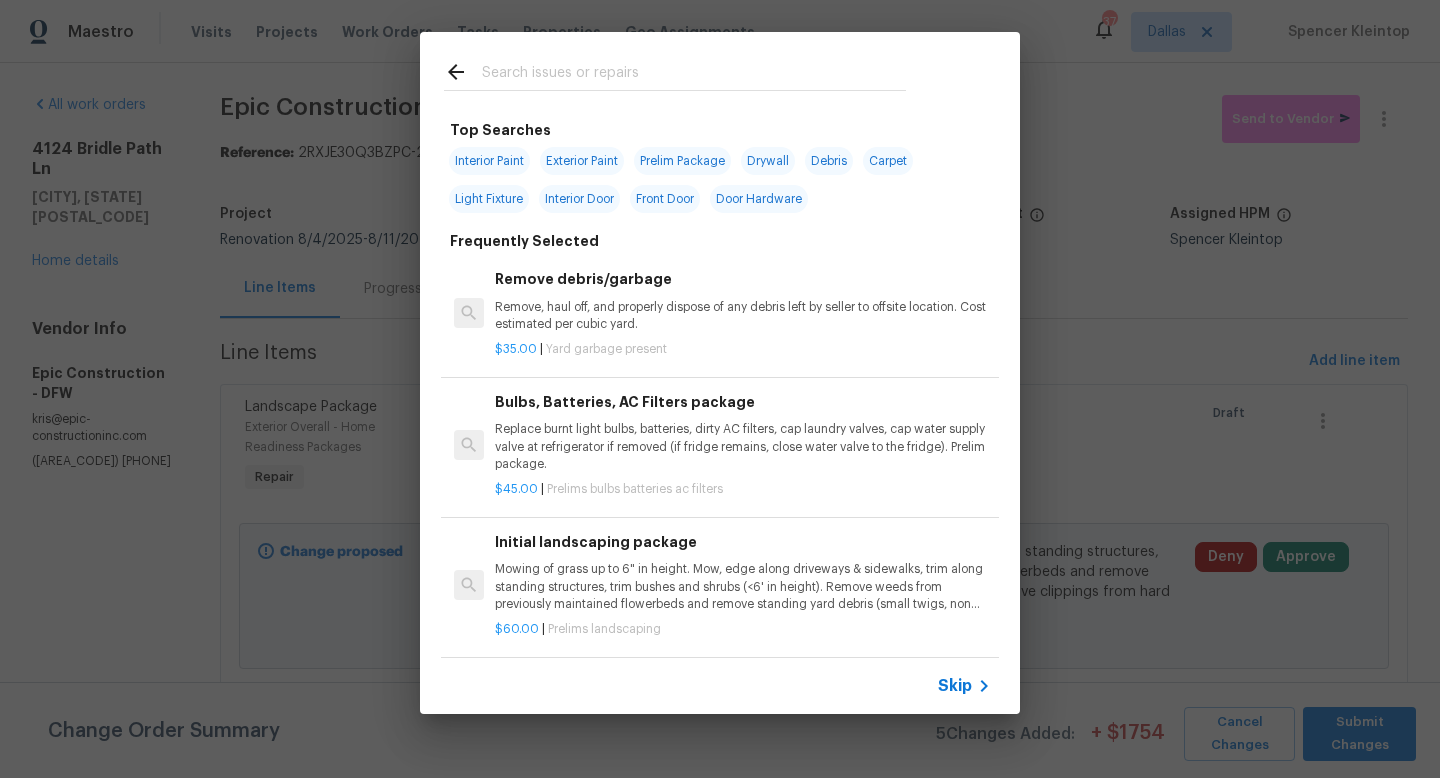 click at bounding box center [694, 75] 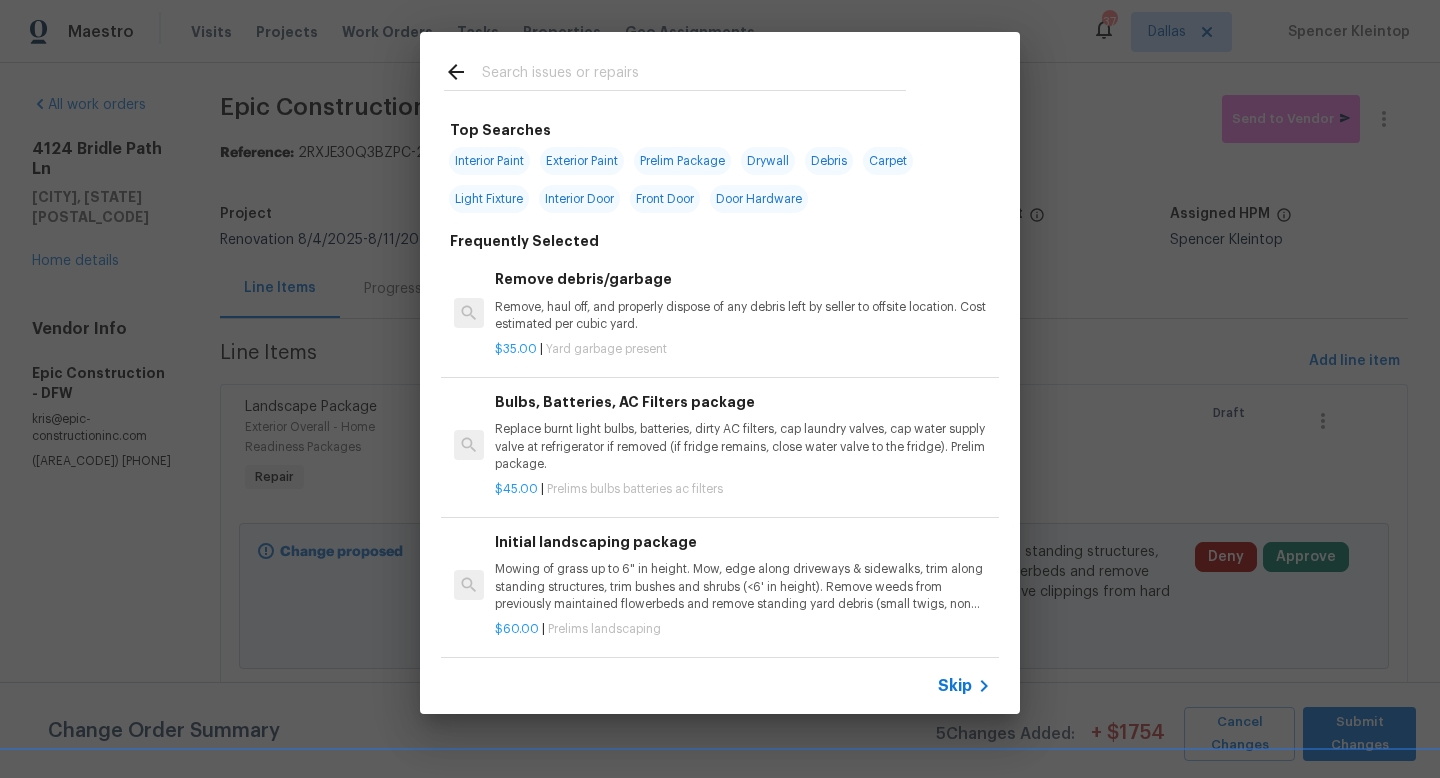 click on "Exterior Paint" at bounding box center [582, 161] 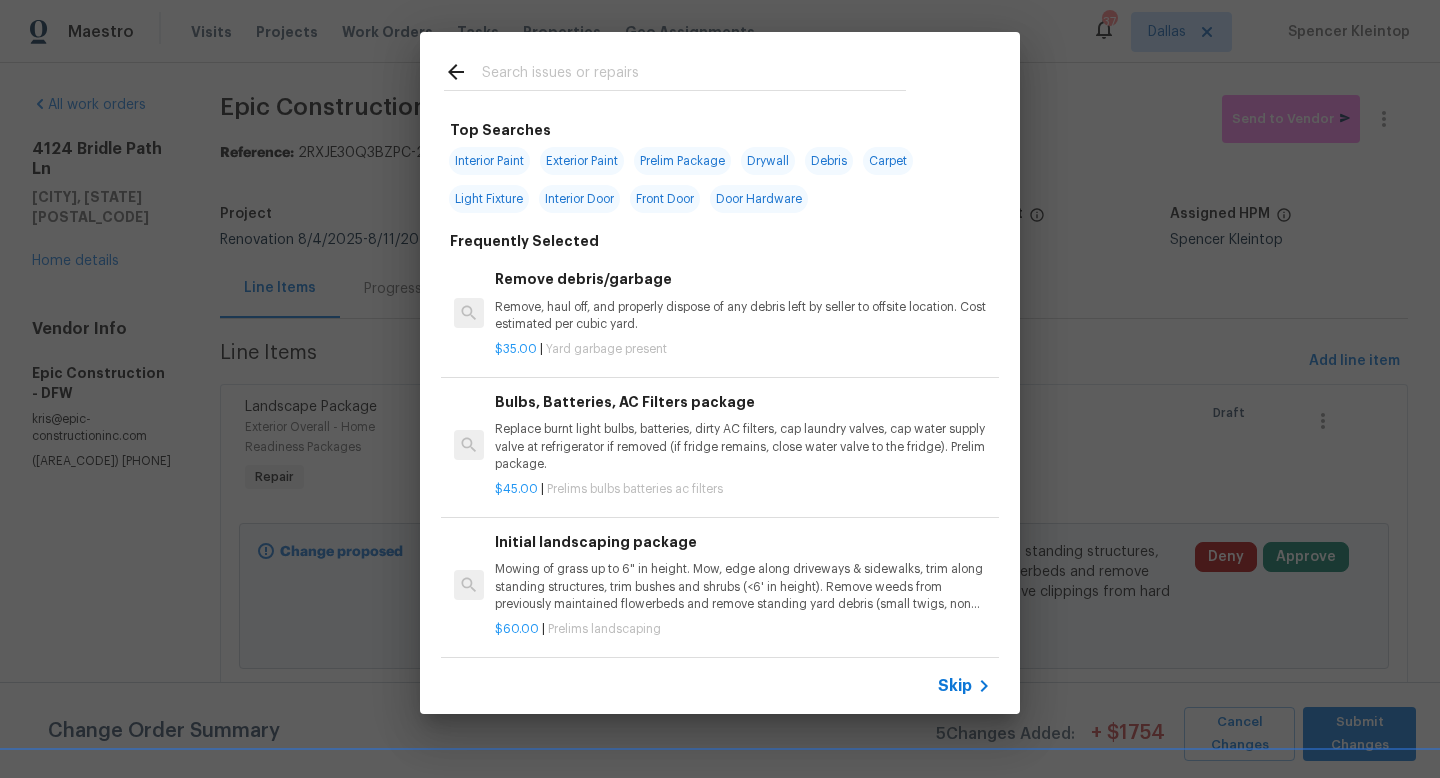 type on "Exterior Paint" 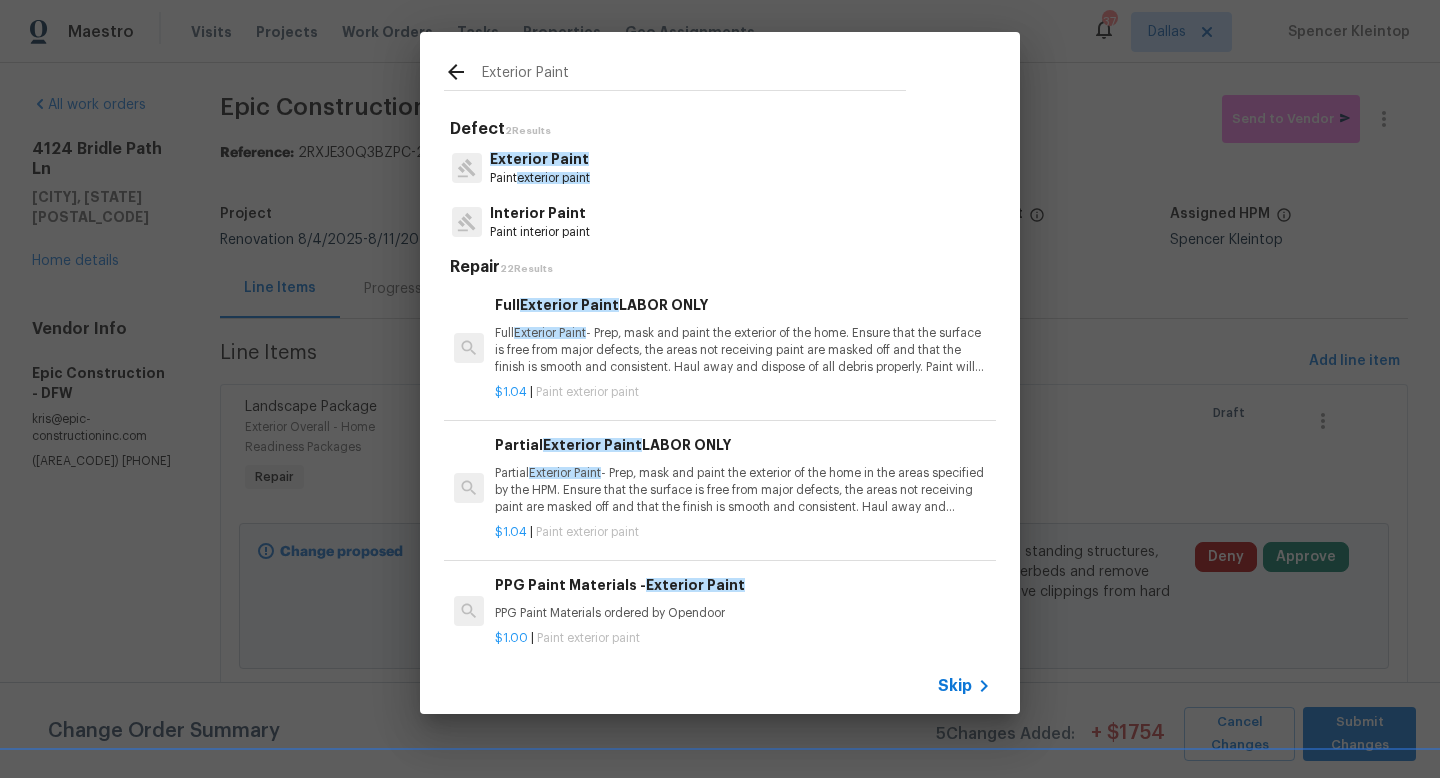 click on "Exterior Paint" at bounding box center [539, 159] 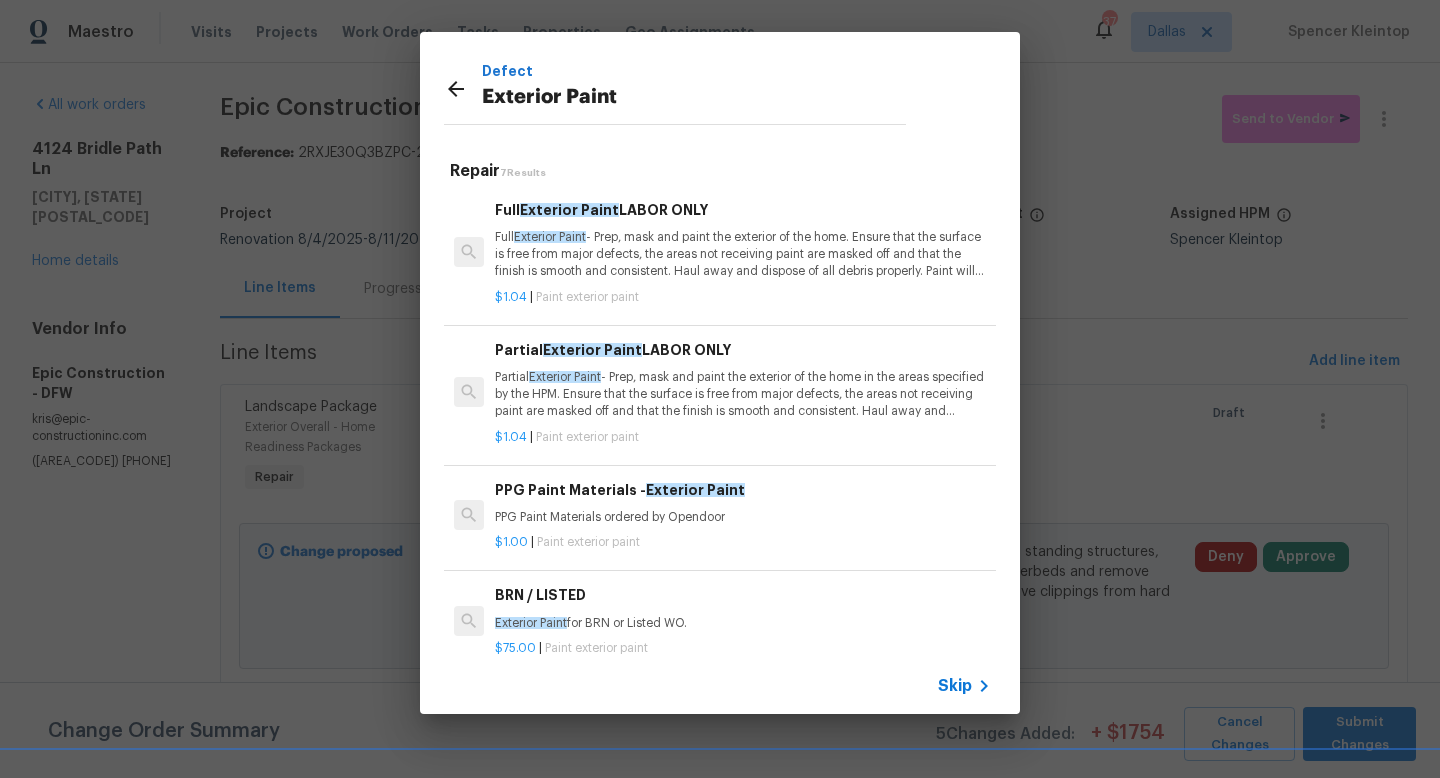 click on "Full  Exterior Paint  - Prep, mask and paint the exterior of the home. Ensure that the surface is free from major defects, the areas not receiving paint are masked off and that the finish is smooth and consistent. Haul away and dispose of all debris properly. Paint will be delivered onsite, Purchased by Opendoor." at bounding box center [743, 254] 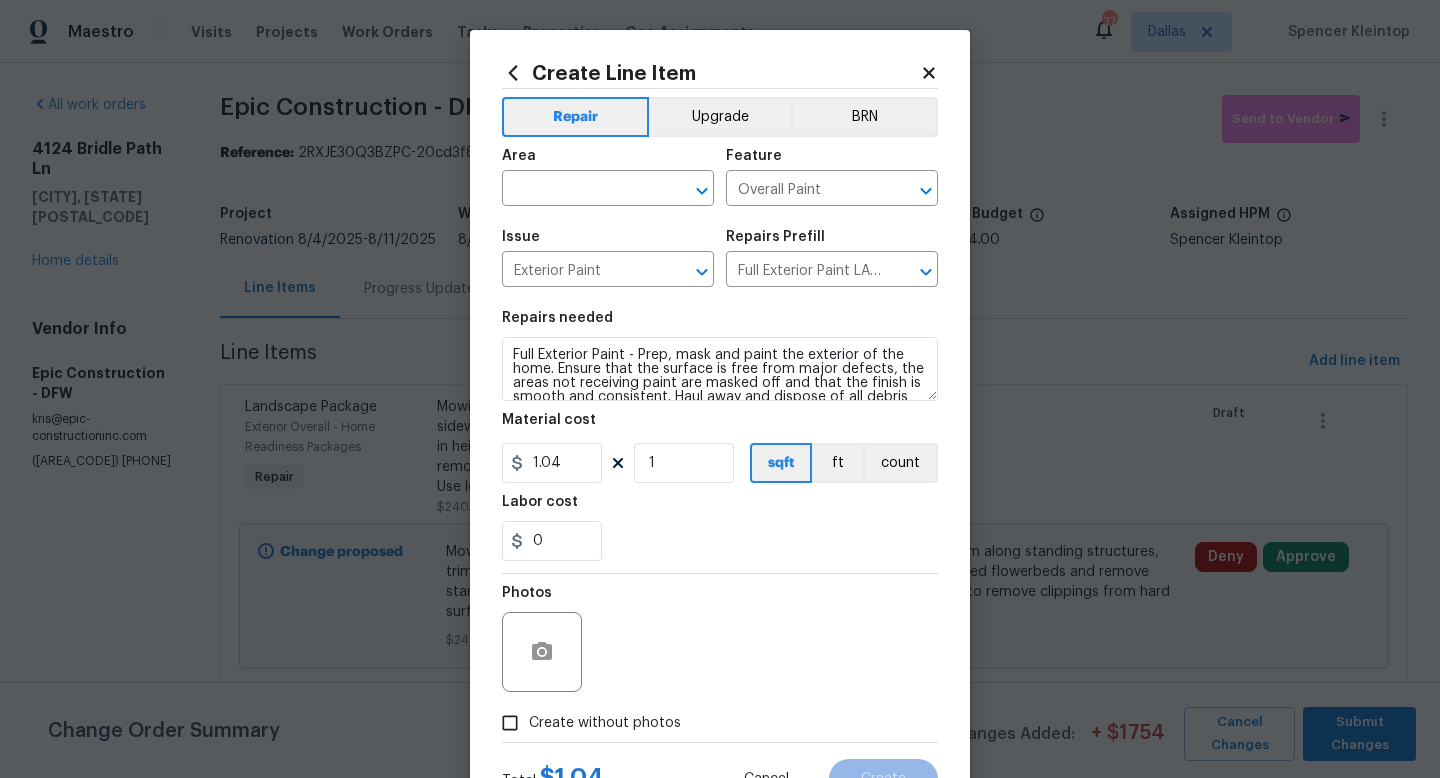 click on "Repairs needed Full Exterior Paint - Prep, mask and paint the exterior of the home. Ensure that the surface is free from major defects, the areas not receiving paint are masked off and that the finish is smooth and consistent. Haul away and dispose of all debris properly. Paint will be delivered onsite, Purchased by Opendoor. Material cost 1.04 1 sqft ft count Labor cost 0" at bounding box center (720, 436) 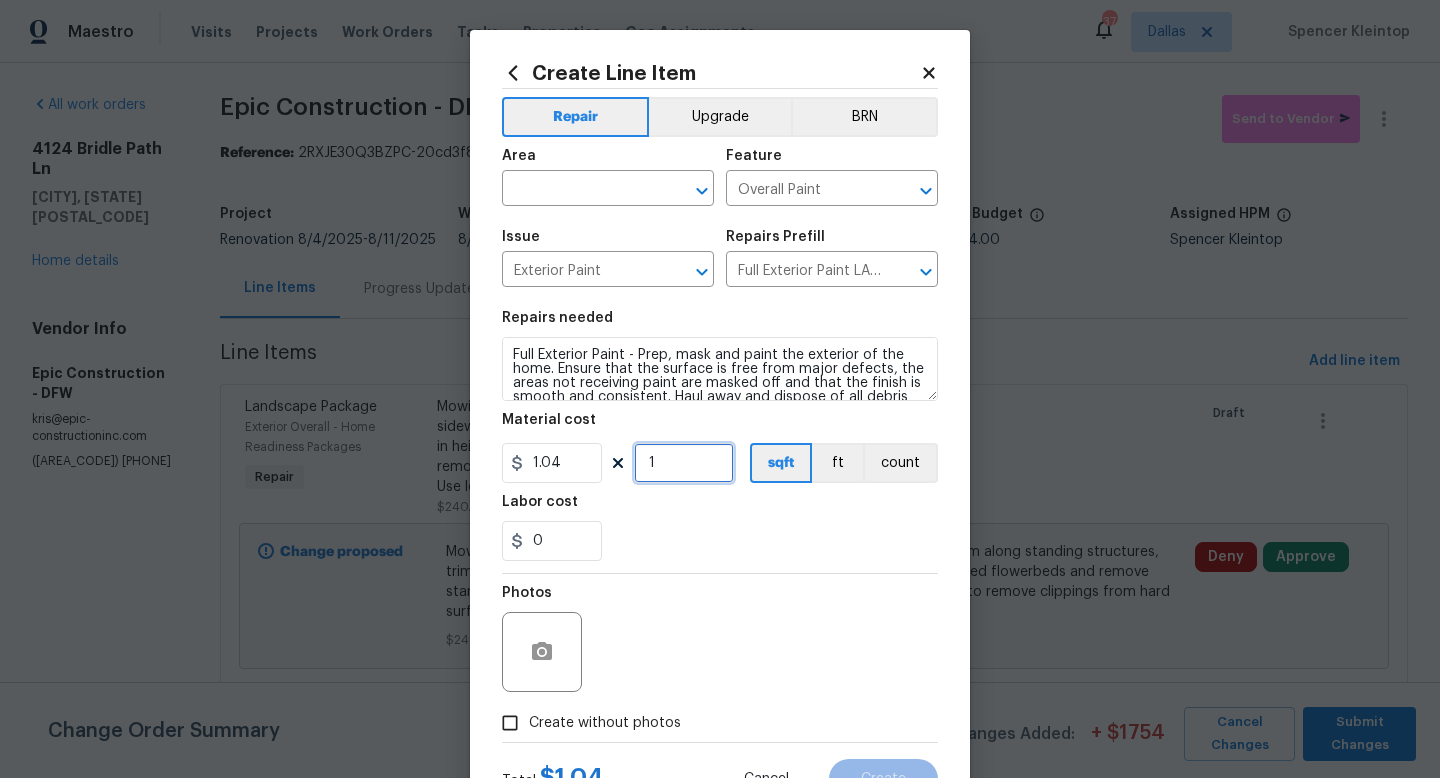 drag, startPoint x: 678, startPoint y: 476, endPoint x: 594, endPoint y: 468, distance: 84.38009 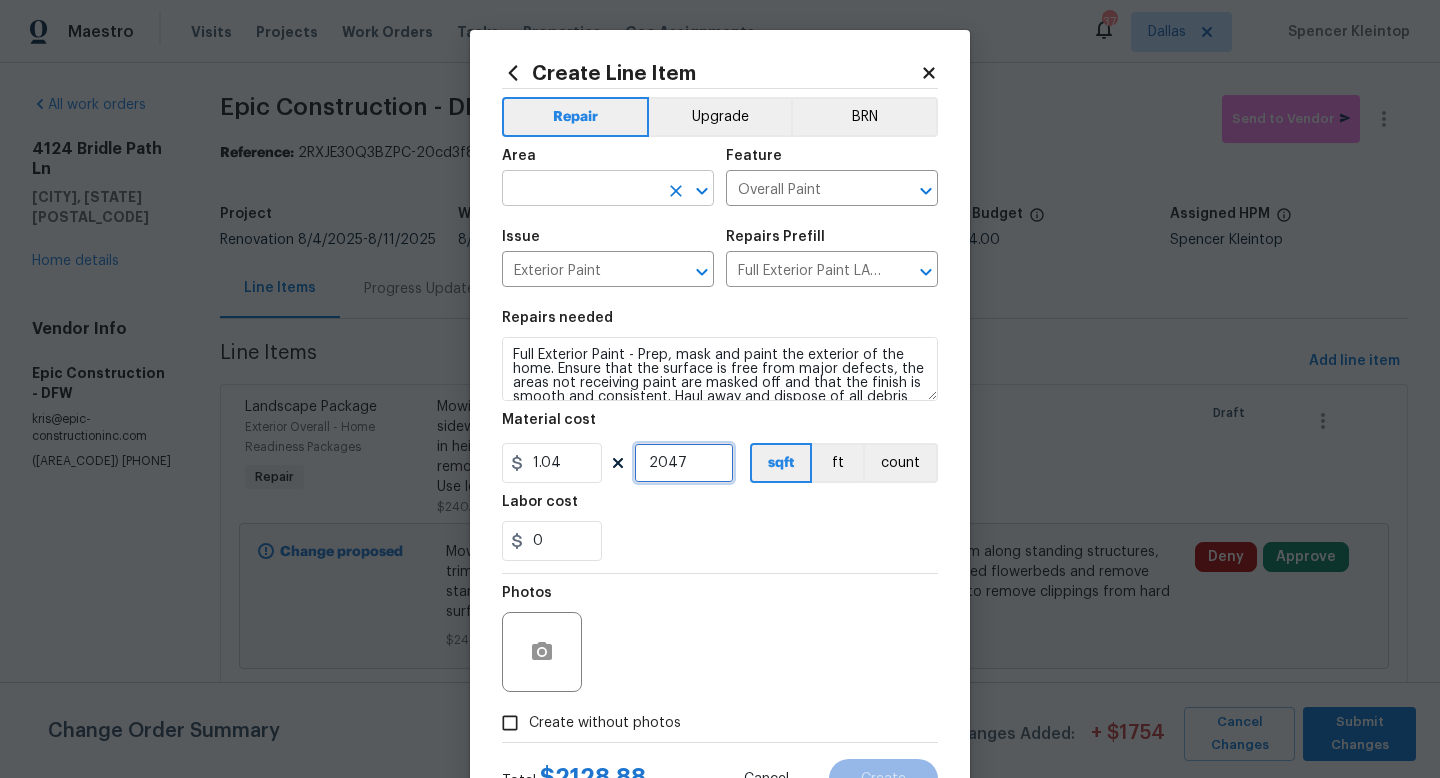 type on "2047" 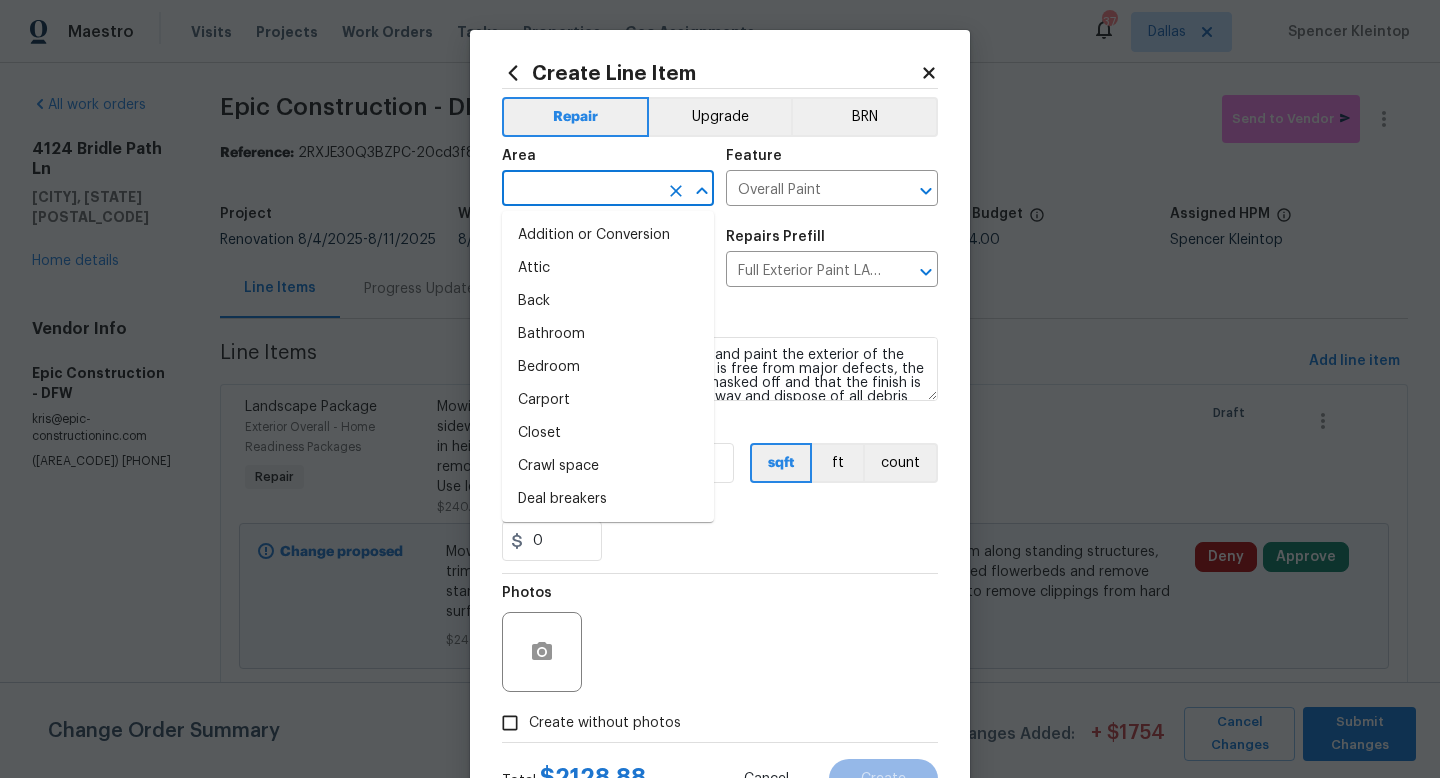 click at bounding box center [580, 190] 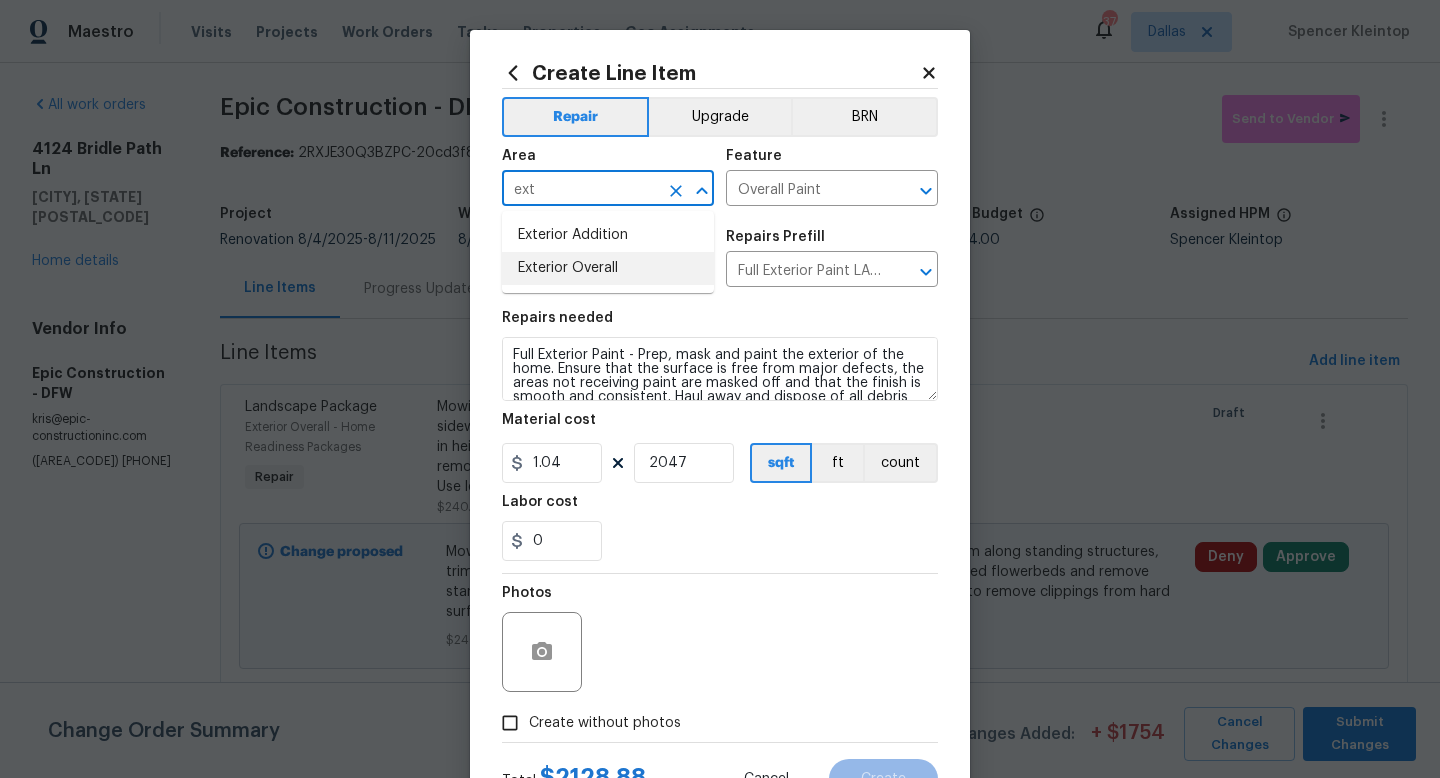 click on "Exterior Overall" at bounding box center [608, 268] 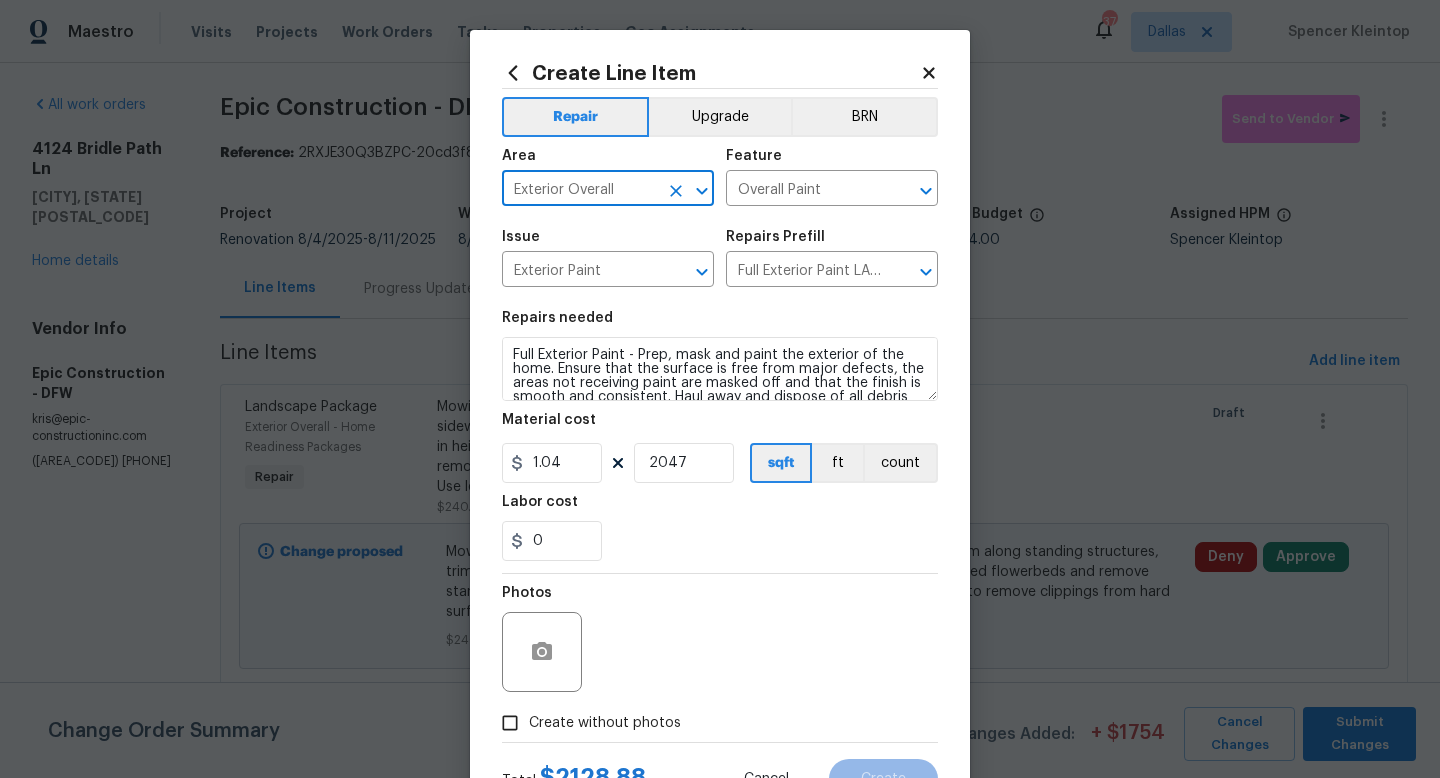 scroll, scrollTop: 84, scrollLeft: 0, axis: vertical 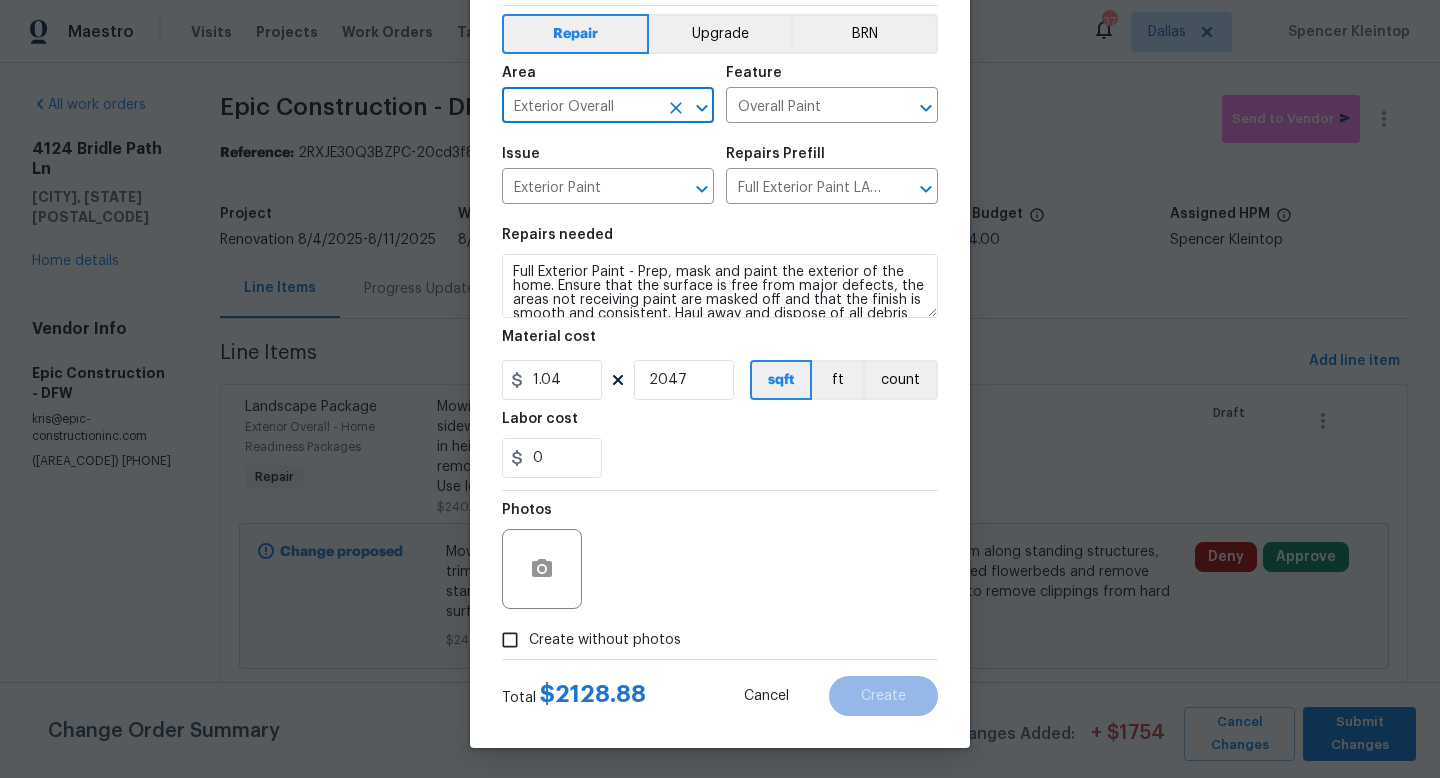 type on "Exterior Overall" 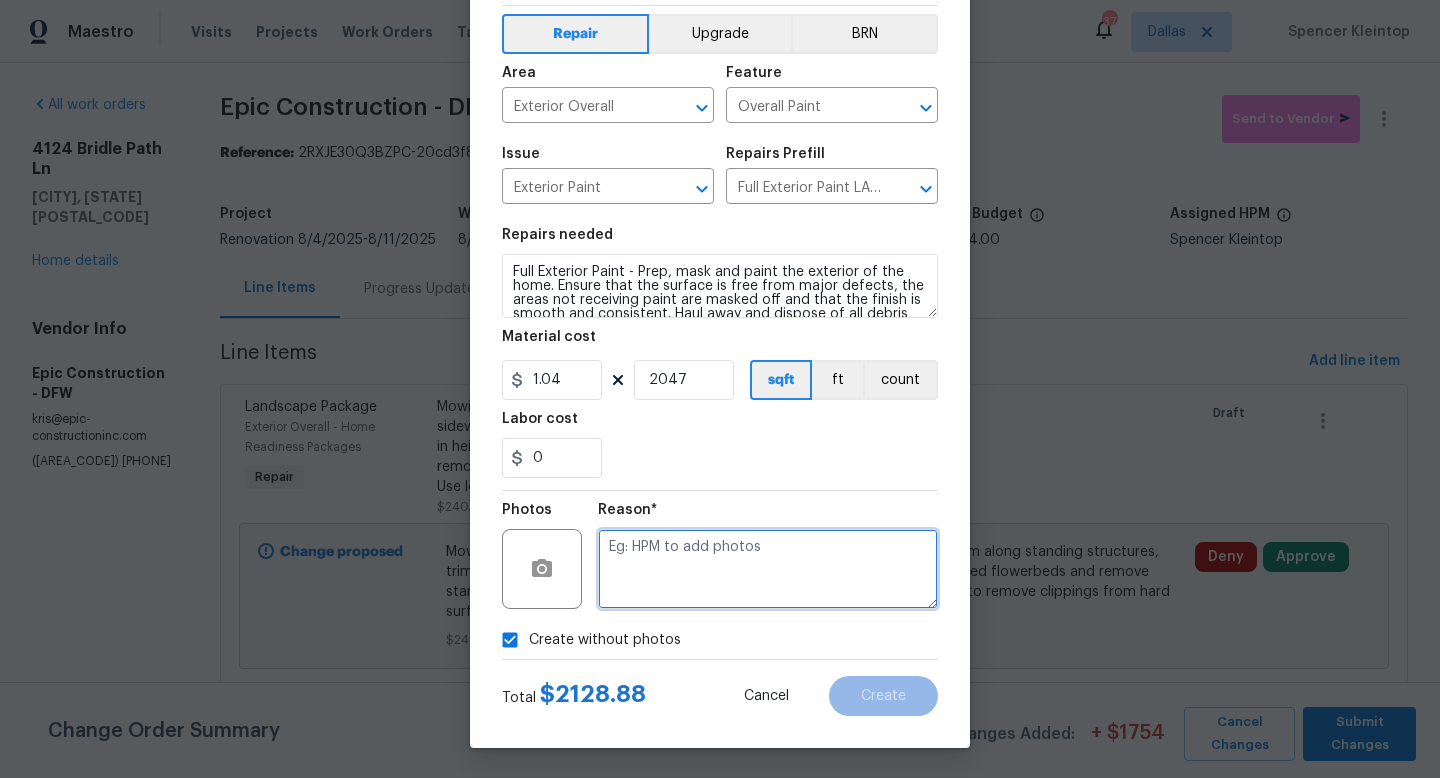 click at bounding box center [768, 569] 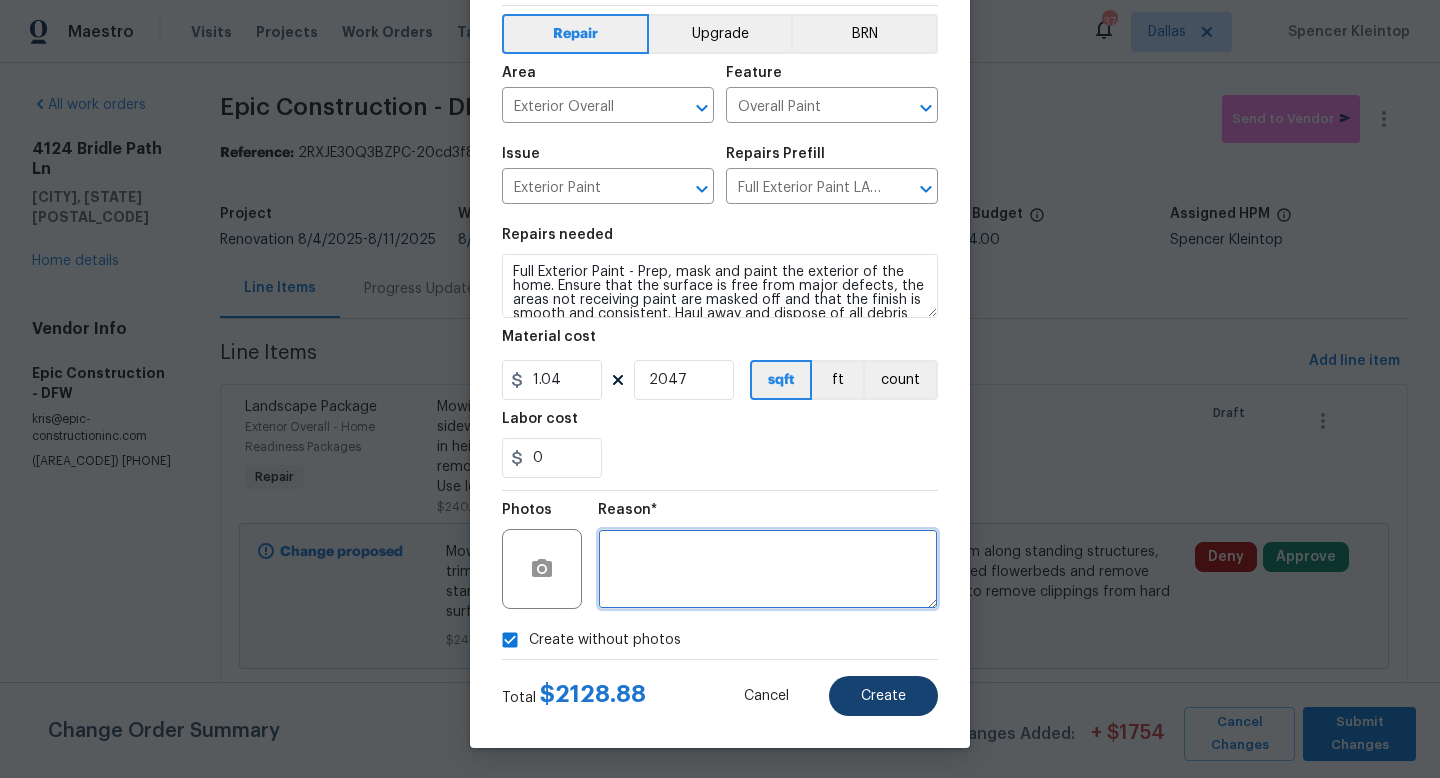 type 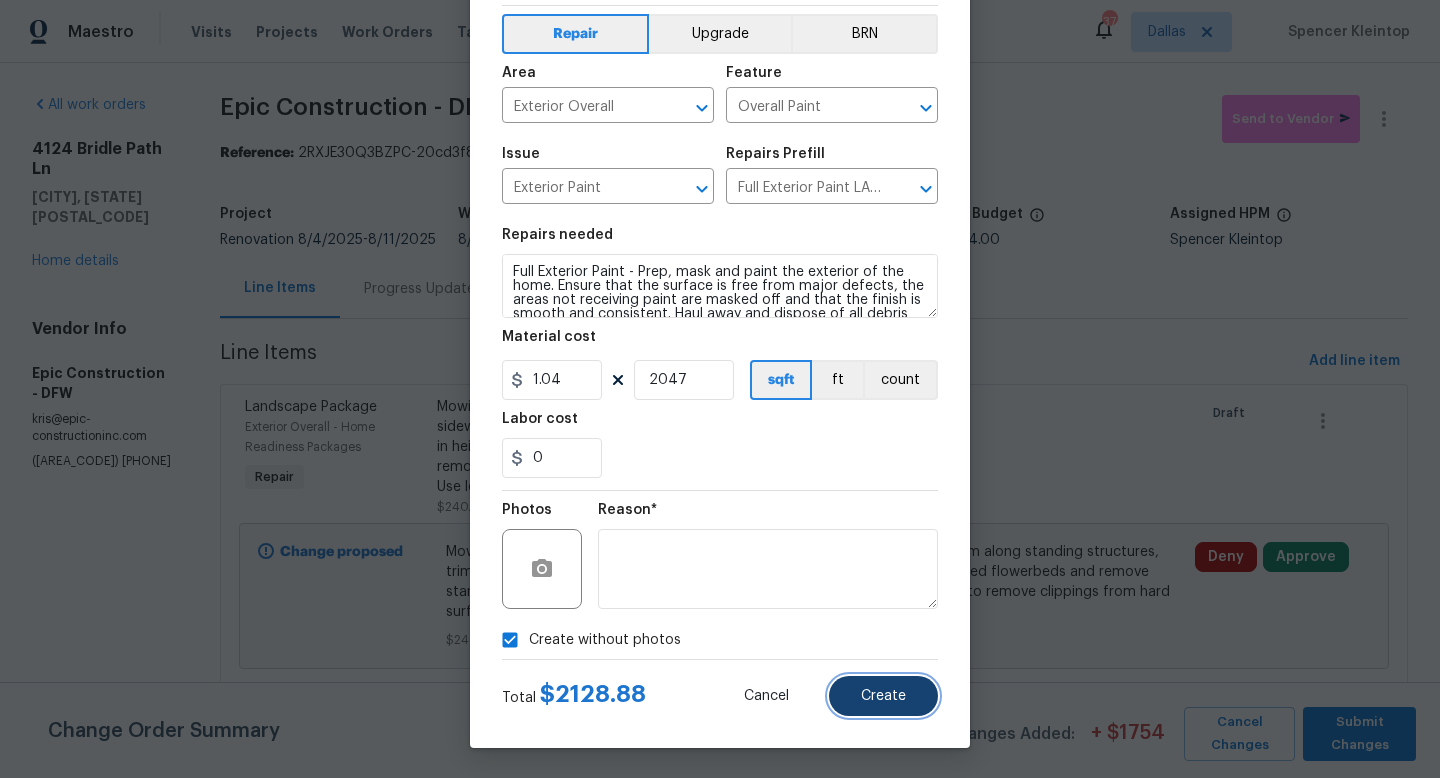 click on "Create" at bounding box center [883, 696] 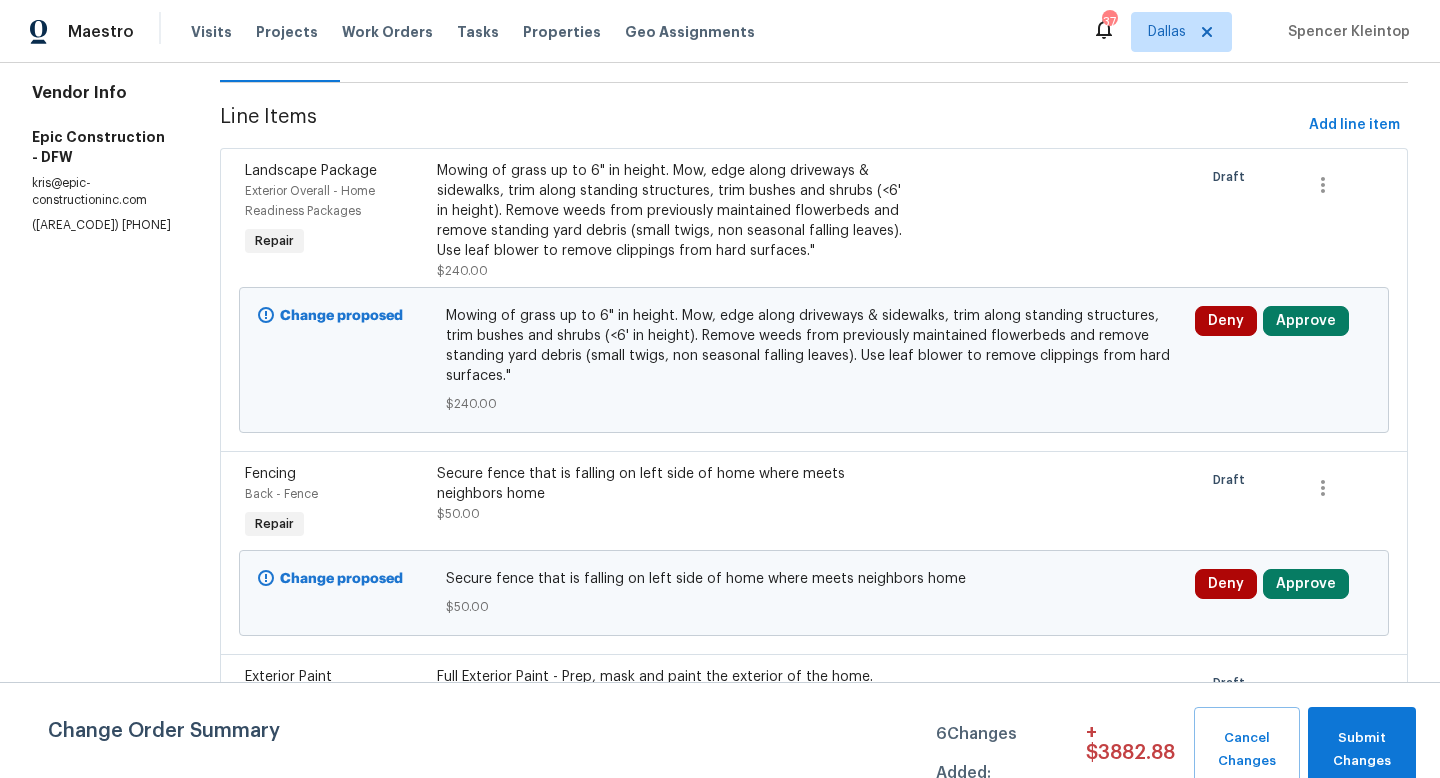 scroll, scrollTop: 0, scrollLeft: 0, axis: both 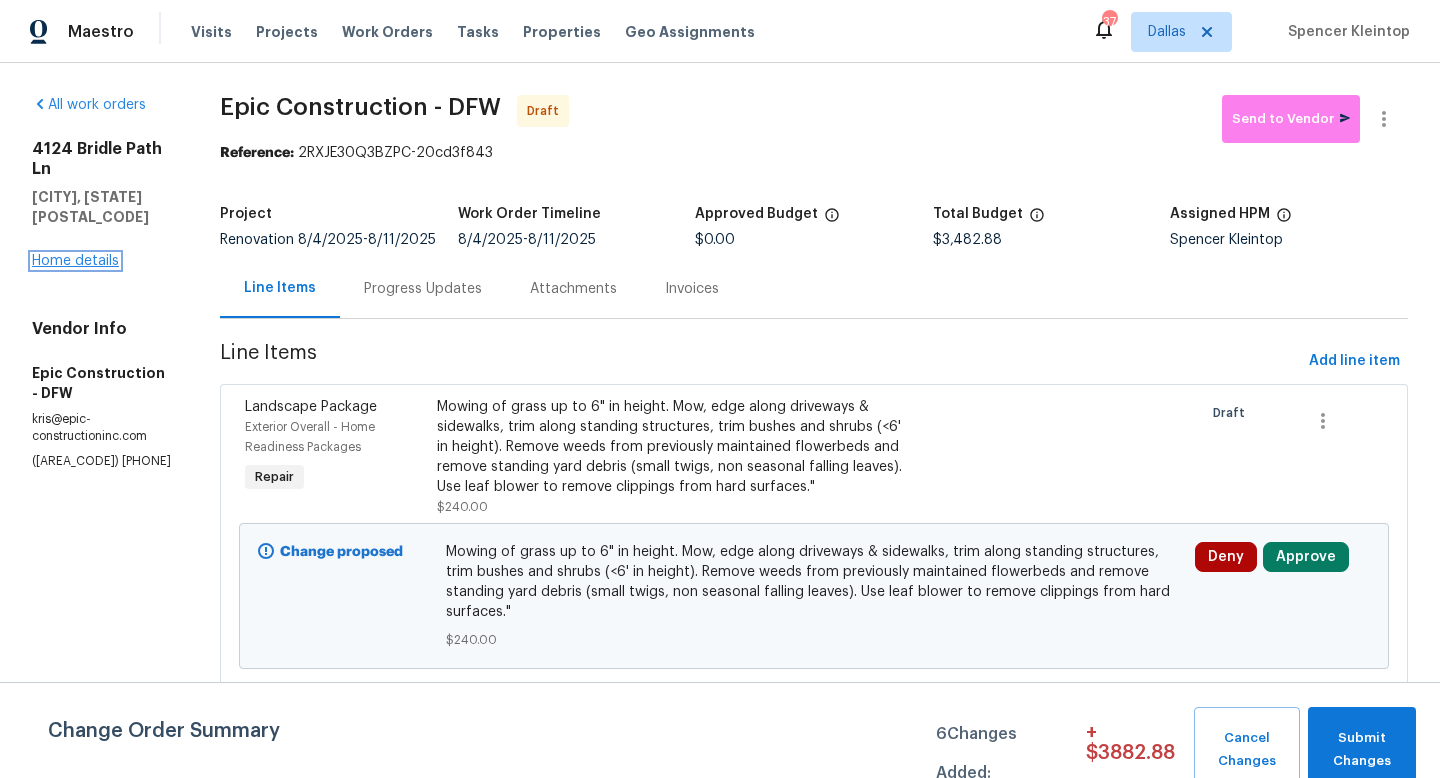click on "Home details" at bounding box center (75, 261) 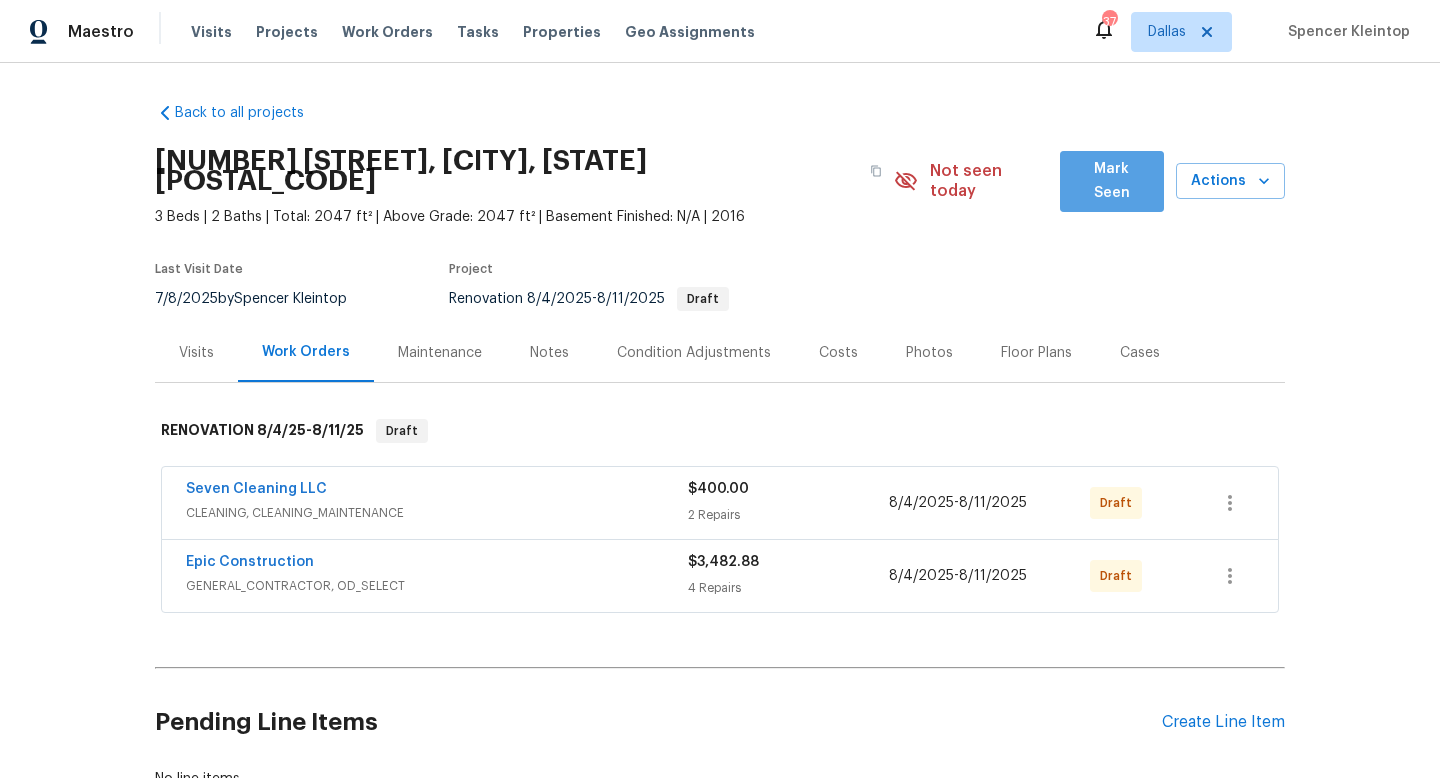 click on "Mark Seen" at bounding box center [1112, 181] 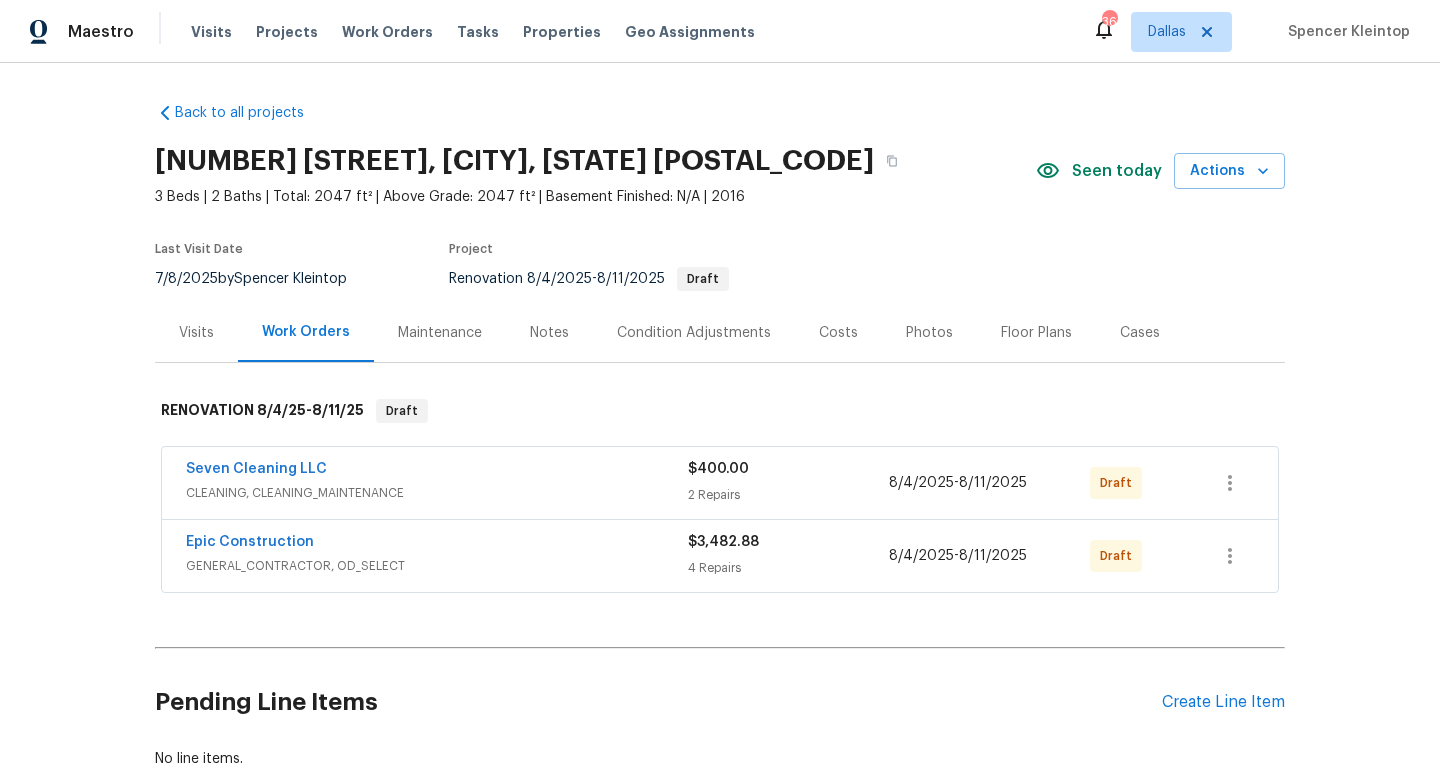 click on "Notes" at bounding box center [549, 333] 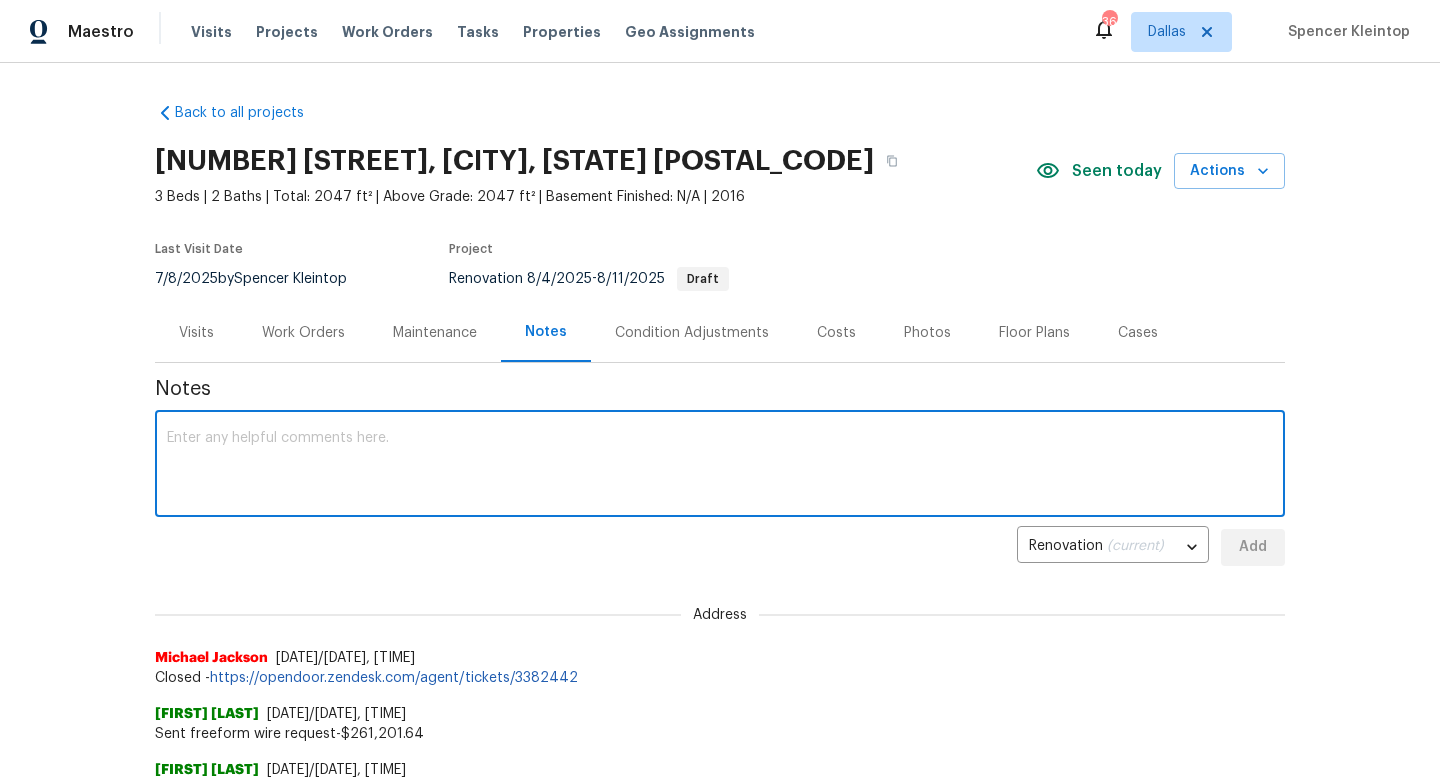click at bounding box center (720, 466) 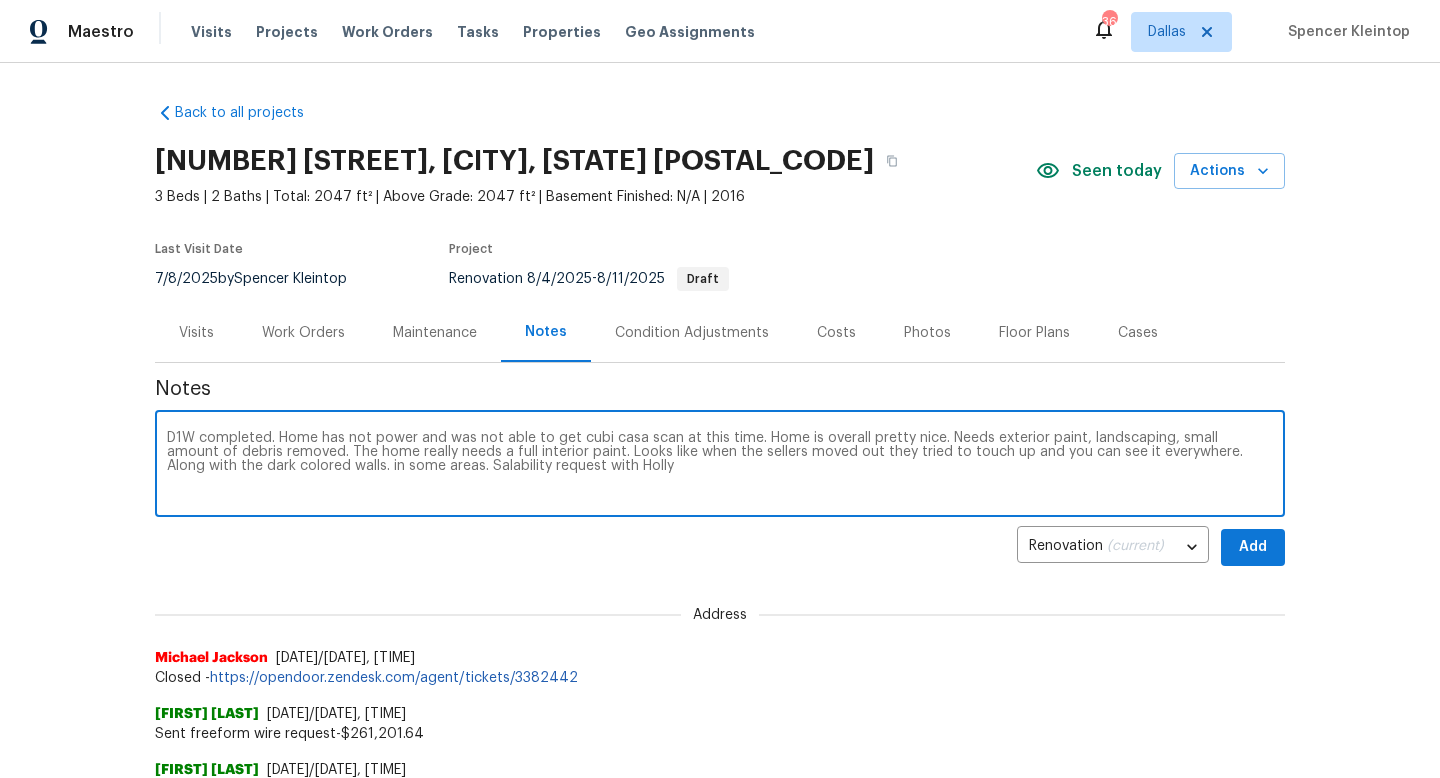 paste on "https://opendoor.slack.com/archives/C02LY10AMDZ/p1754329931995489" 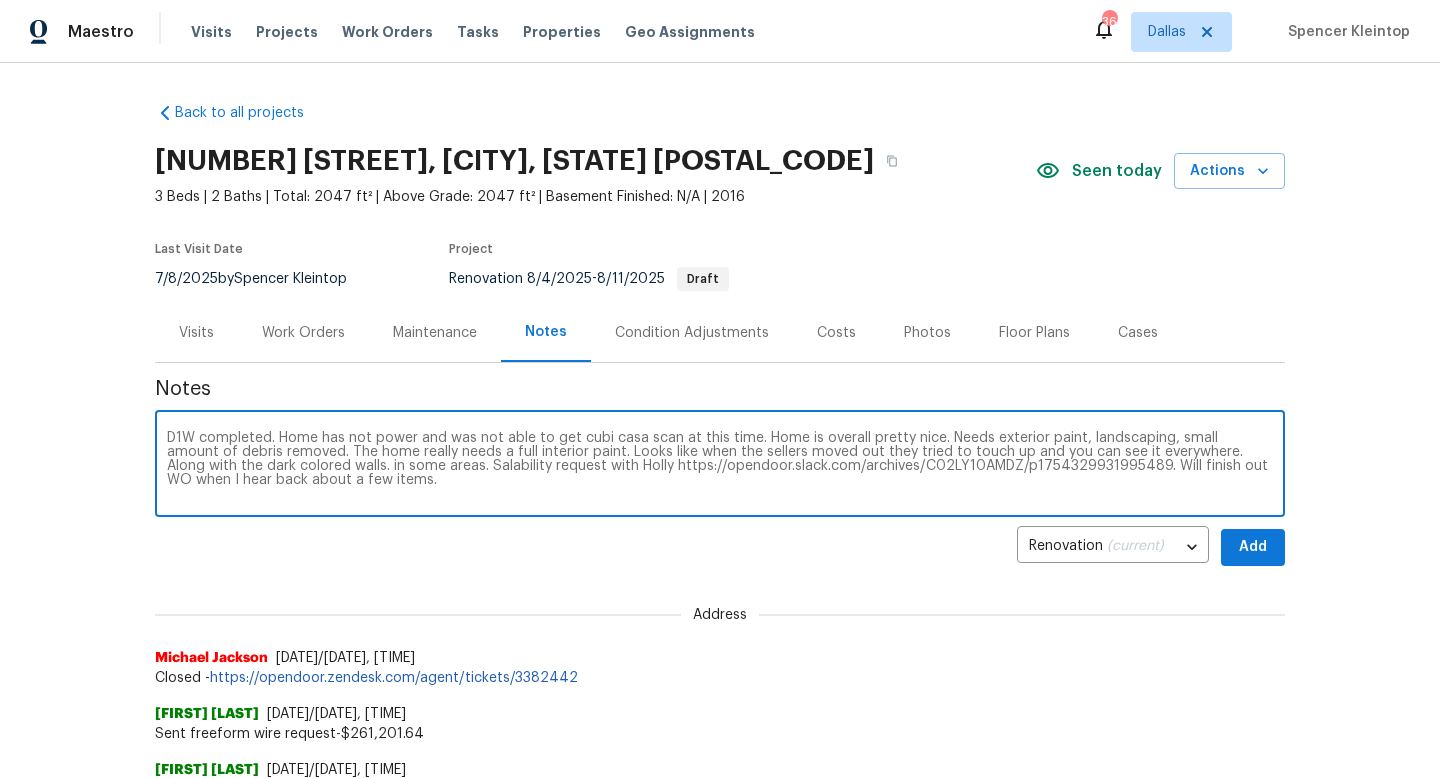 type on "D1W completed. Home has not power and was not able to get cubi casa scan at this time. Home is overall pretty nice. Needs exterior paint, landscaping, small amount of debris removed. The home really needs a full interior paint. Looks like when the sellers moved out they tried to touch up and you can see it everywhere. Along with the dark colored walls. in some areas. Salability request with Holly https://opendoor.slack.com/archives/C02LY10AMDZ/p1754329931995489. Will finish out WO when I hear back about a few items." 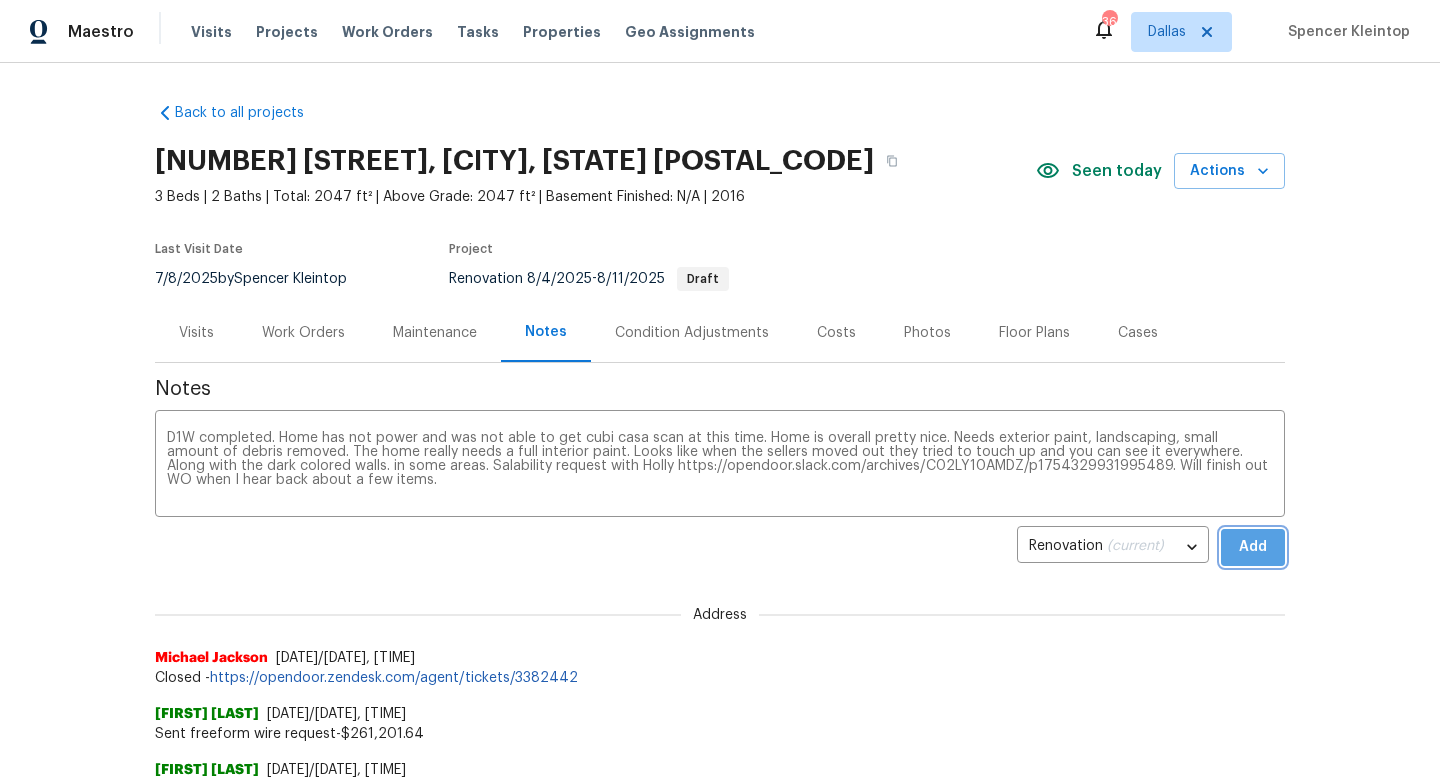 click on "Add" at bounding box center [1253, 547] 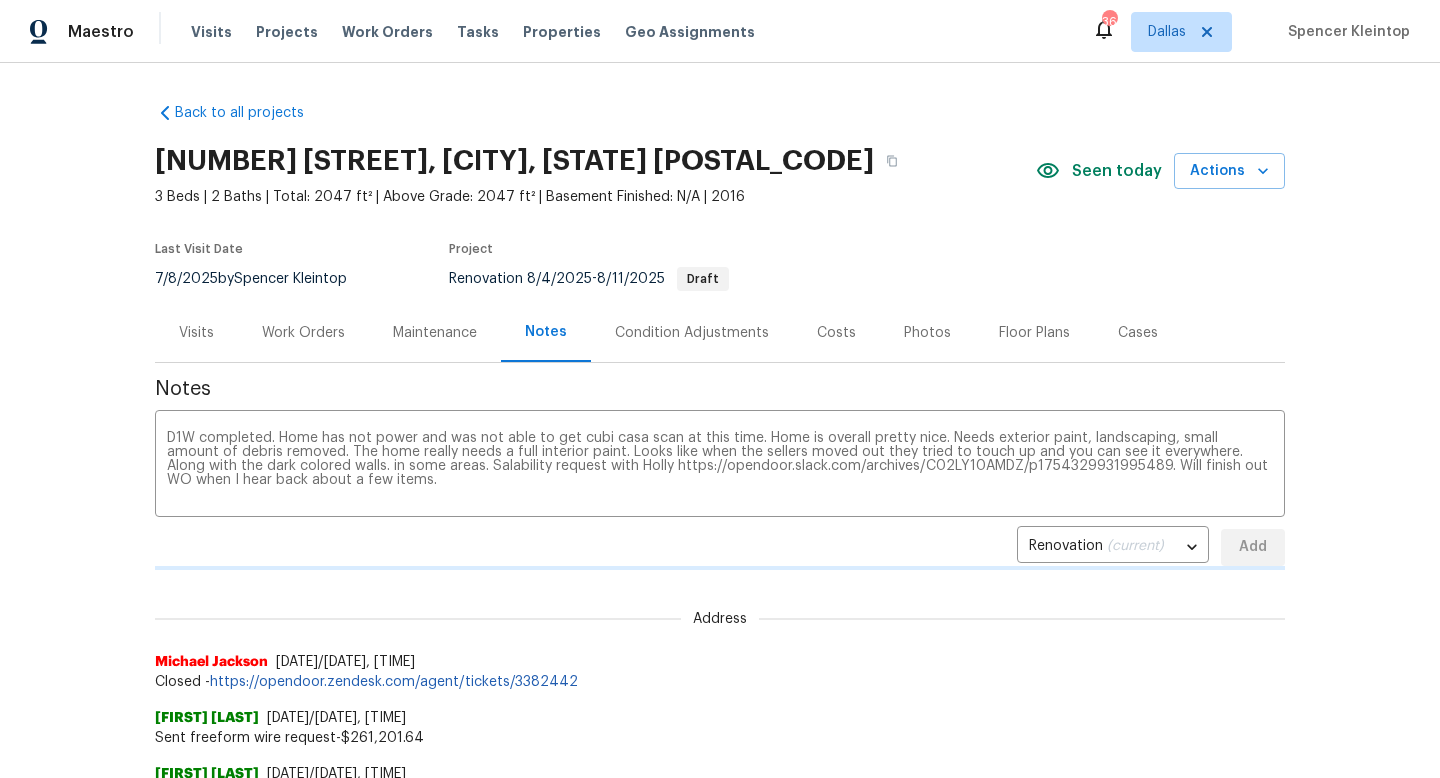 type 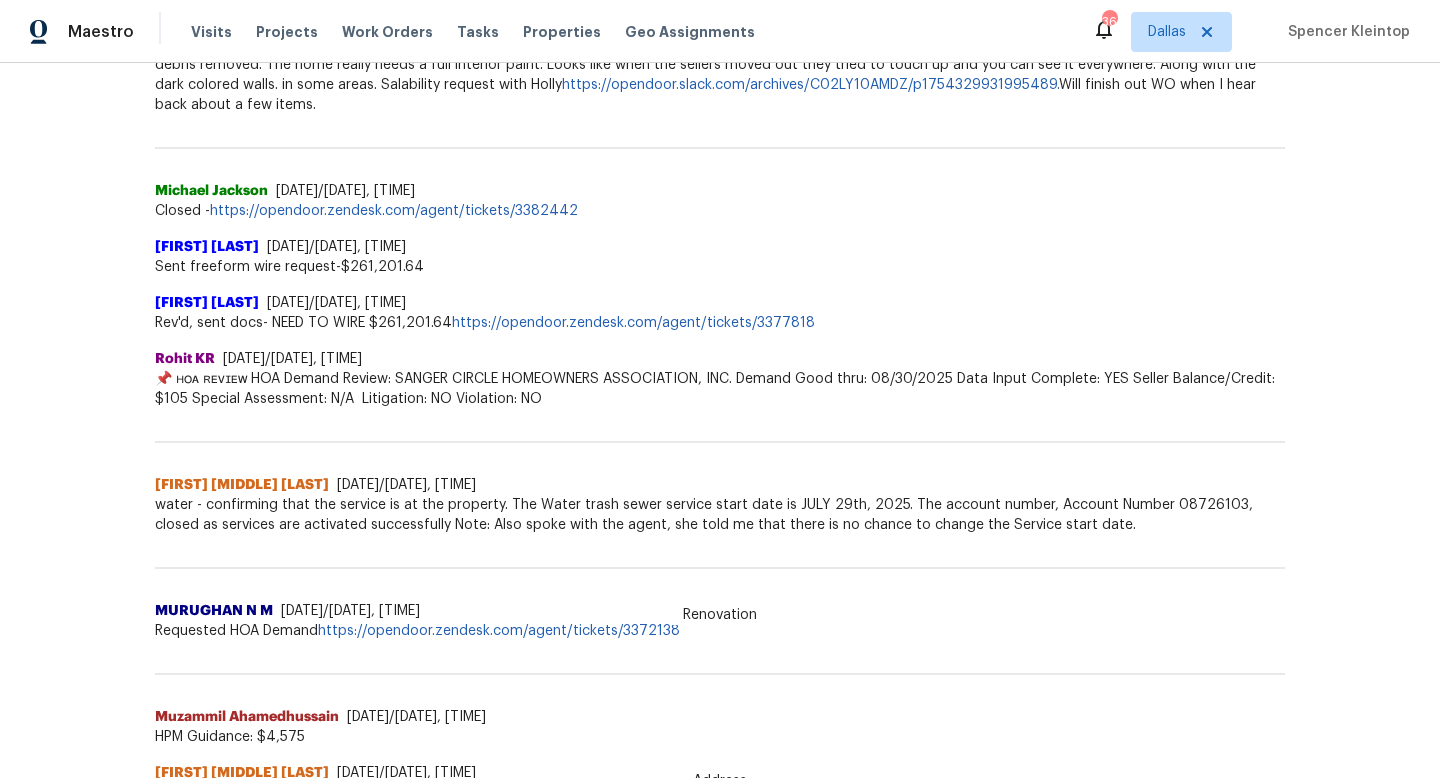 scroll, scrollTop: 672, scrollLeft: 0, axis: vertical 